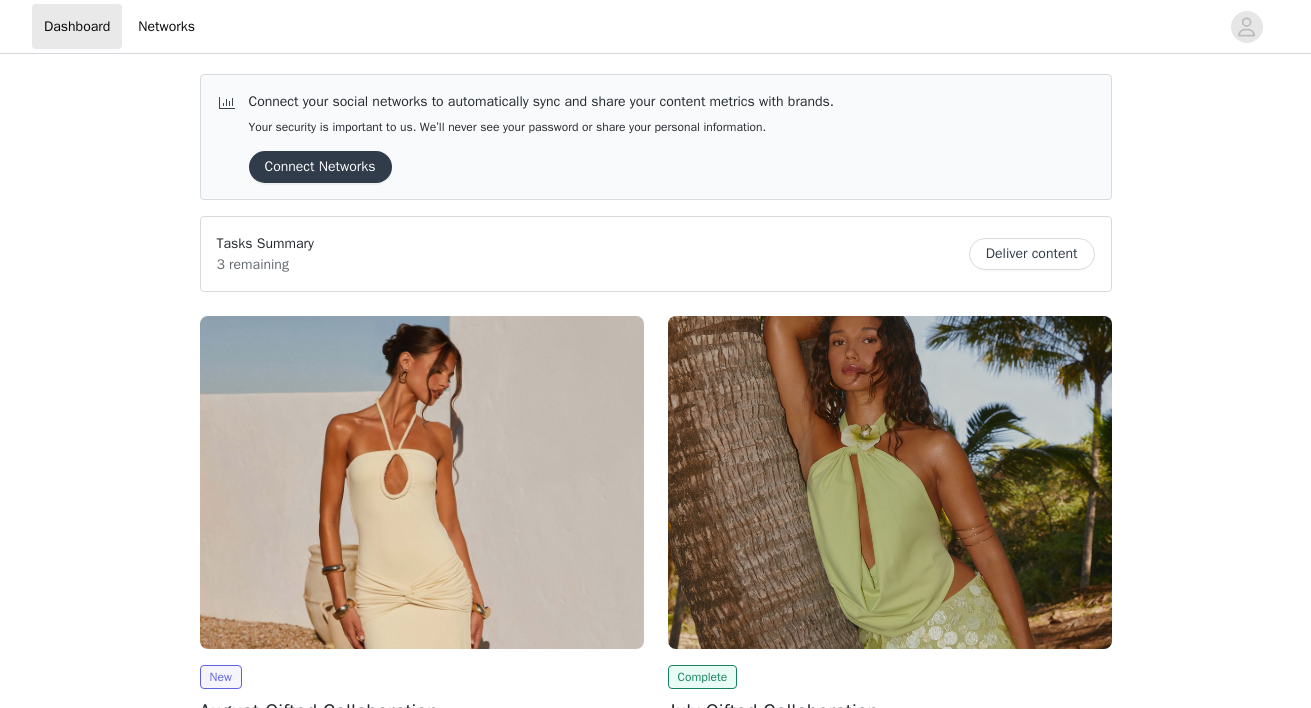 scroll, scrollTop: 388, scrollLeft: 0, axis: vertical 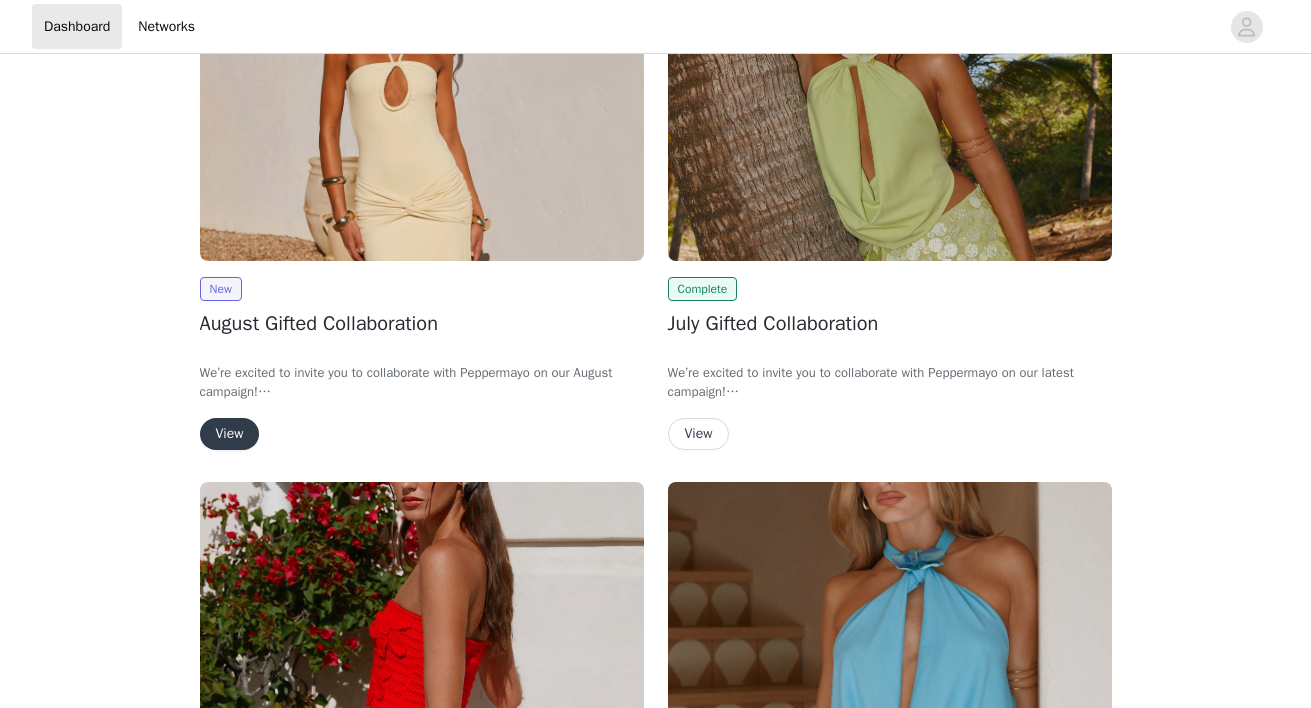 click on "View" at bounding box center (230, 434) 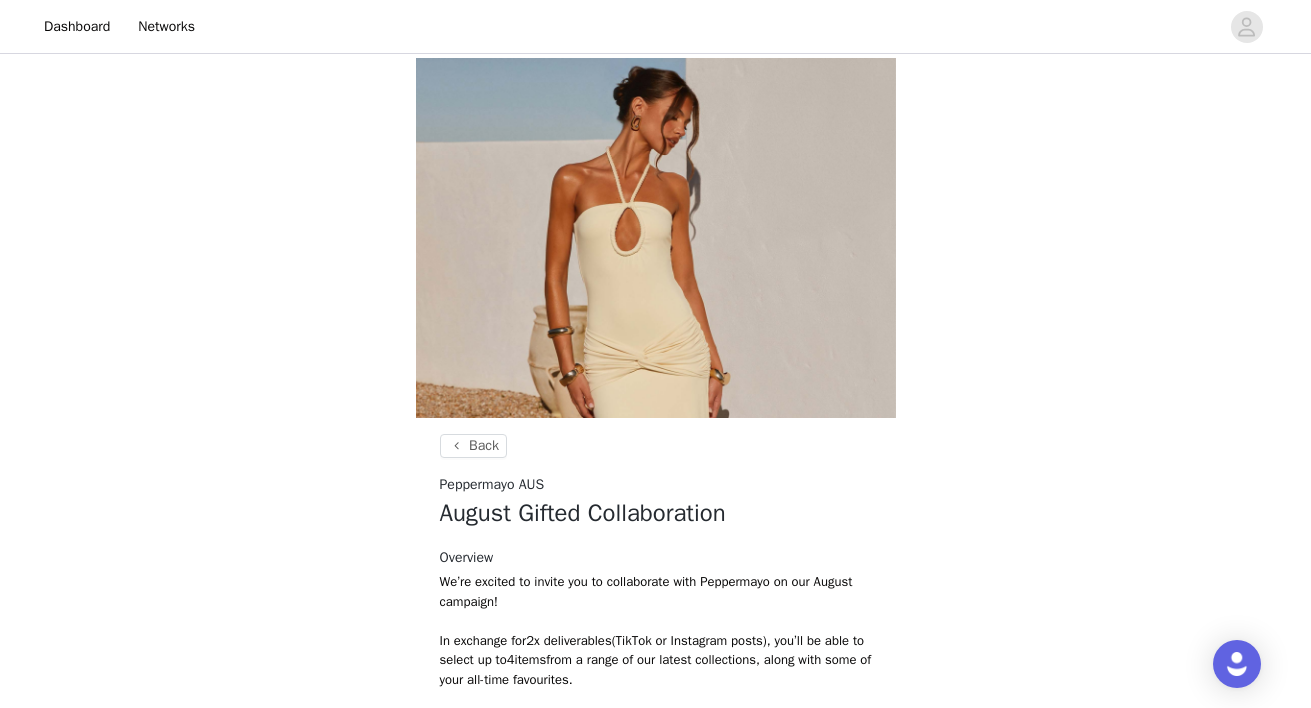 scroll, scrollTop: 449, scrollLeft: 0, axis: vertical 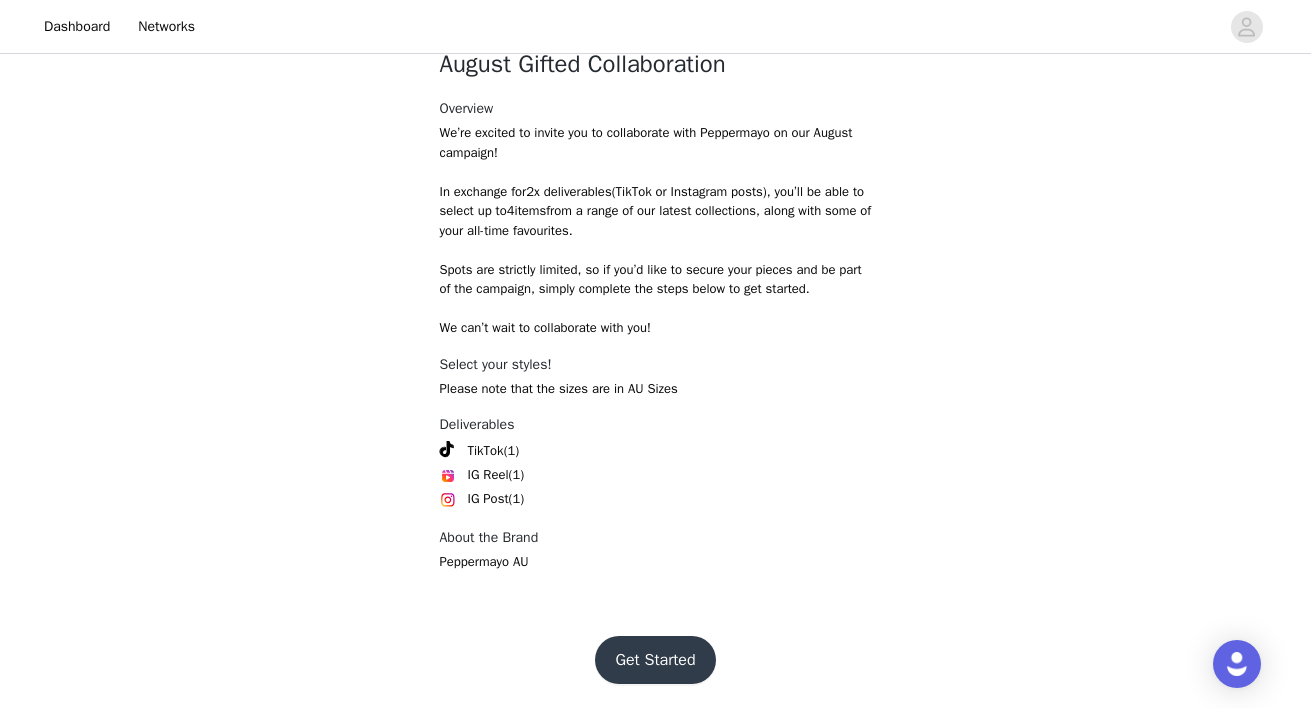 click on "Get Started" at bounding box center [655, 660] 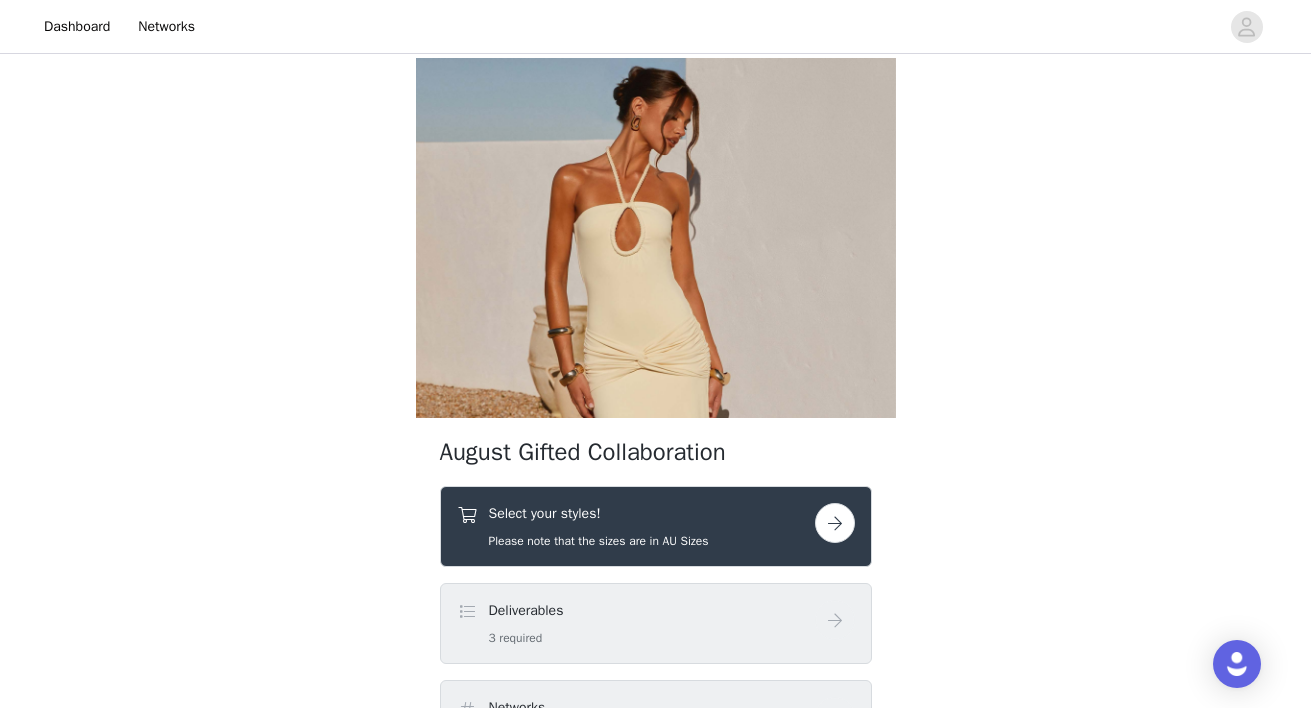 scroll, scrollTop: 231, scrollLeft: 0, axis: vertical 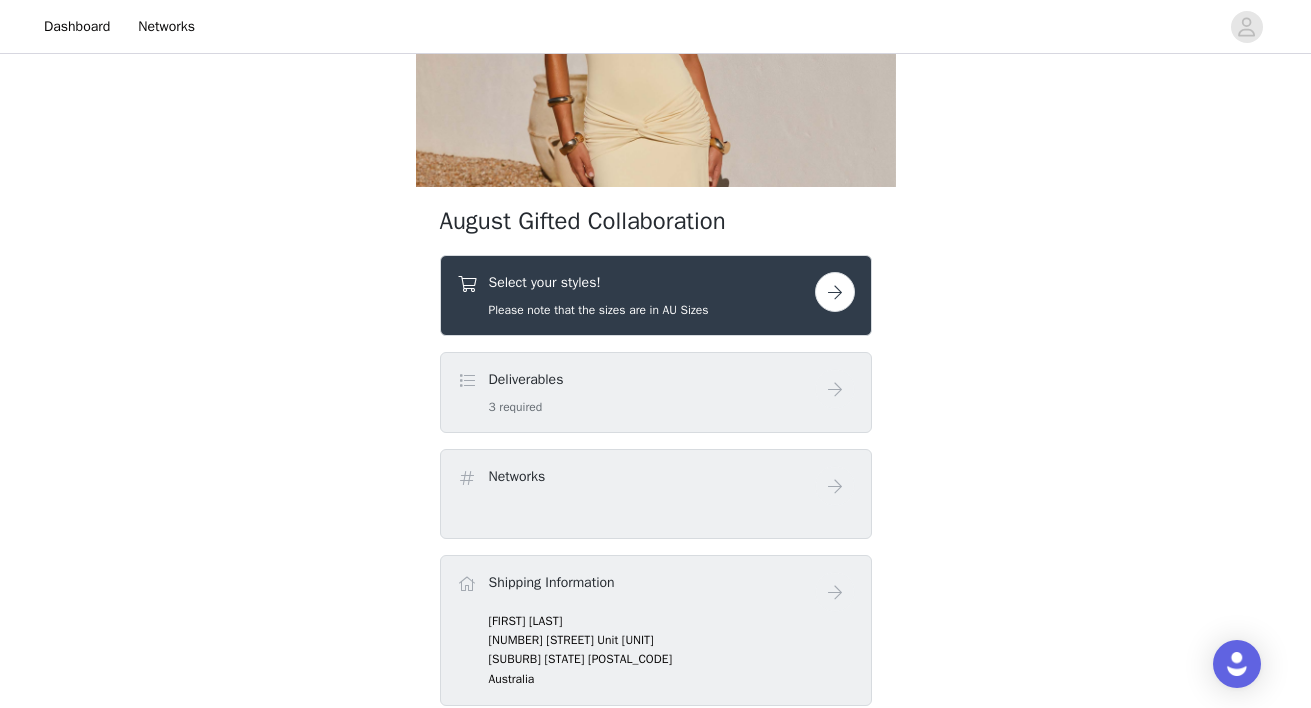 click at bounding box center [835, 292] 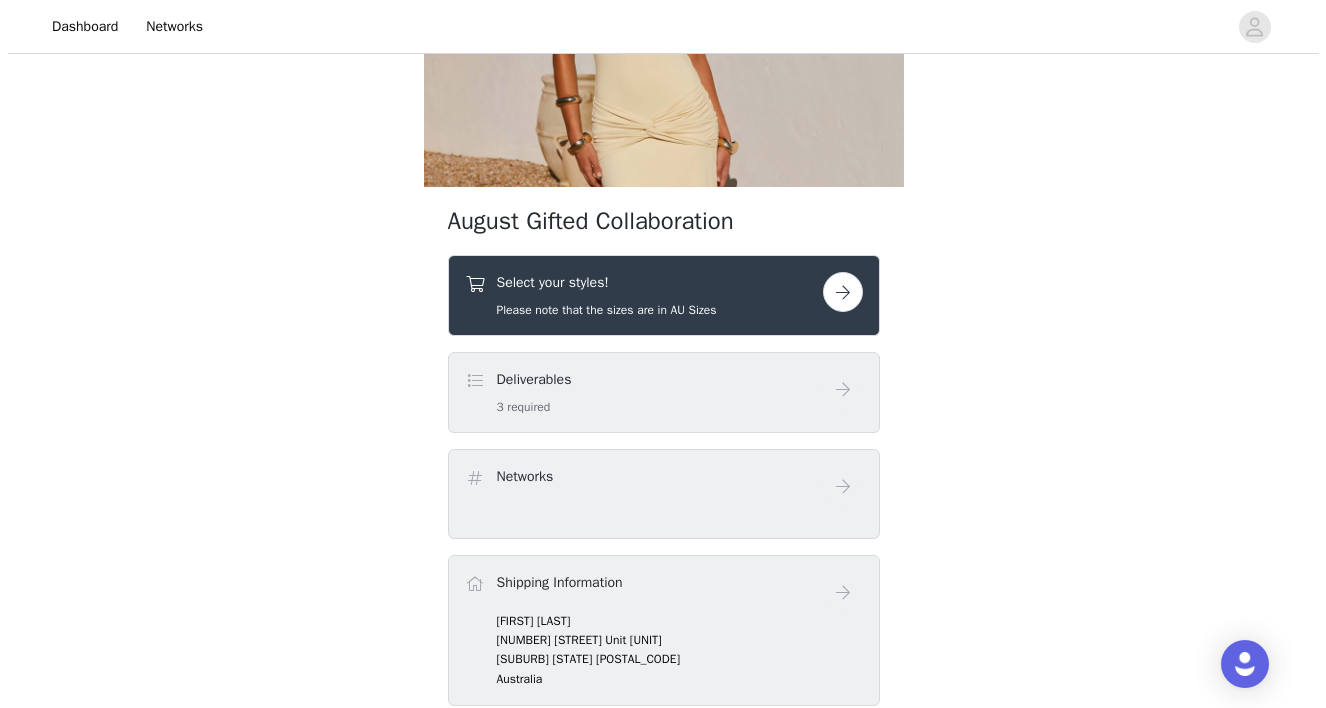 scroll, scrollTop: 0, scrollLeft: 0, axis: both 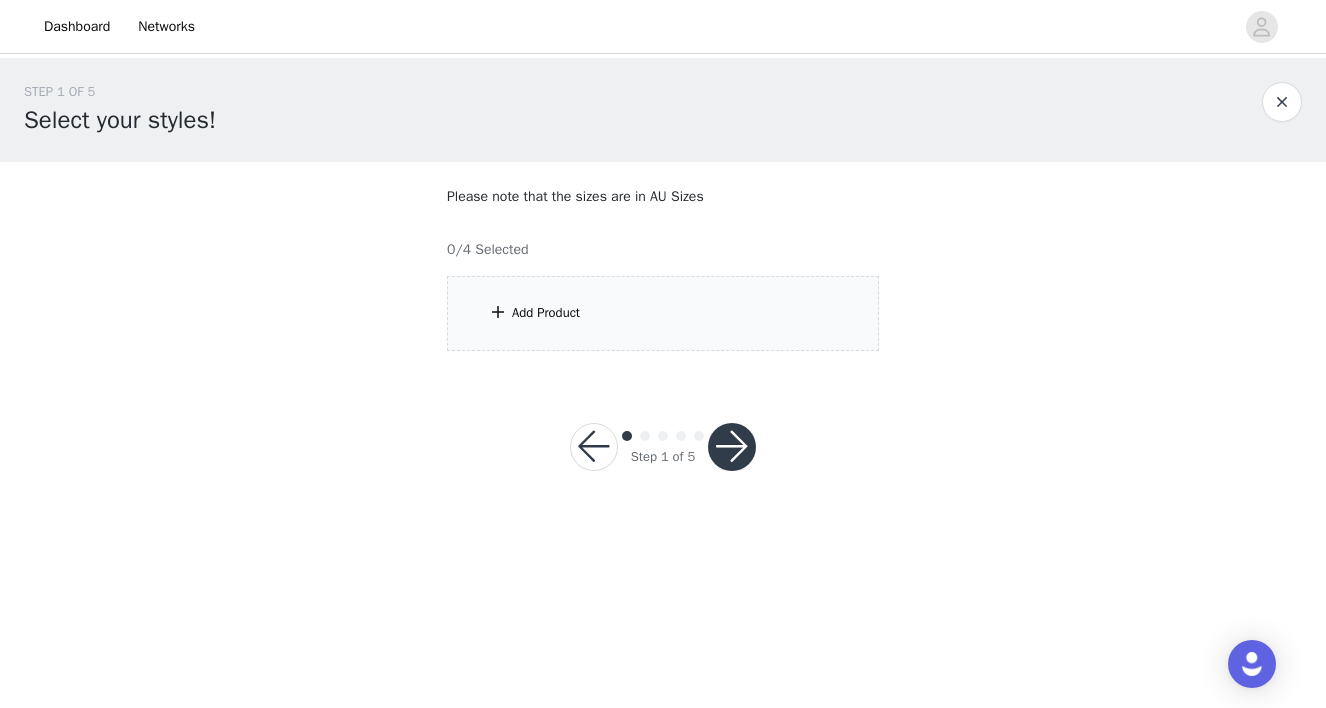 click on "Add Product" at bounding box center (663, 313) 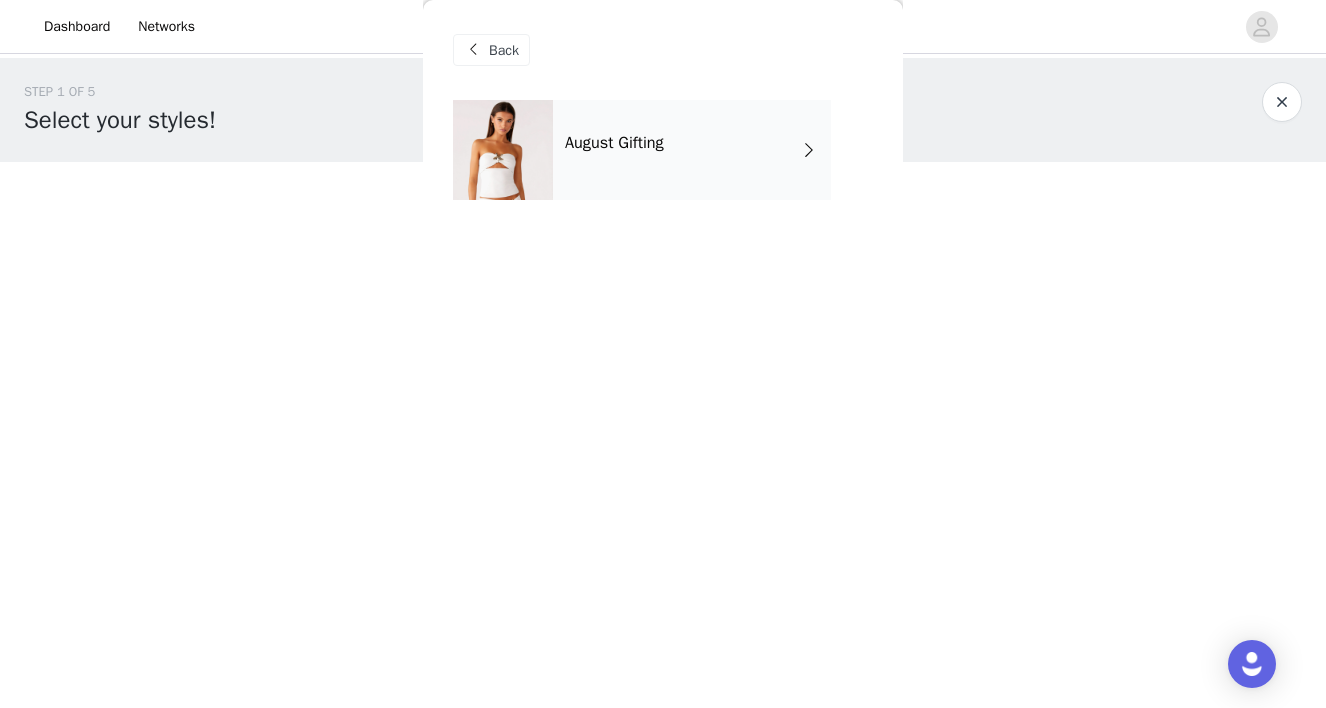 click on "August Gifting" at bounding box center (692, 150) 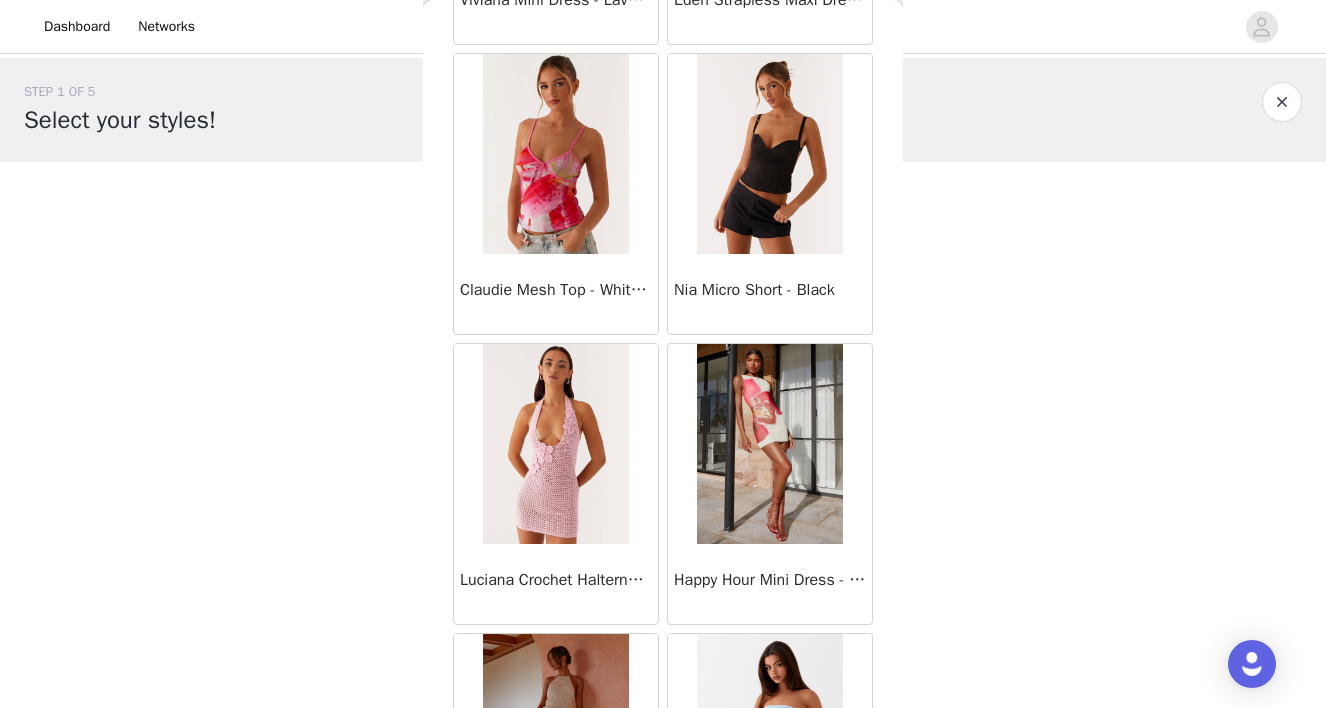 scroll, scrollTop: 2352, scrollLeft: 0, axis: vertical 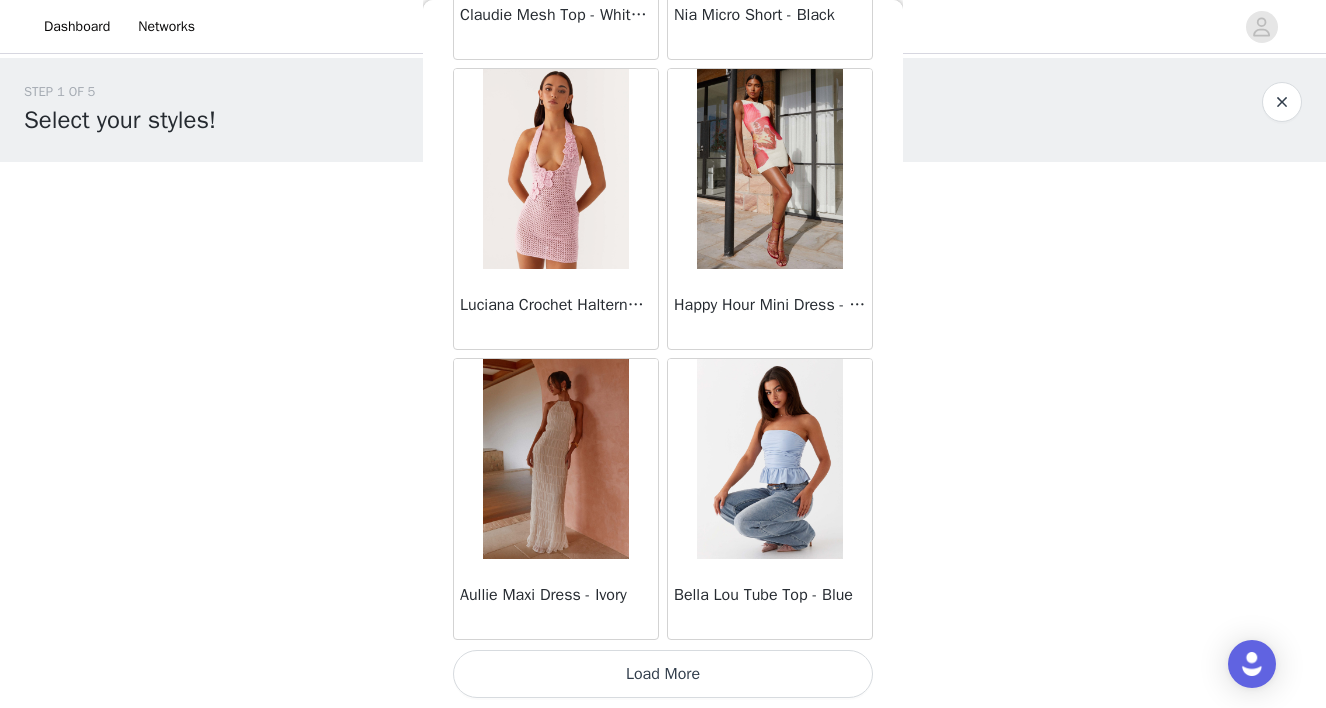 click on "Load More" at bounding box center [663, 674] 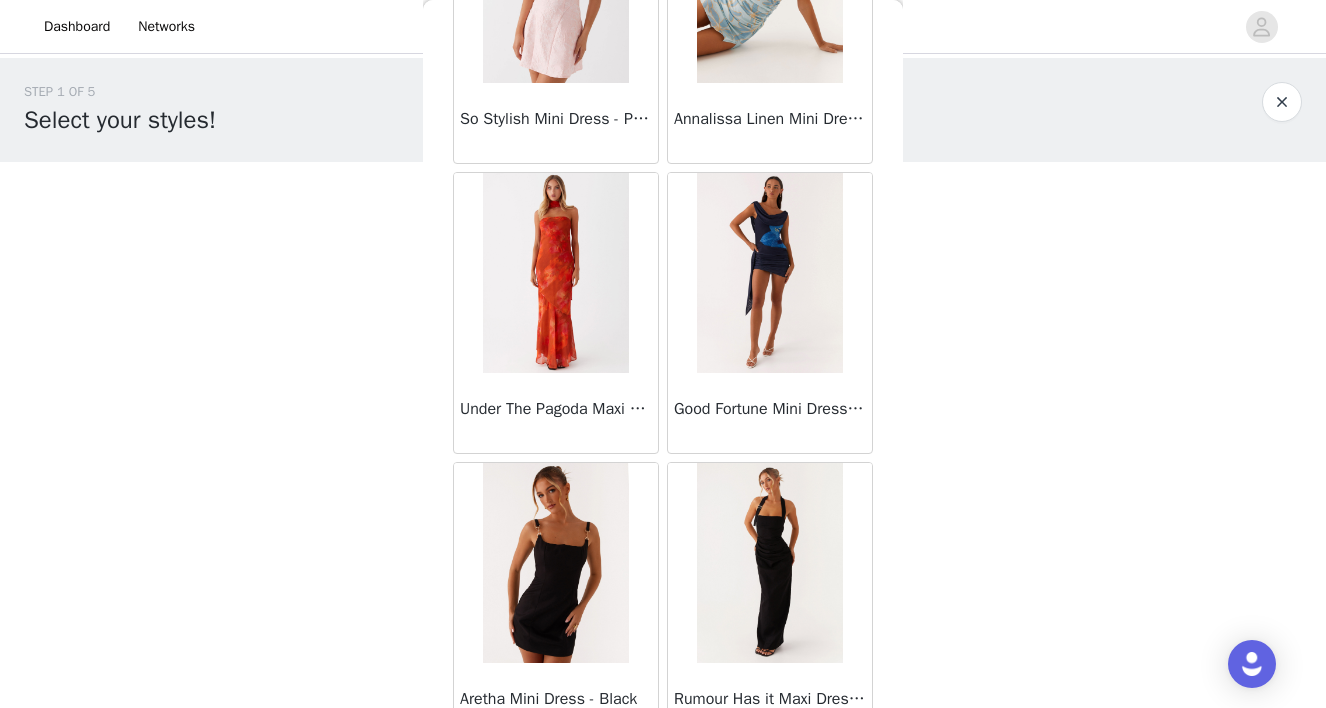 scroll, scrollTop: 5252, scrollLeft: 0, axis: vertical 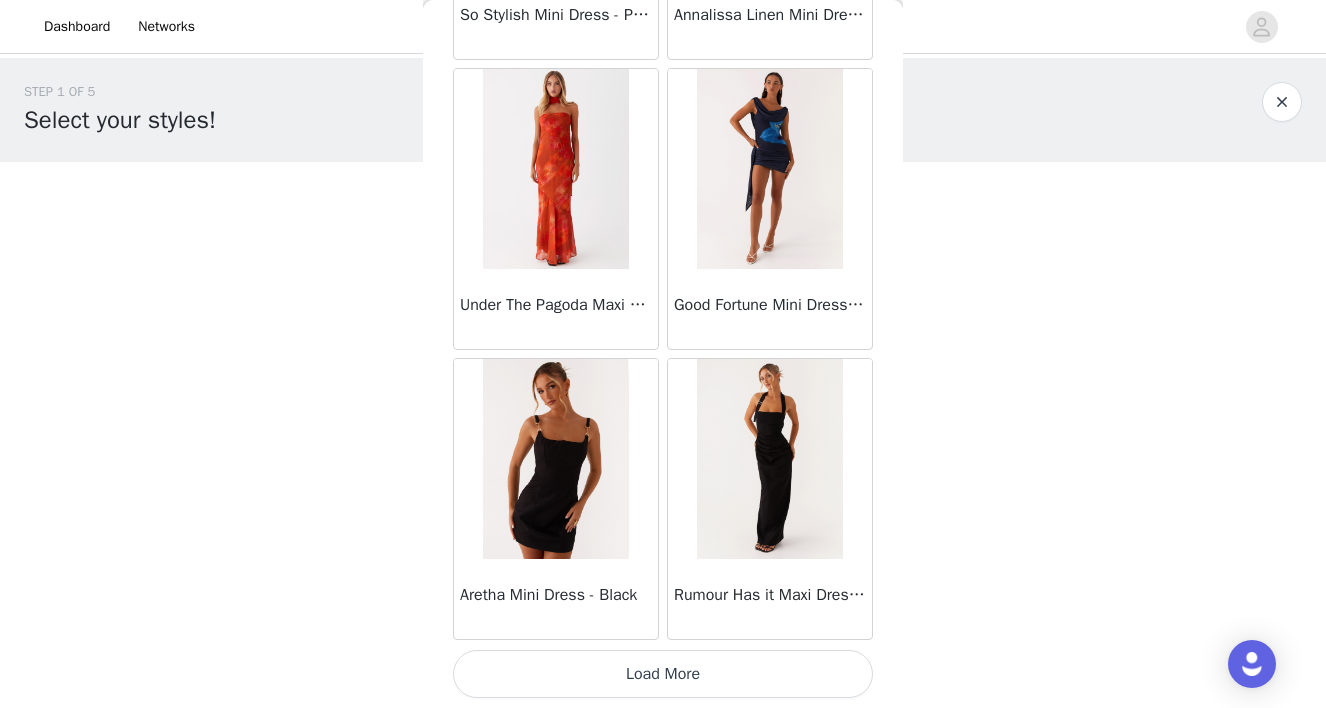 click on "Load More" at bounding box center [663, 674] 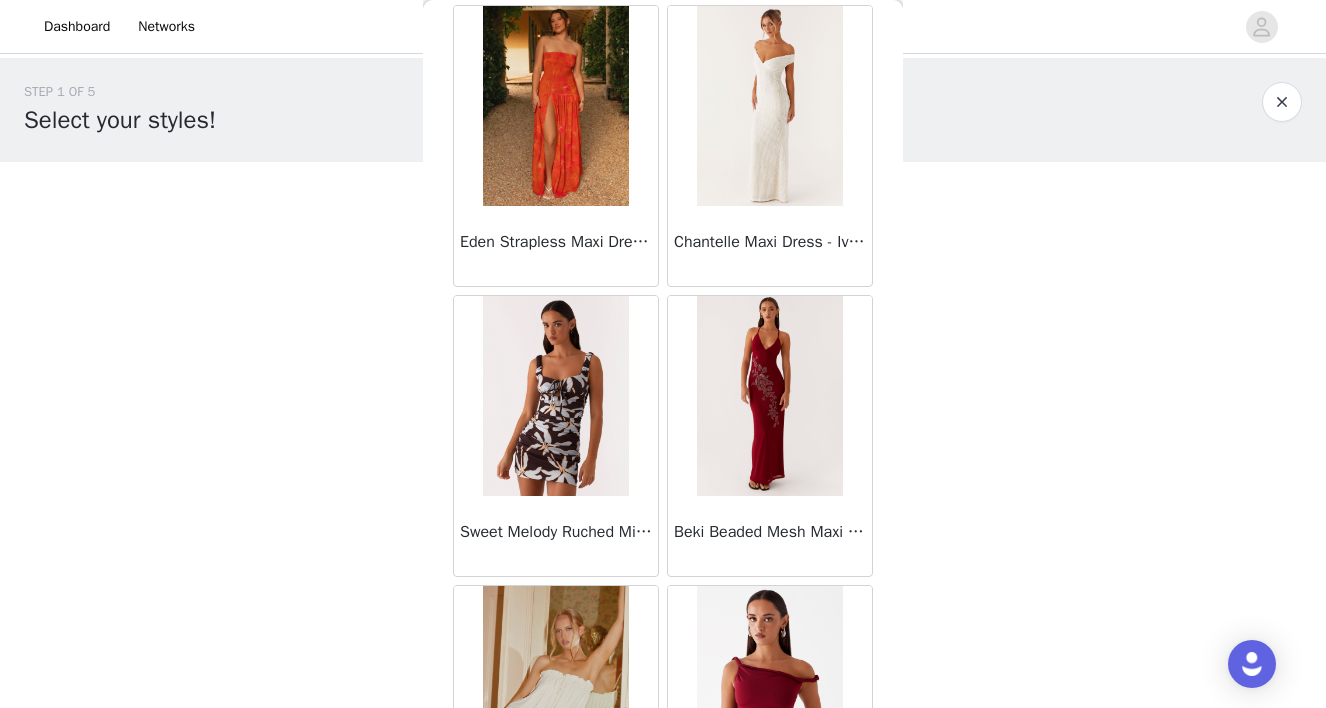 scroll, scrollTop: 8152, scrollLeft: 0, axis: vertical 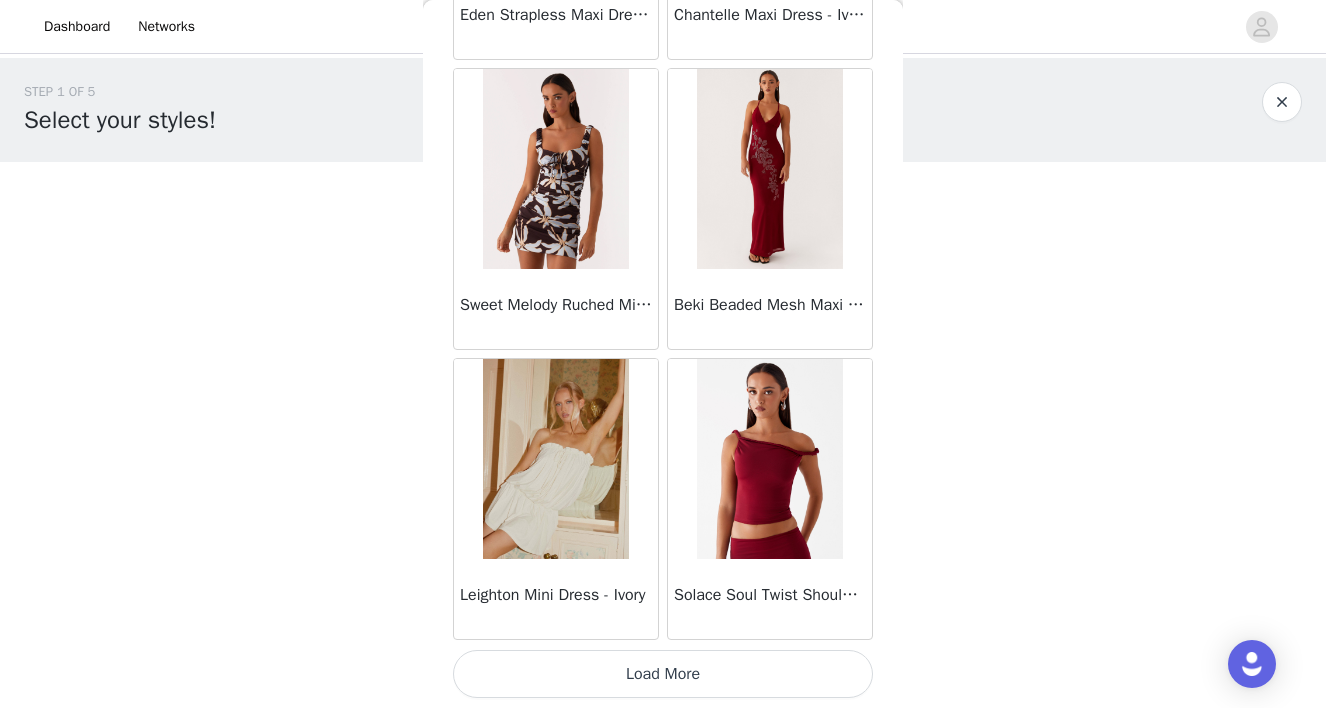 click on "Load More" at bounding box center (663, 674) 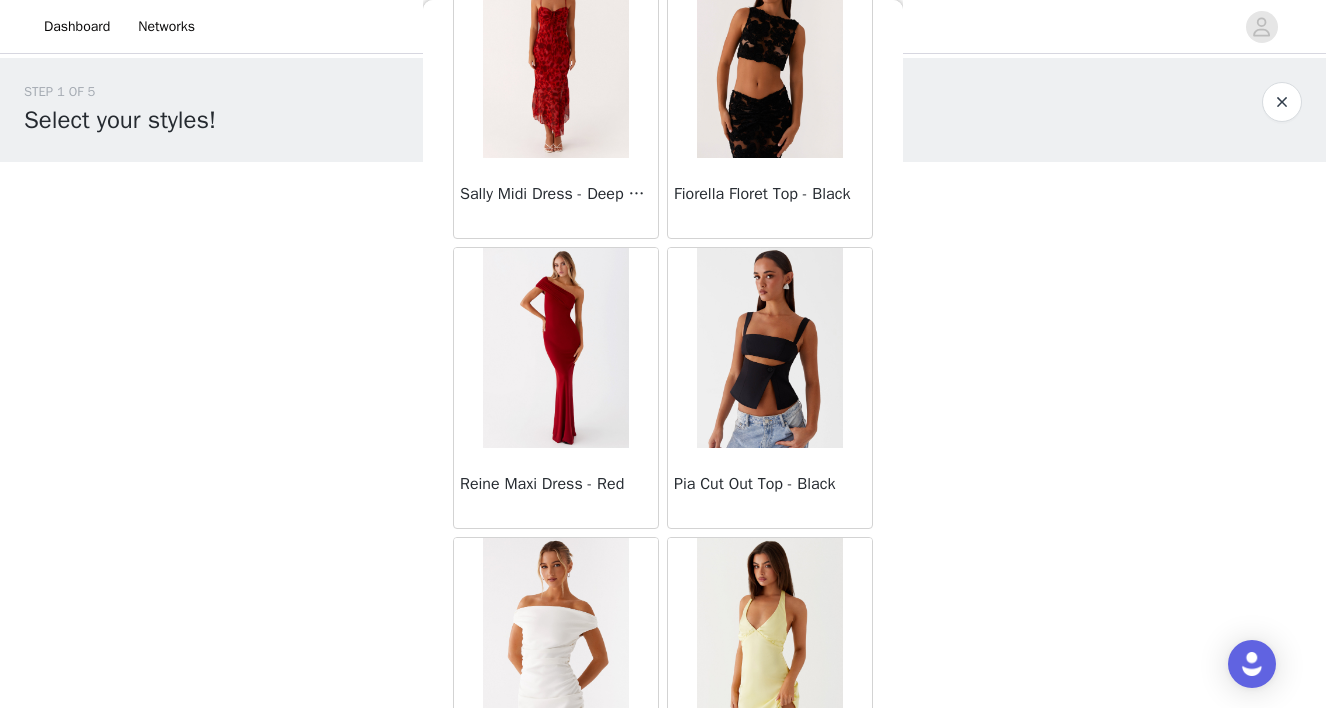 scroll, scrollTop: 11052, scrollLeft: 0, axis: vertical 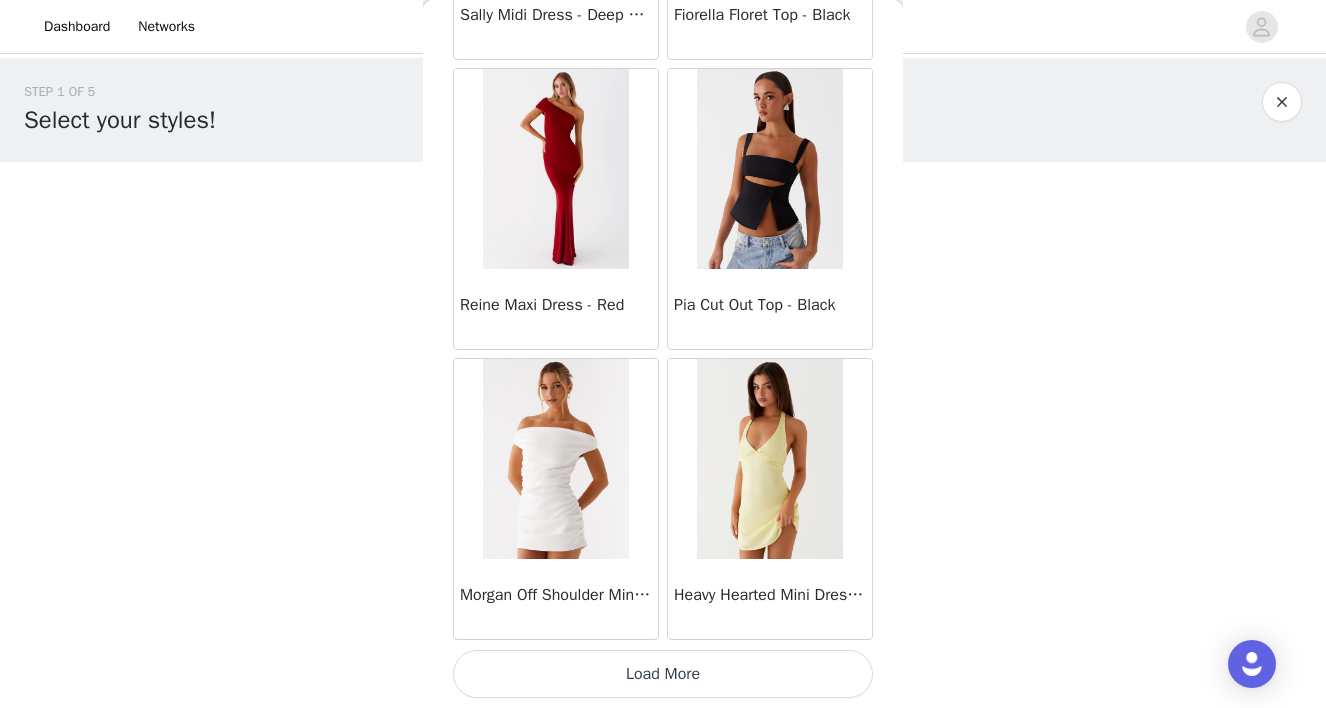 click on "Load More" at bounding box center (663, 674) 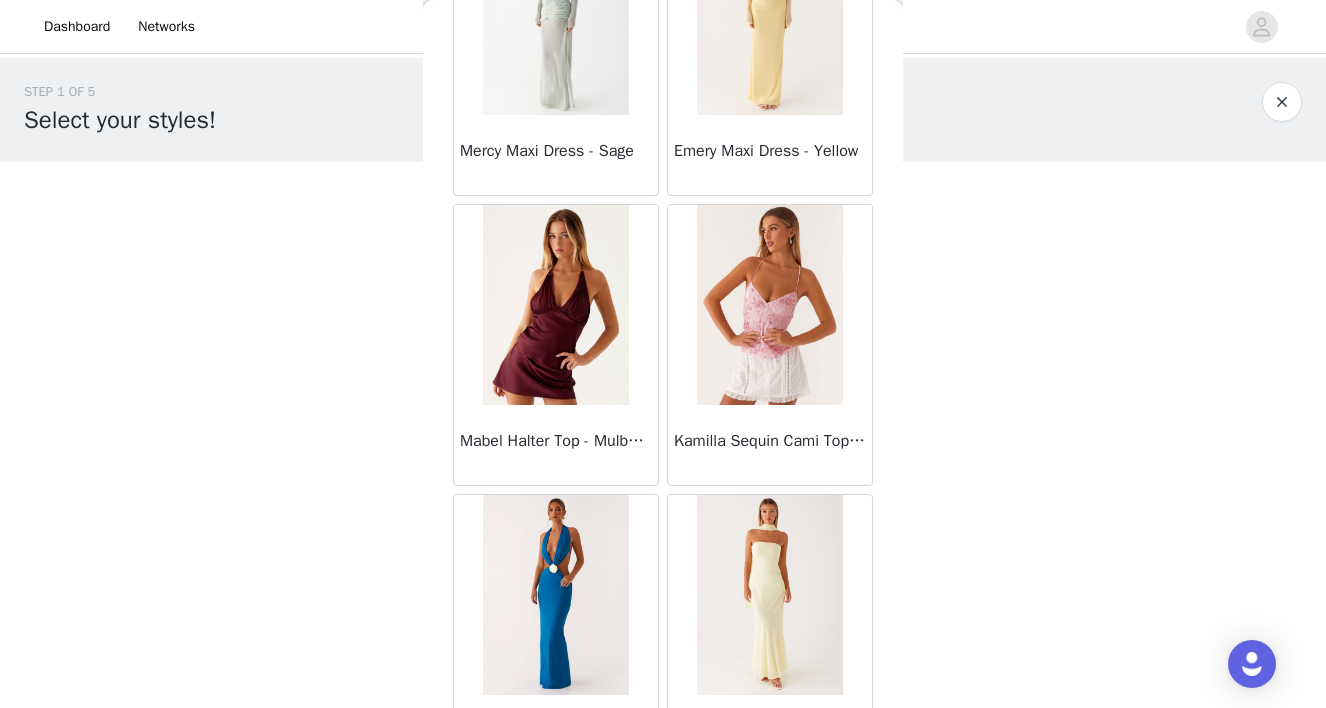 scroll, scrollTop: 13952, scrollLeft: 0, axis: vertical 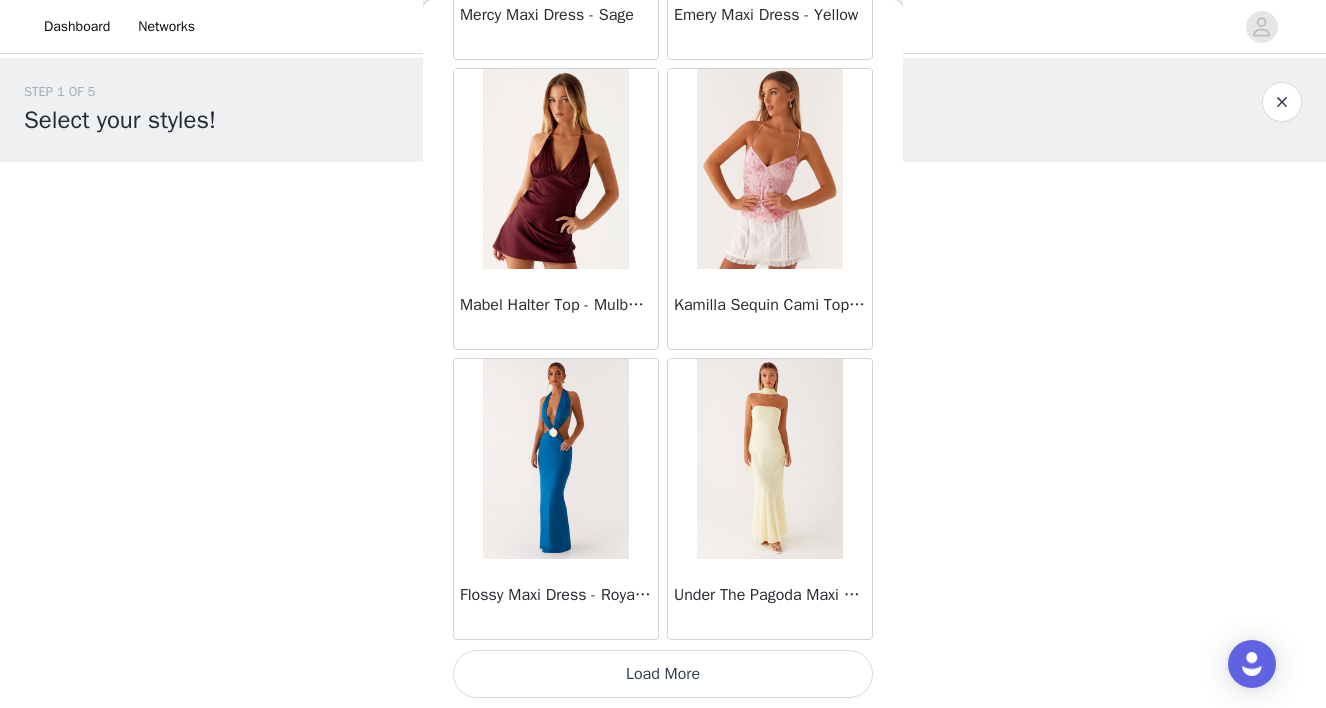 click on "Load More" at bounding box center [663, 674] 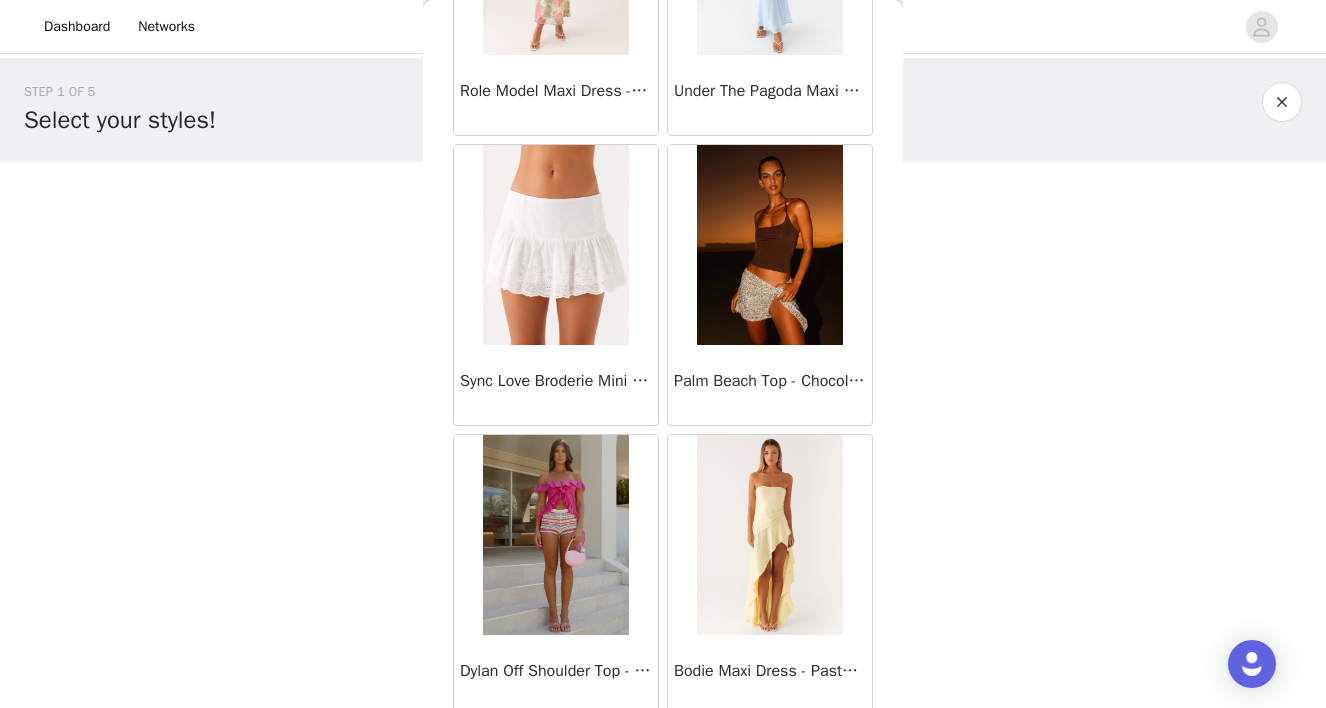 scroll, scrollTop: 16852, scrollLeft: 0, axis: vertical 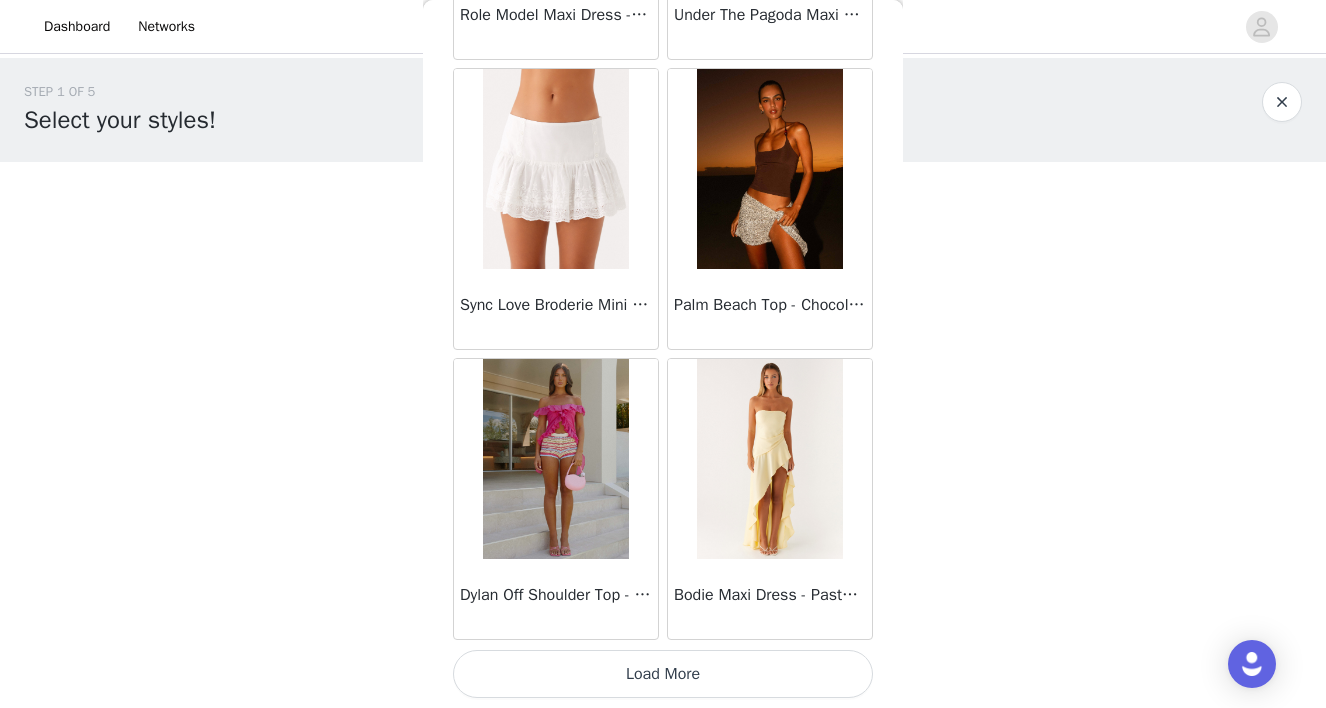 click on "Load More" at bounding box center (663, 674) 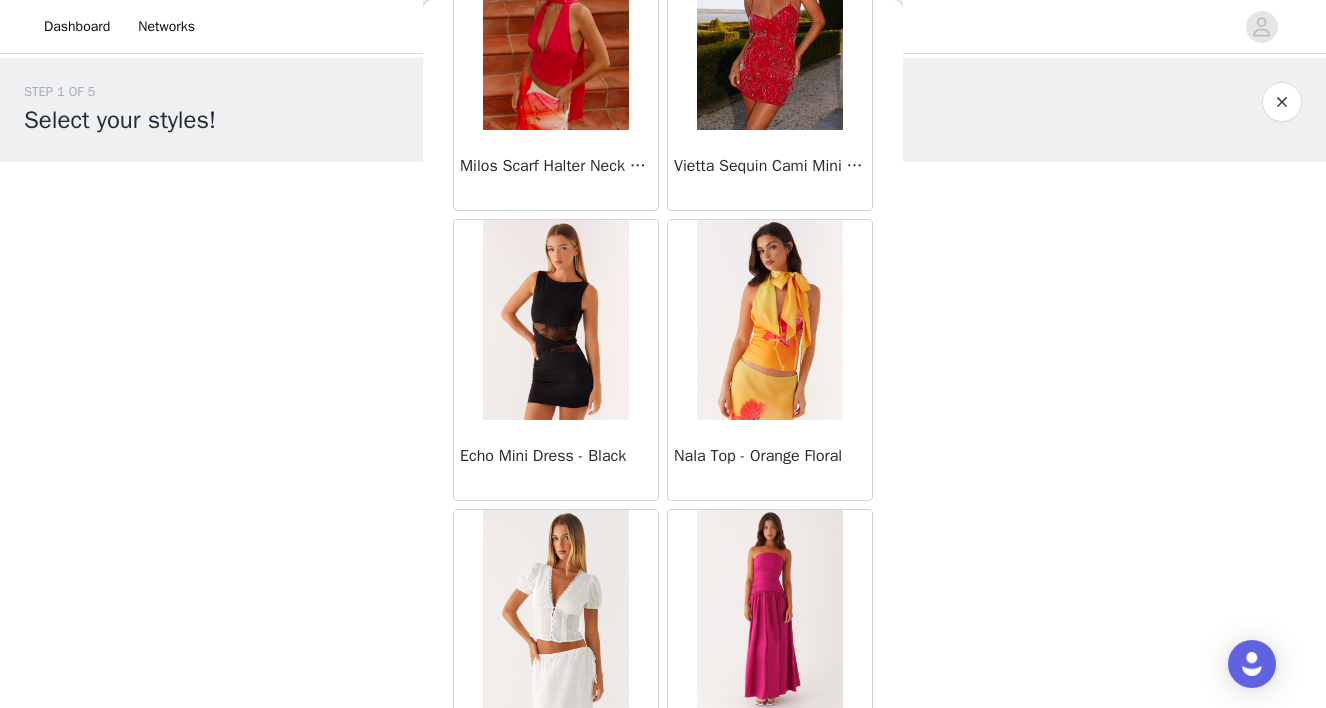 scroll, scrollTop: 19752, scrollLeft: 0, axis: vertical 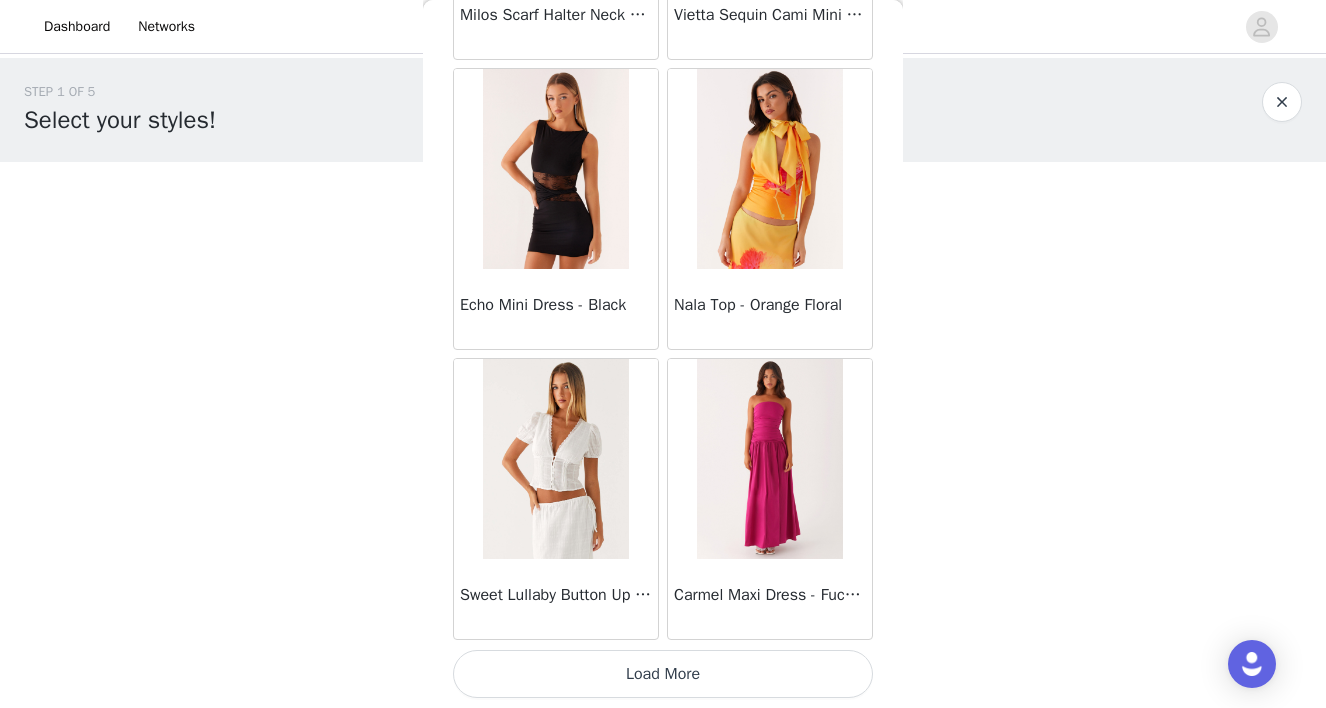 click on "Load More" at bounding box center [663, 674] 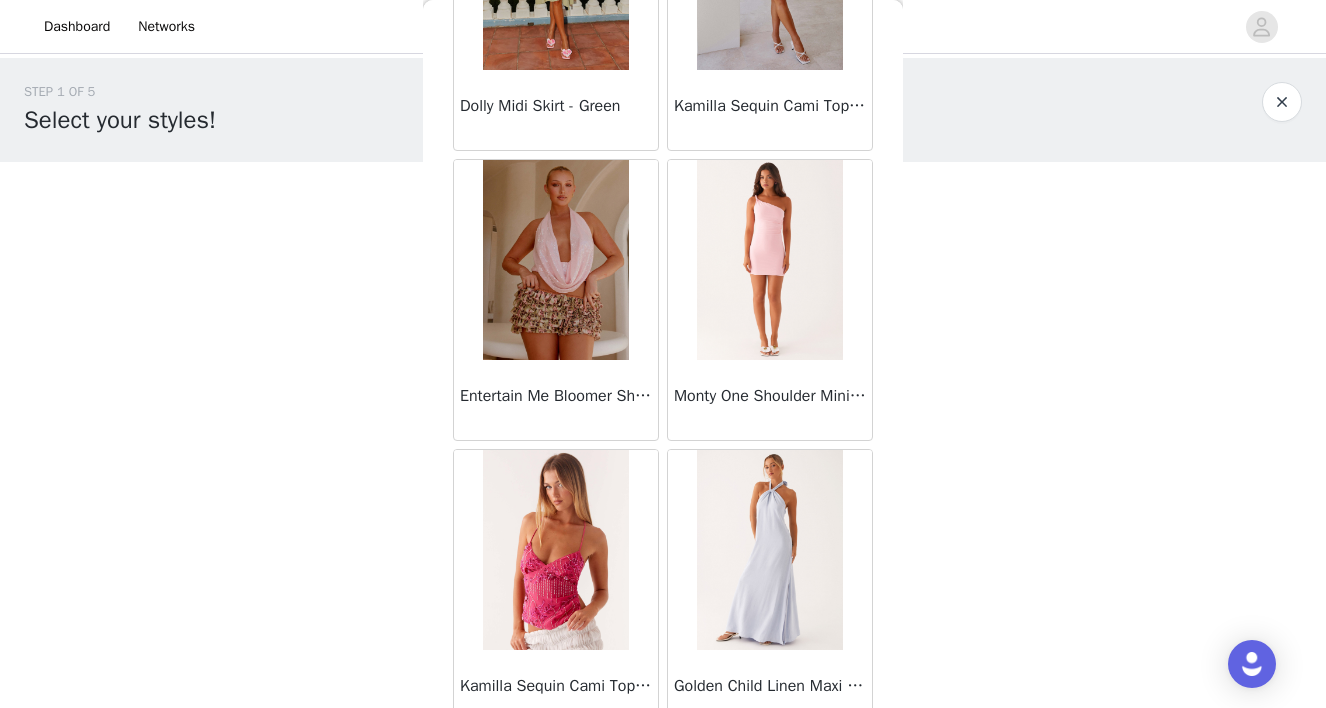 scroll, scrollTop: 22652, scrollLeft: 0, axis: vertical 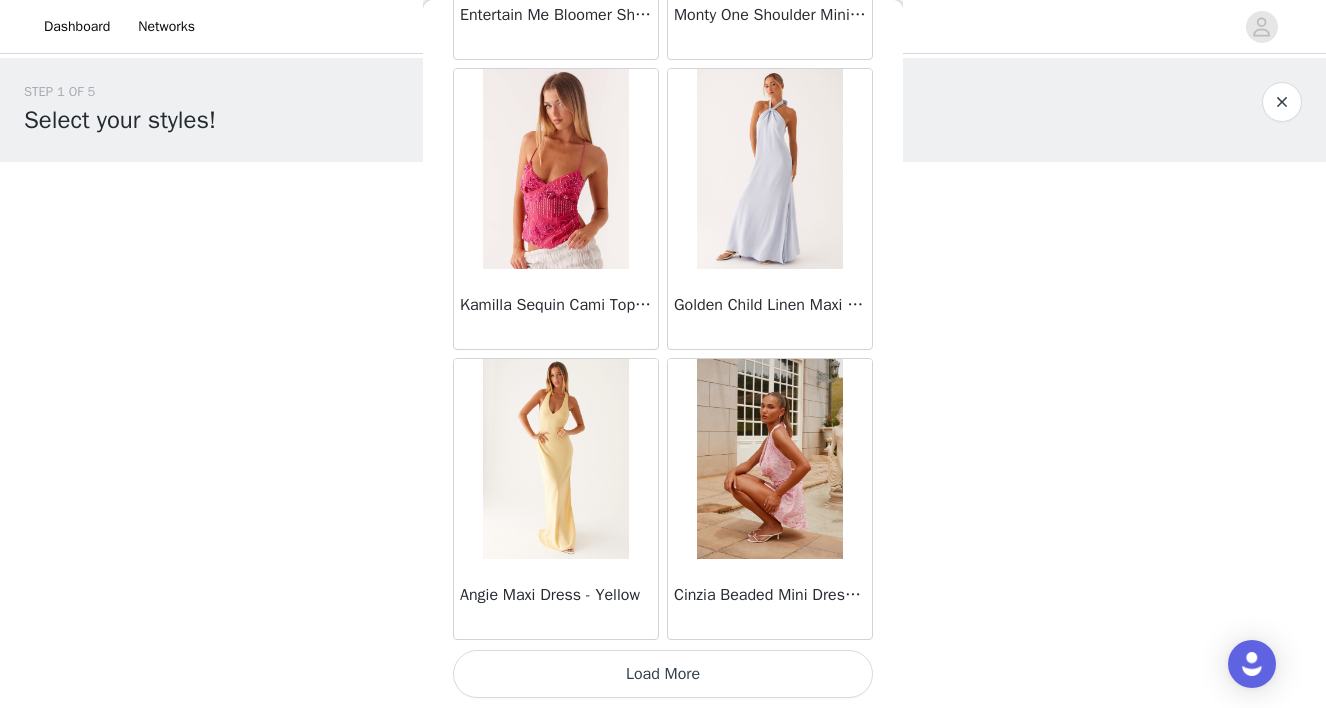 click on "Load More" at bounding box center [663, 674] 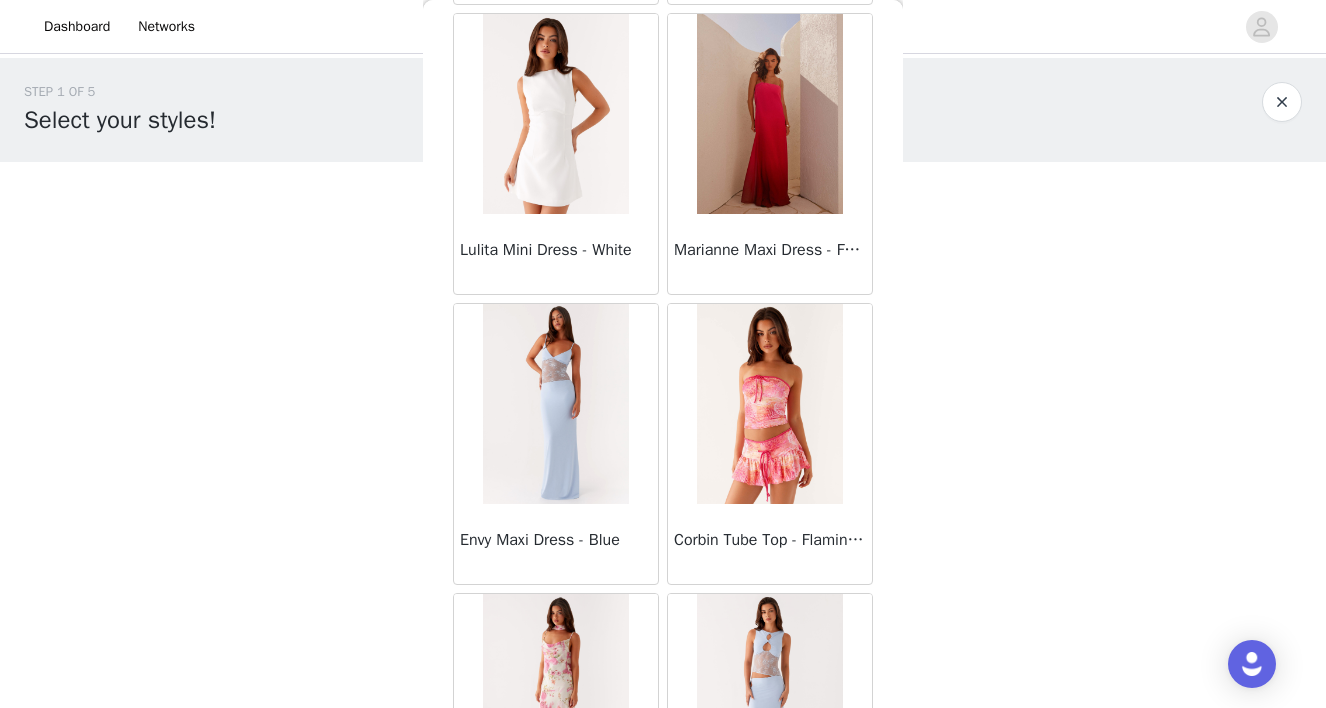 scroll, scrollTop: 25552, scrollLeft: 0, axis: vertical 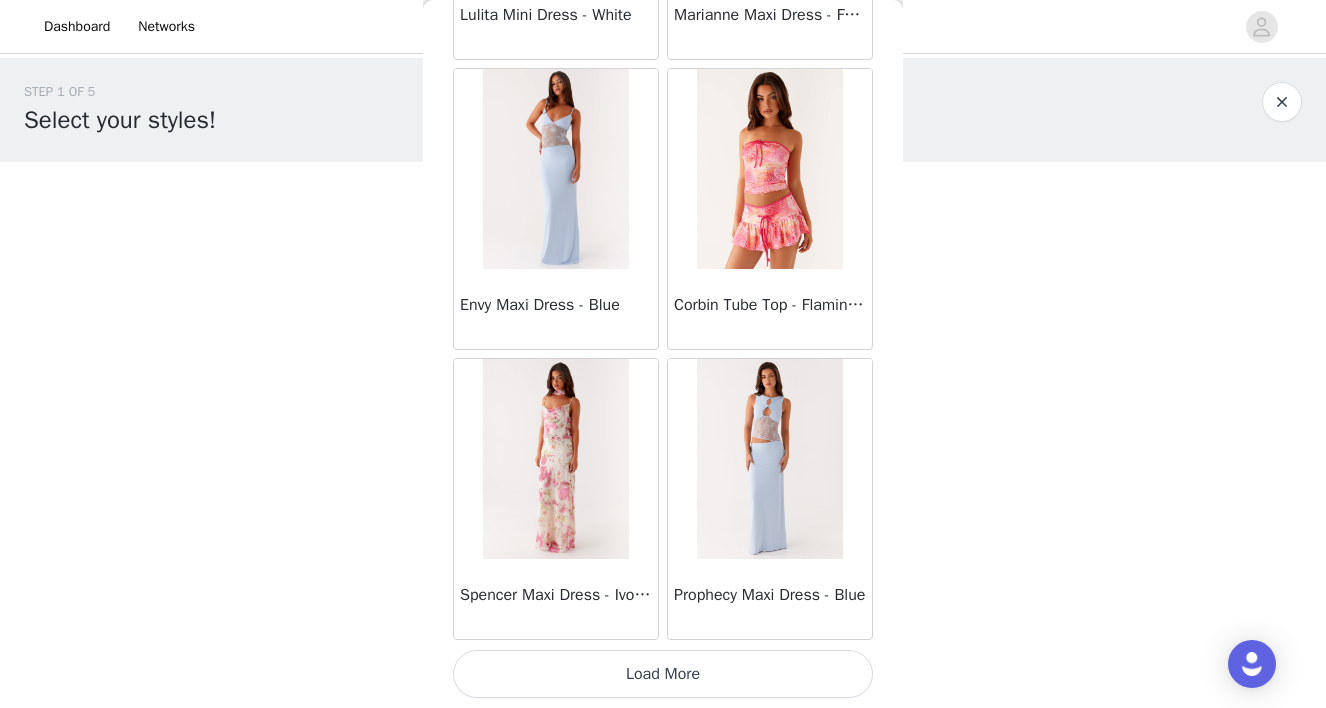 click on "Load More" at bounding box center (663, 674) 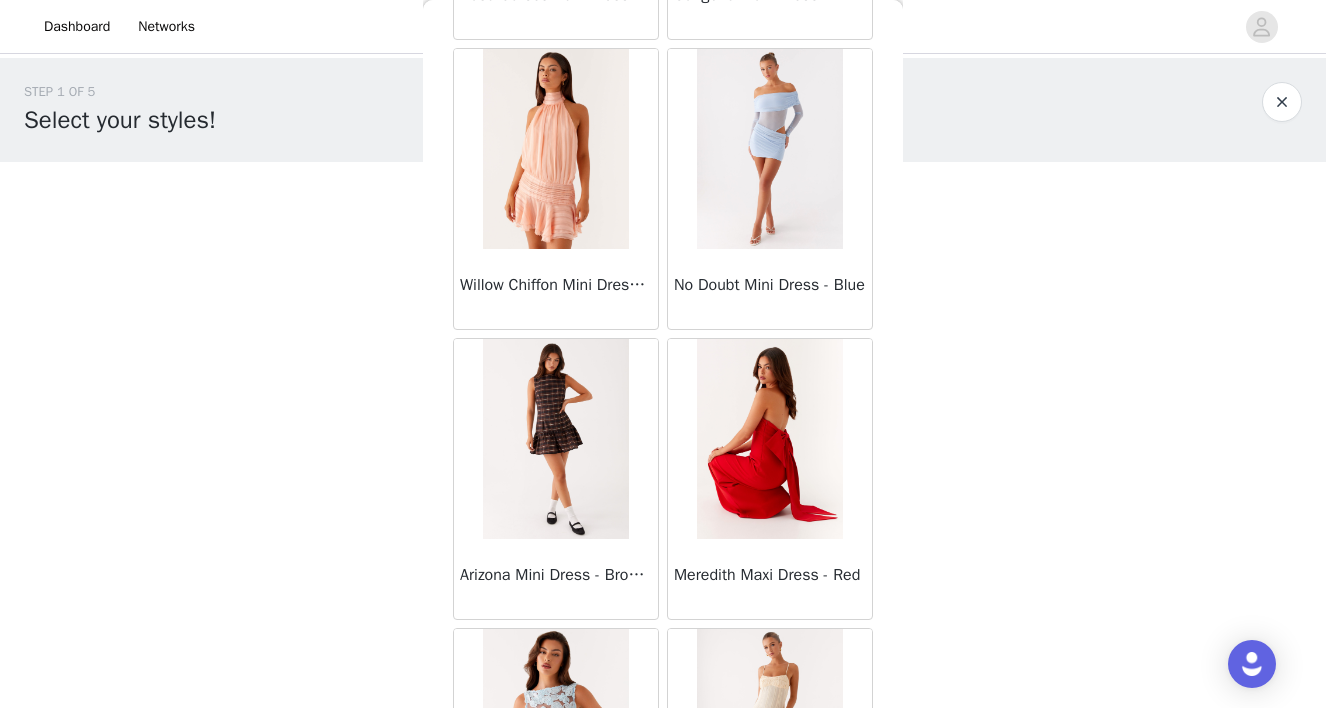 scroll, scrollTop: 28421, scrollLeft: 0, axis: vertical 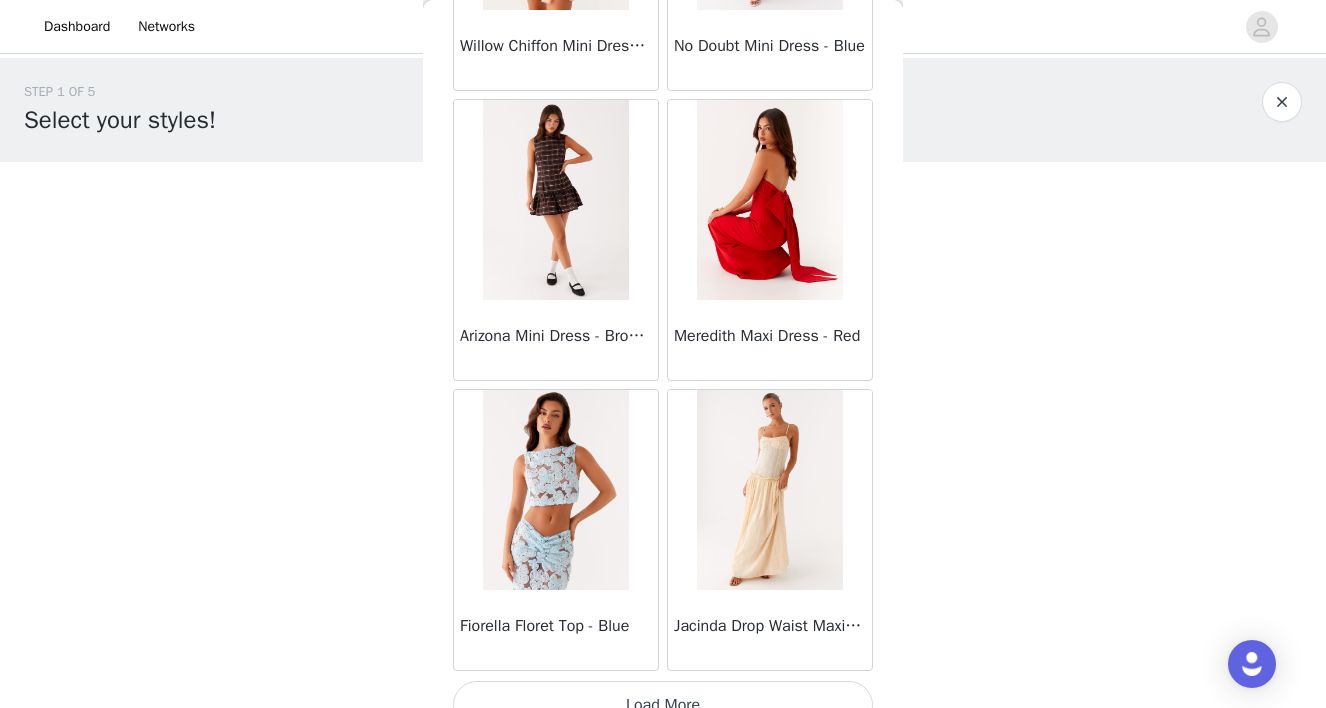 click on "Load More" at bounding box center [663, 705] 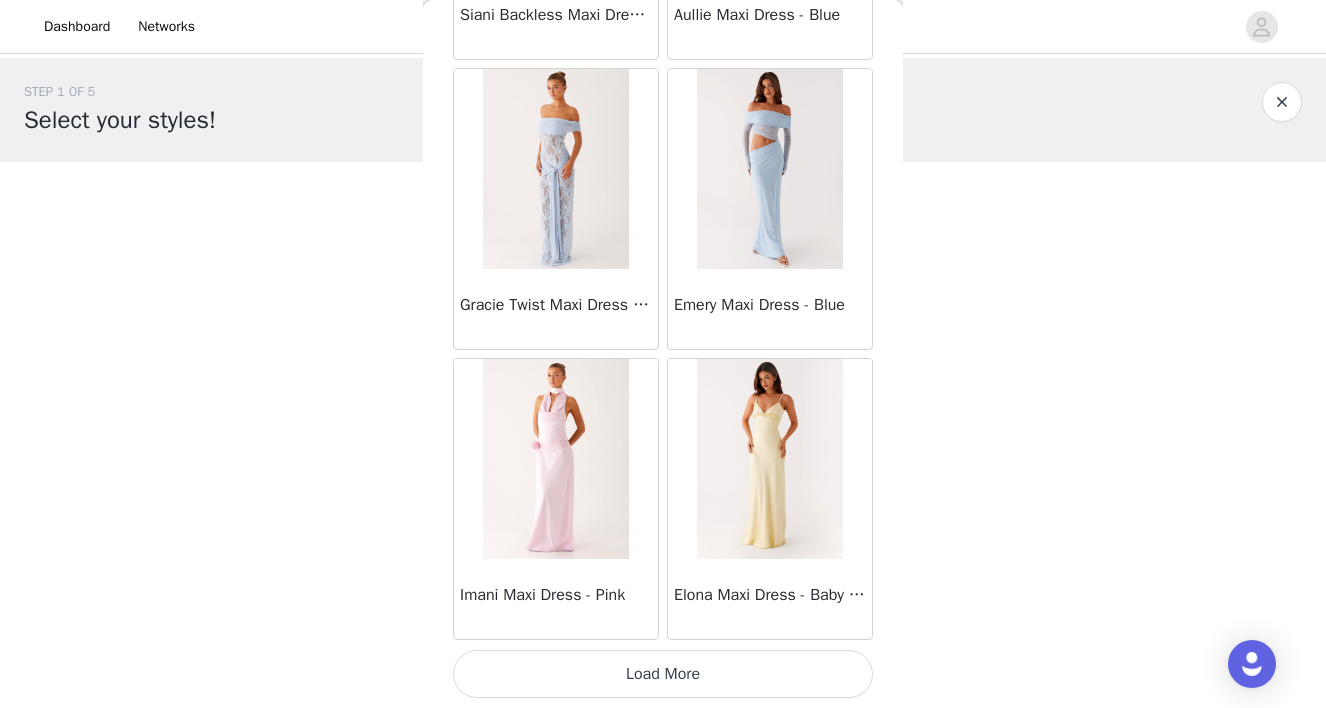 click on "Load More" at bounding box center [663, 674] 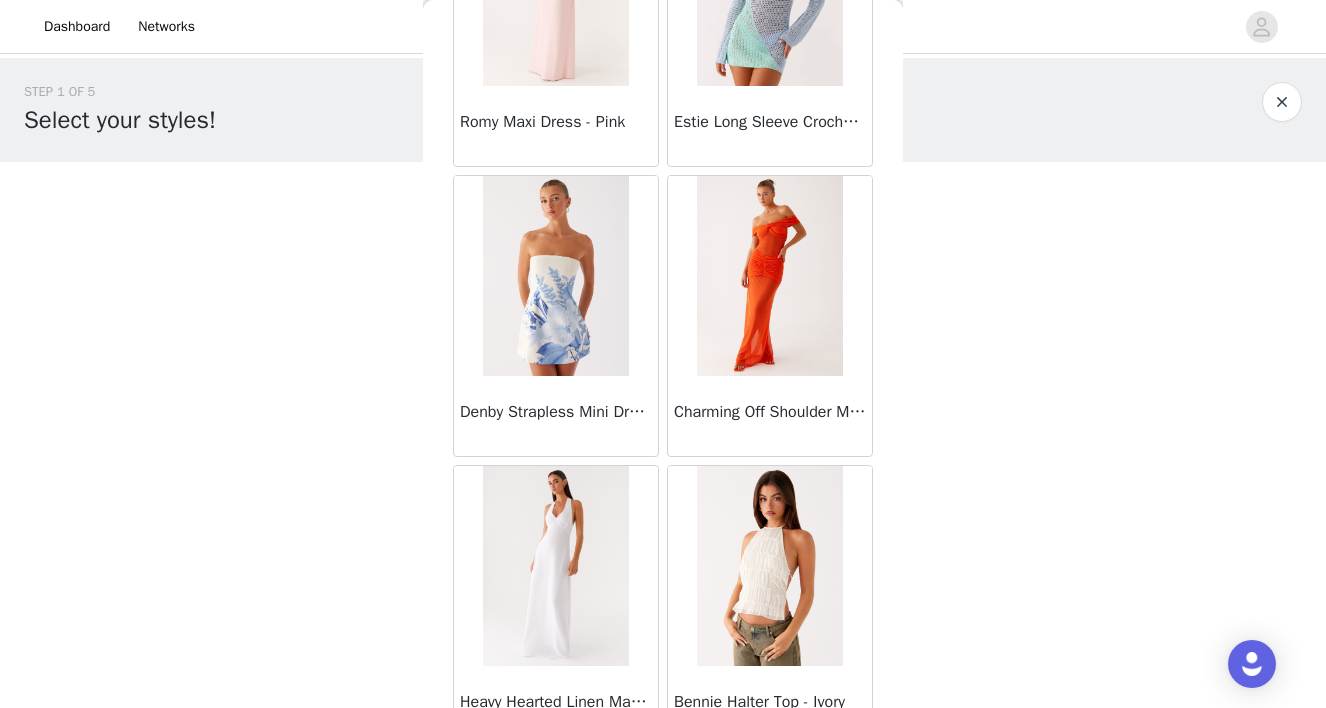 scroll, scrollTop: 34252, scrollLeft: 0, axis: vertical 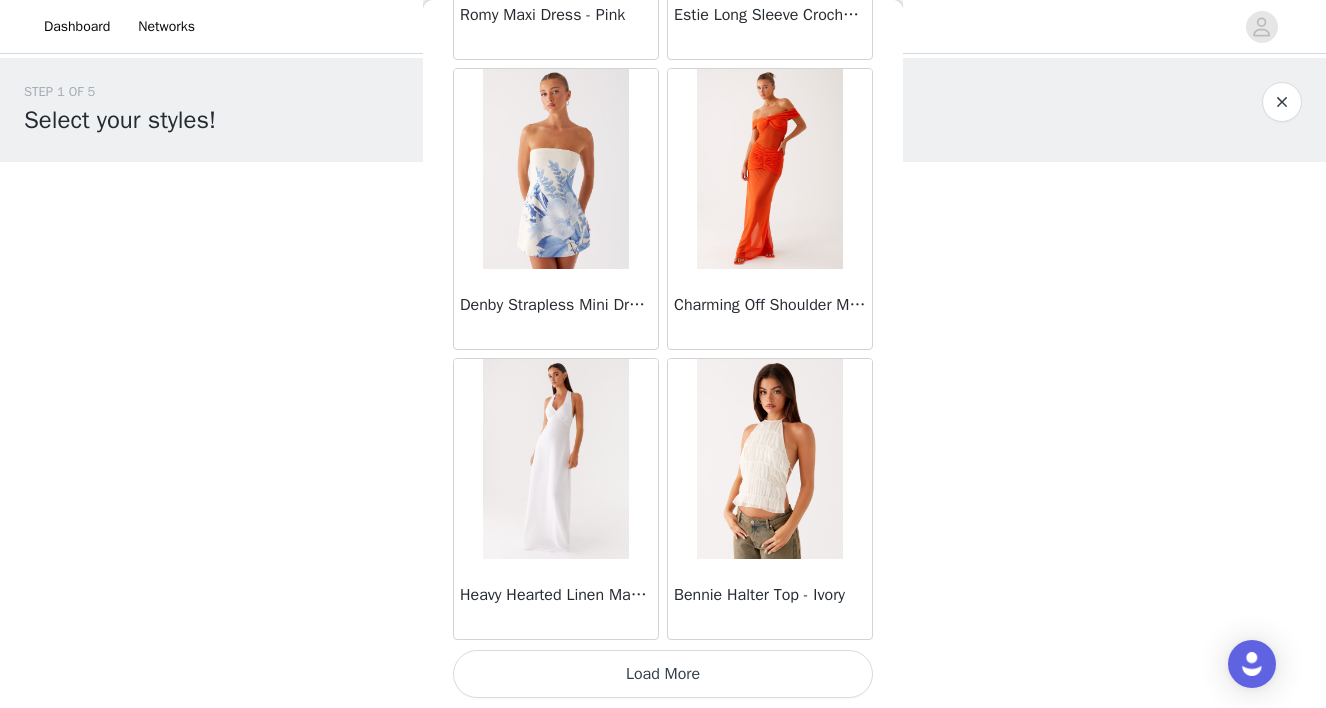 click on "Load More" at bounding box center [663, 674] 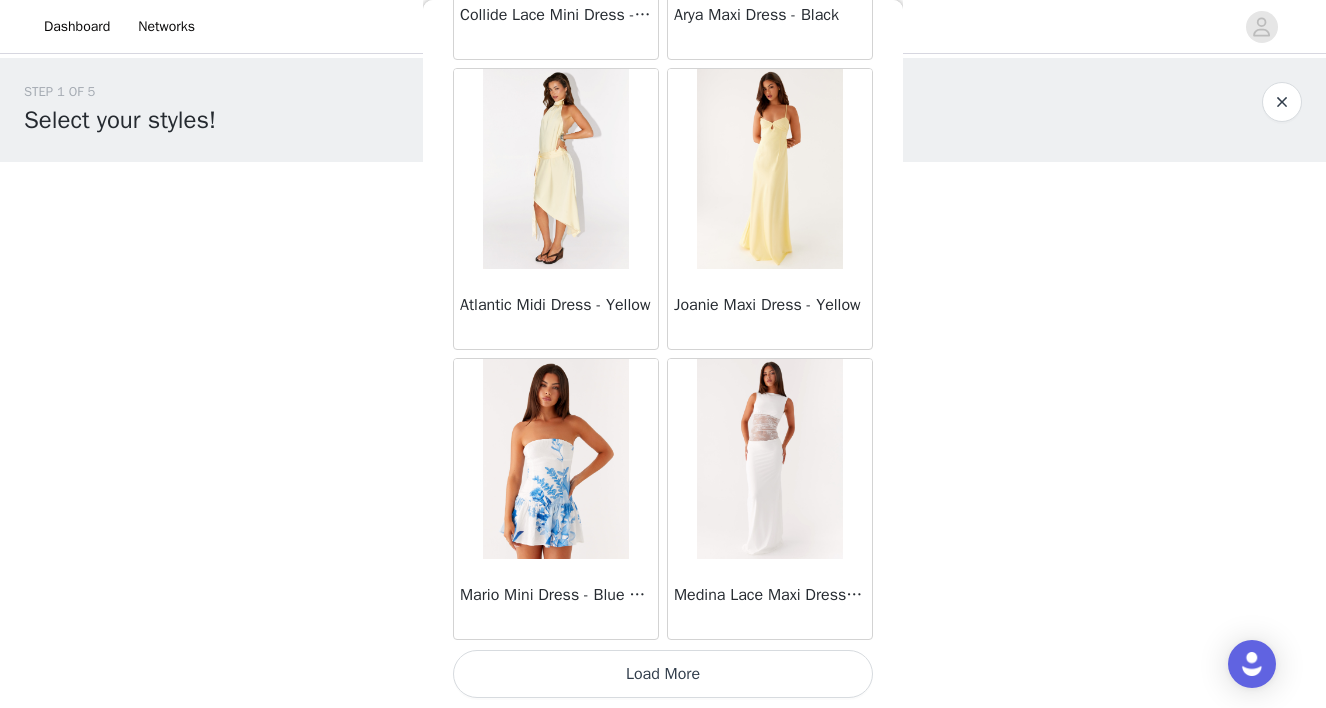 click on "Load More" at bounding box center (663, 674) 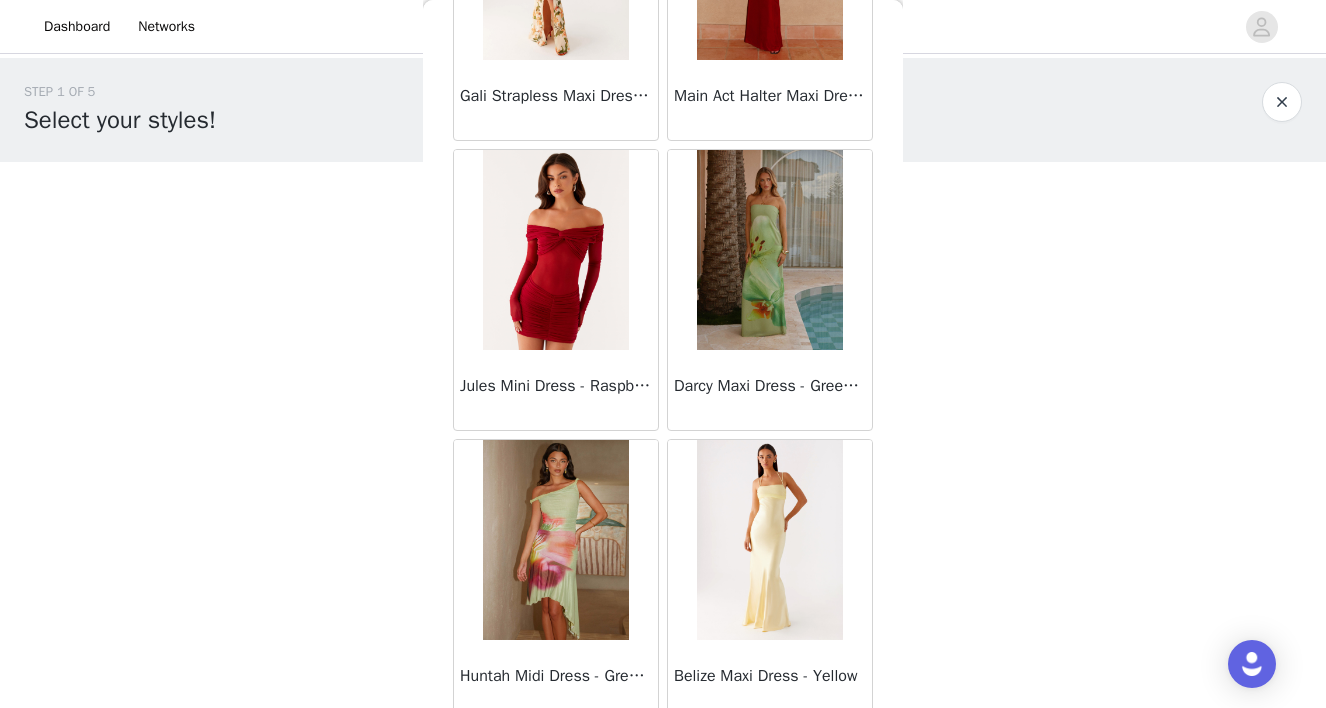 scroll, scrollTop: 40052, scrollLeft: 0, axis: vertical 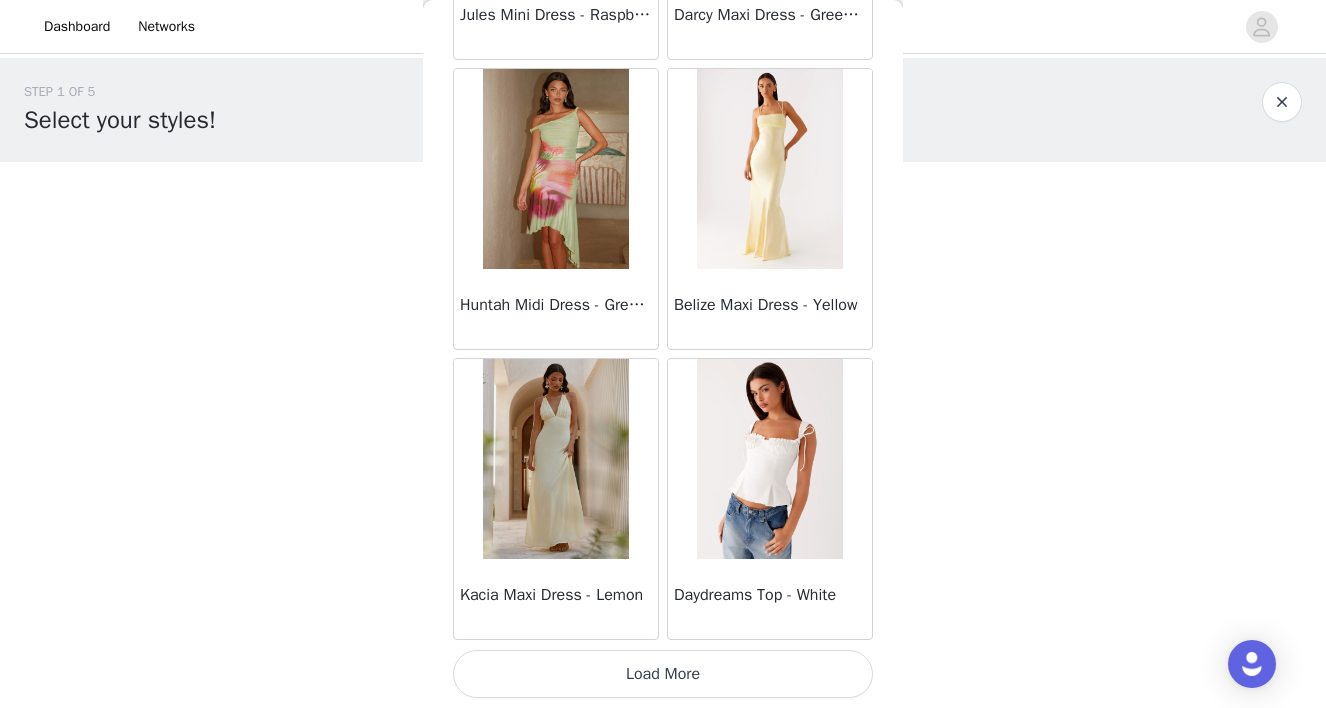click on "Load More" at bounding box center [663, 674] 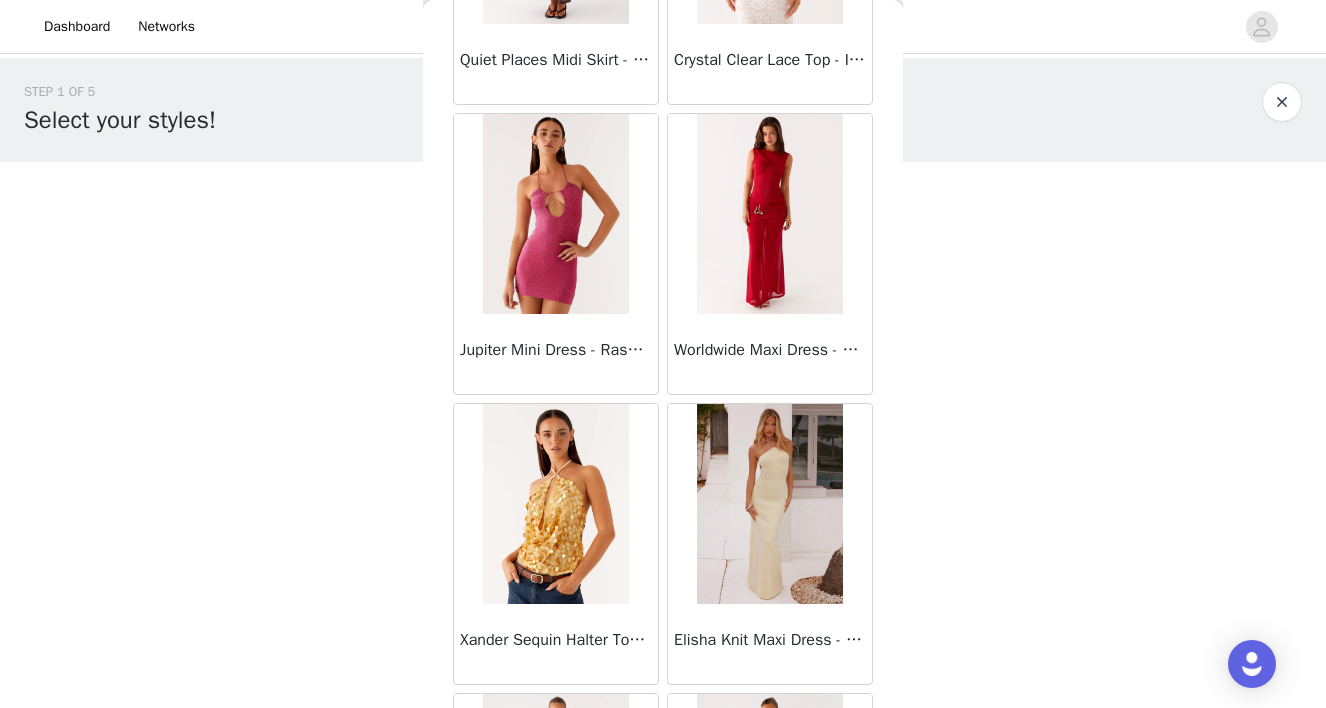 scroll, scrollTop: 42952, scrollLeft: 0, axis: vertical 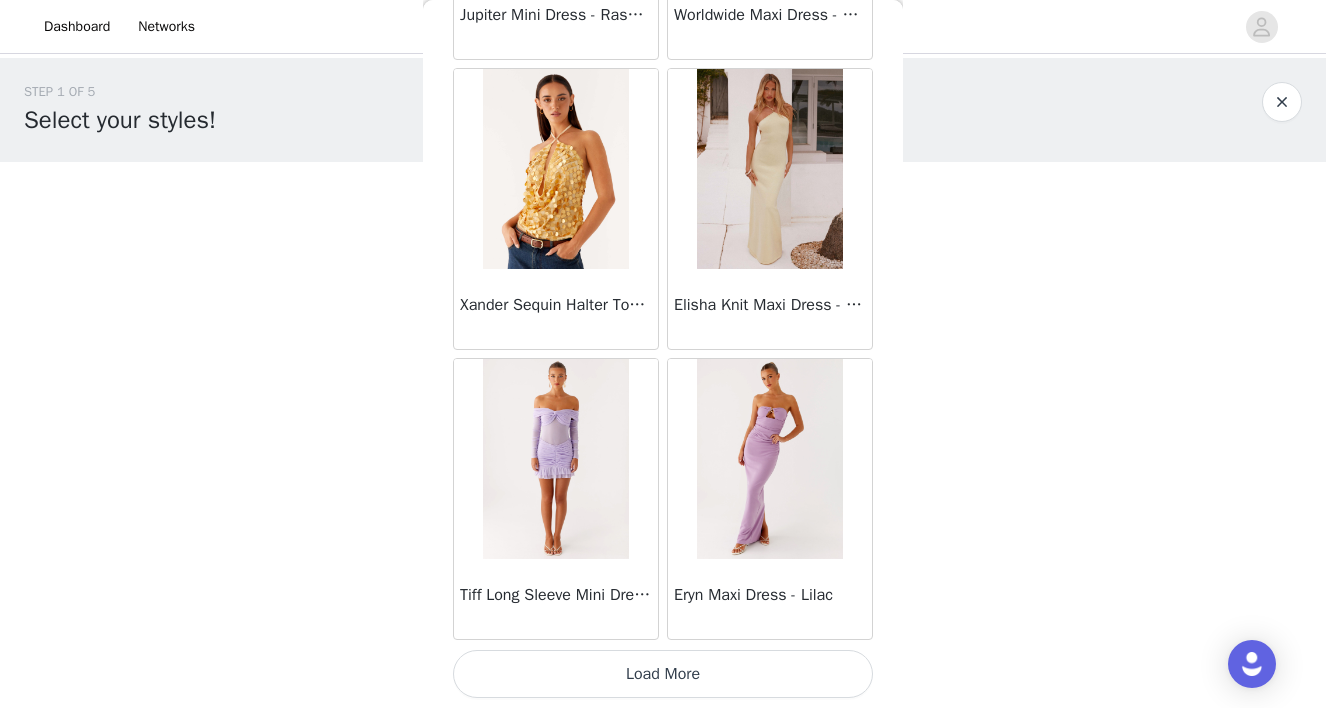 click on "Load More" at bounding box center (663, 674) 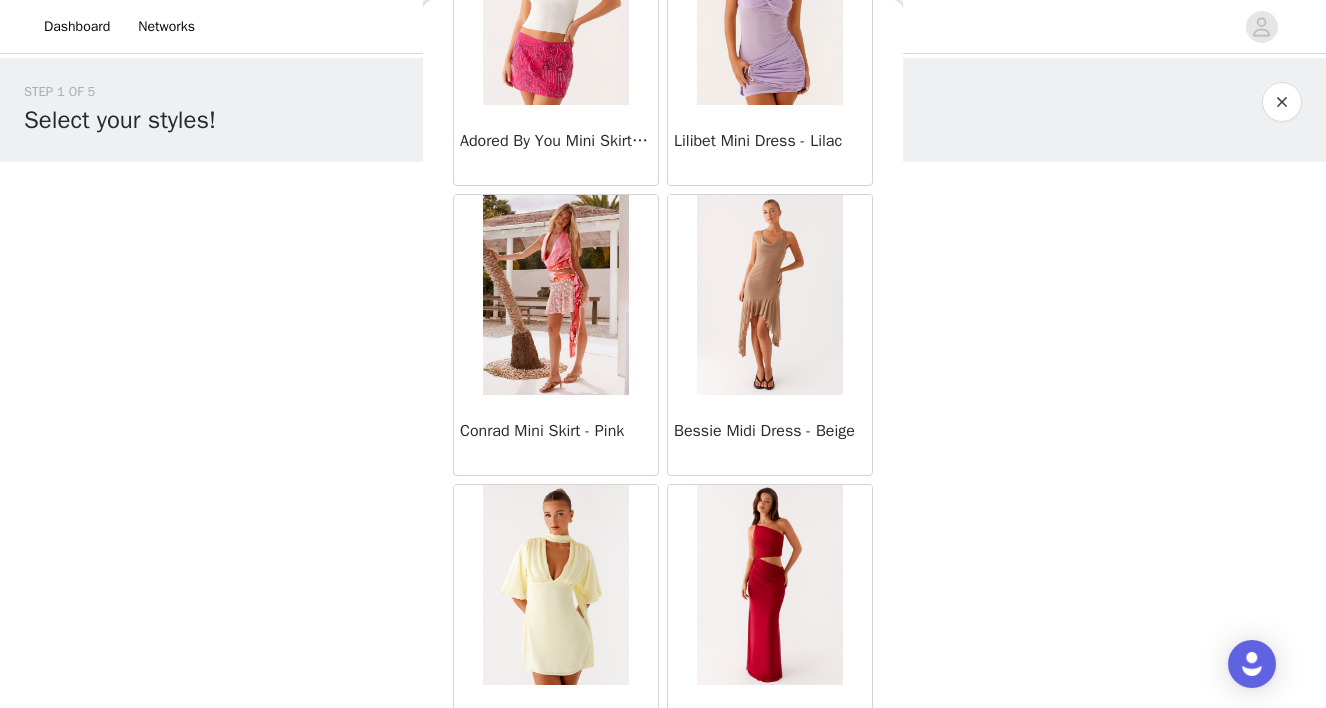 scroll, scrollTop: 45852, scrollLeft: 0, axis: vertical 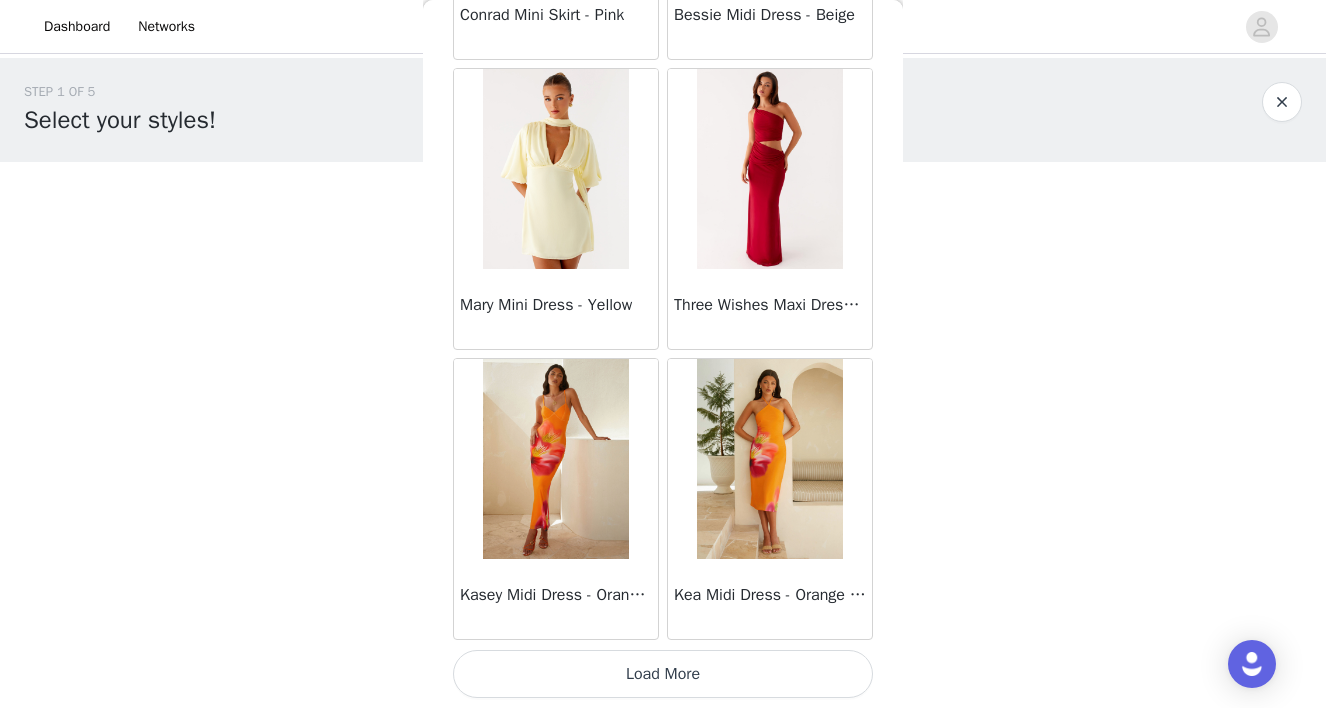 click on "Load More" at bounding box center [663, 674] 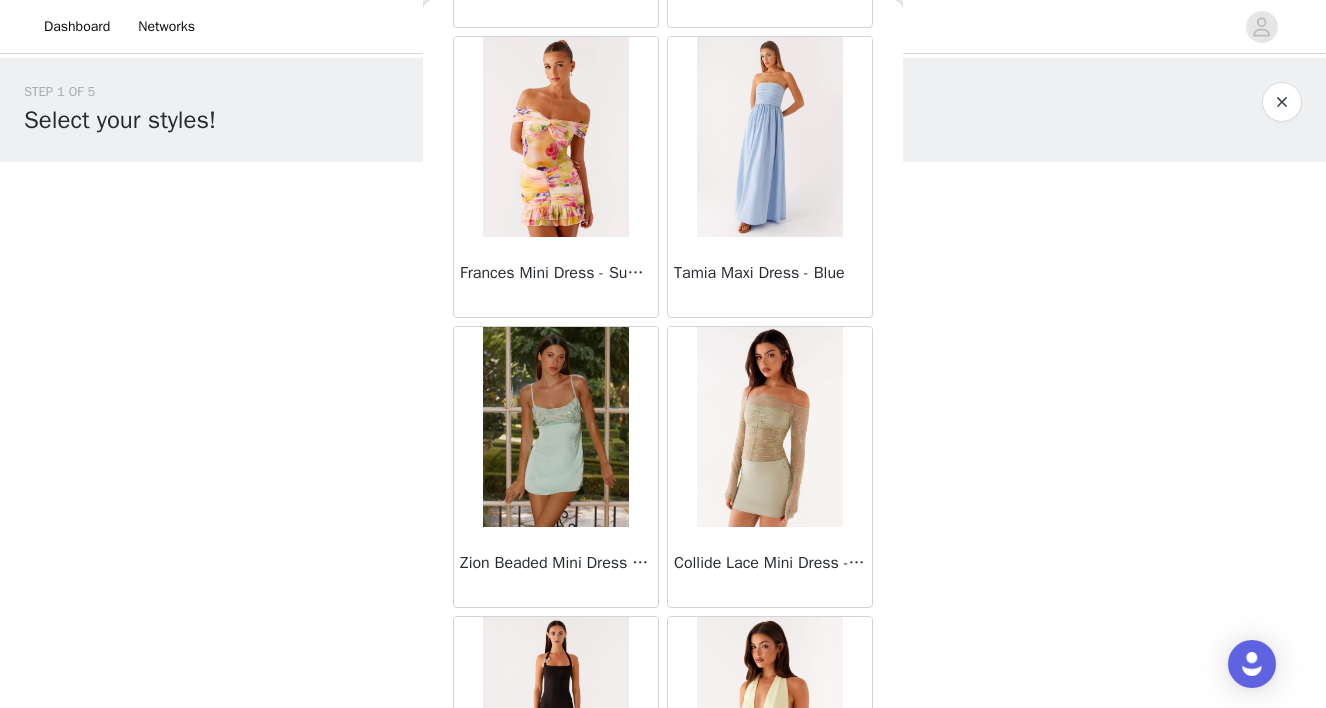 scroll, scrollTop: 48752, scrollLeft: 0, axis: vertical 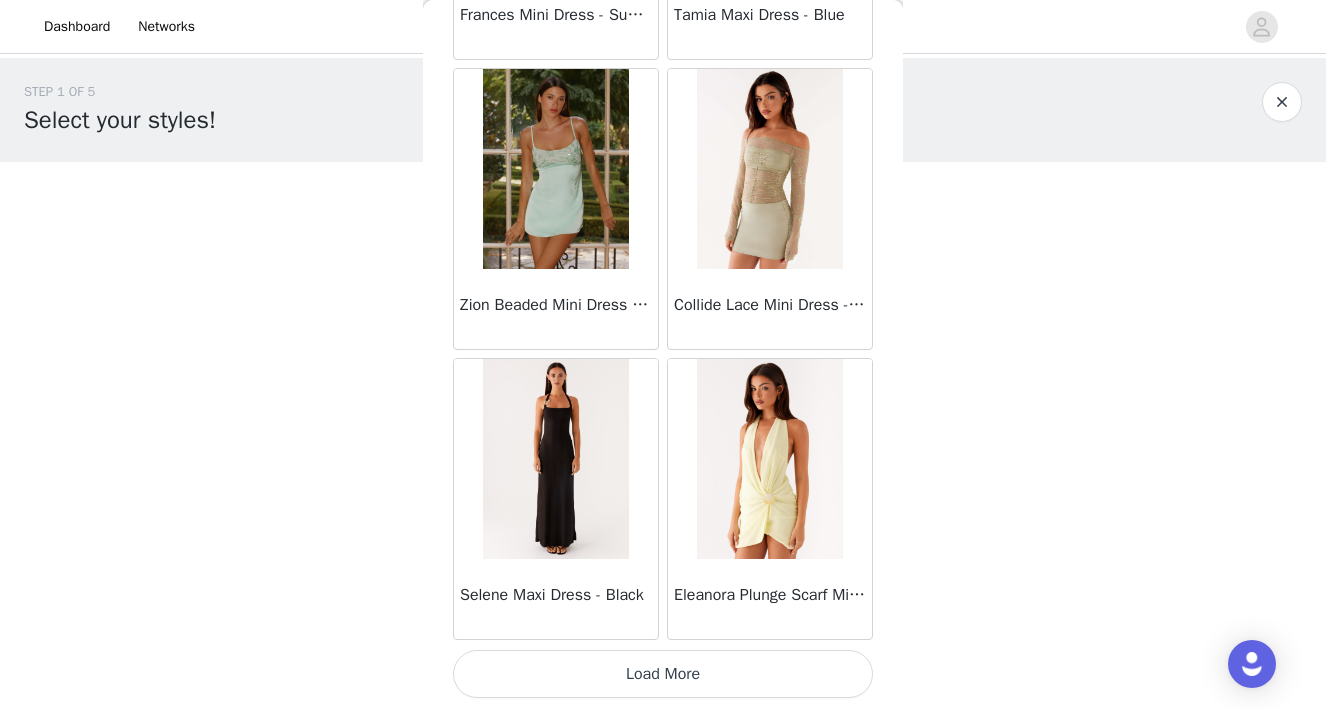 click on "Load More" at bounding box center [663, 674] 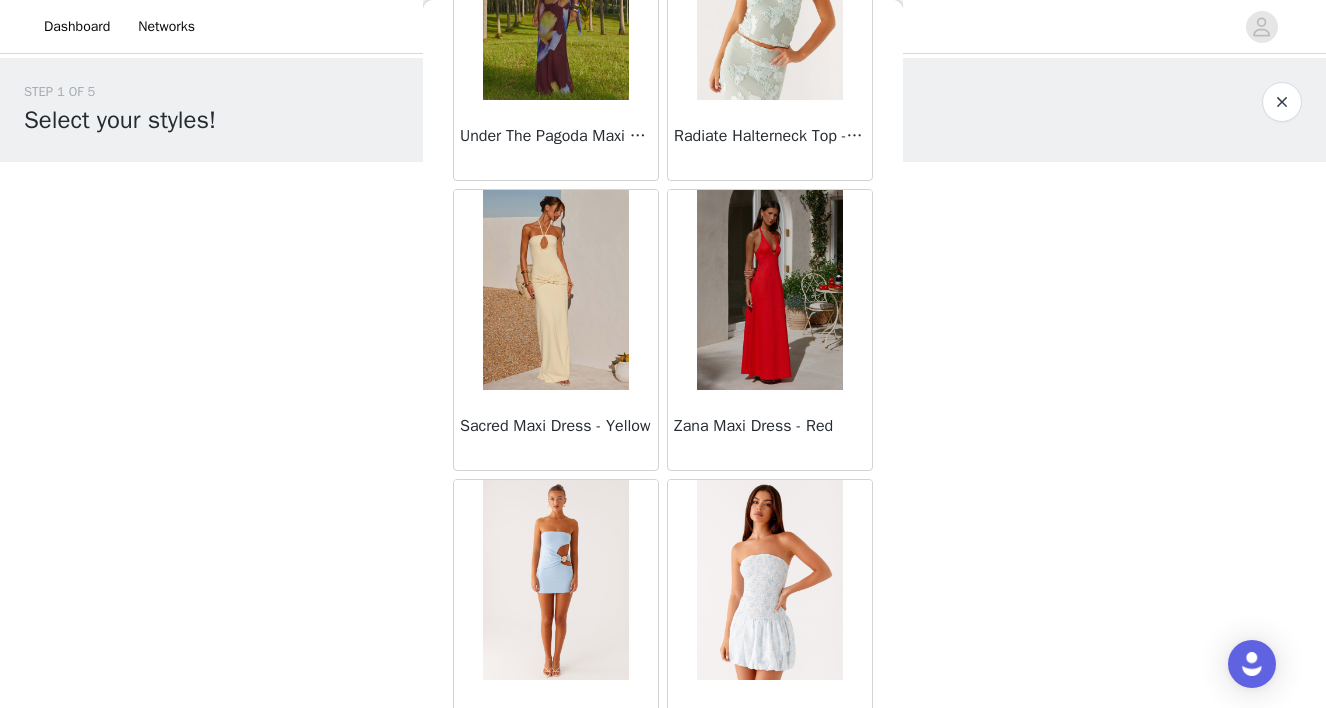 scroll, scrollTop: 51652, scrollLeft: 0, axis: vertical 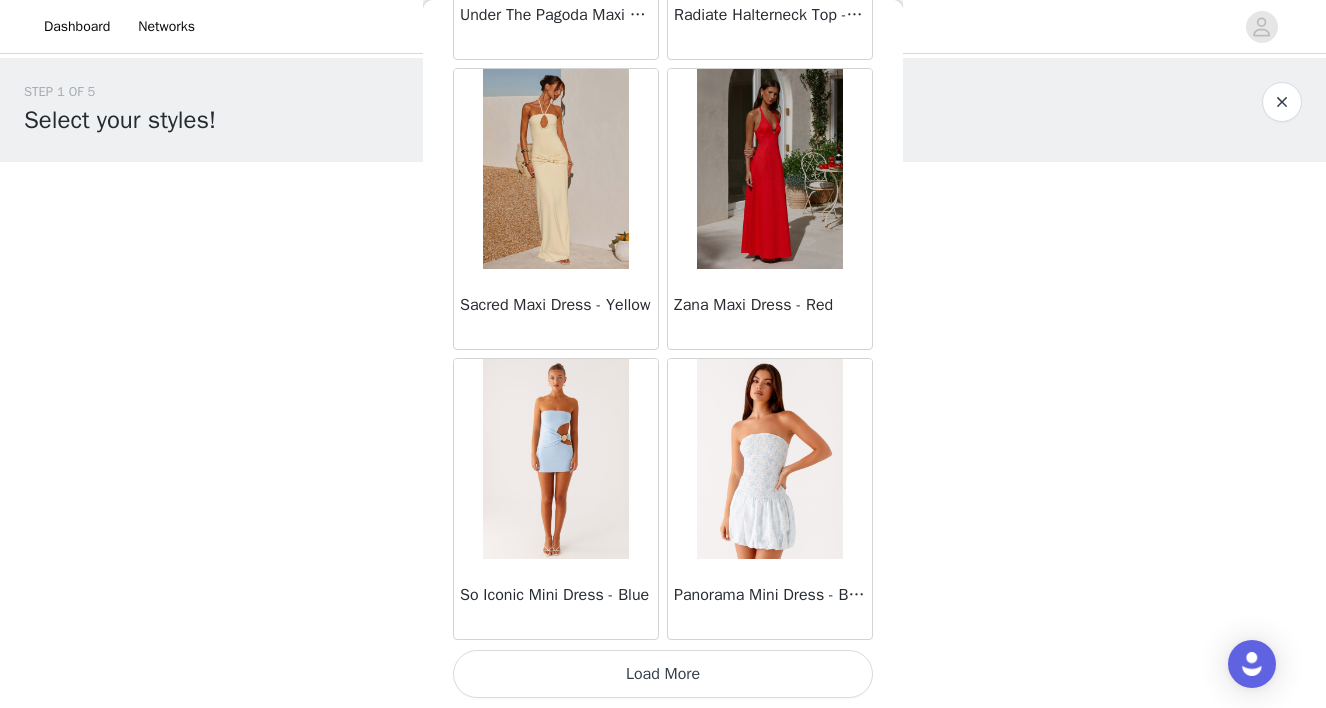 click on "Load More" at bounding box center (663, 674) 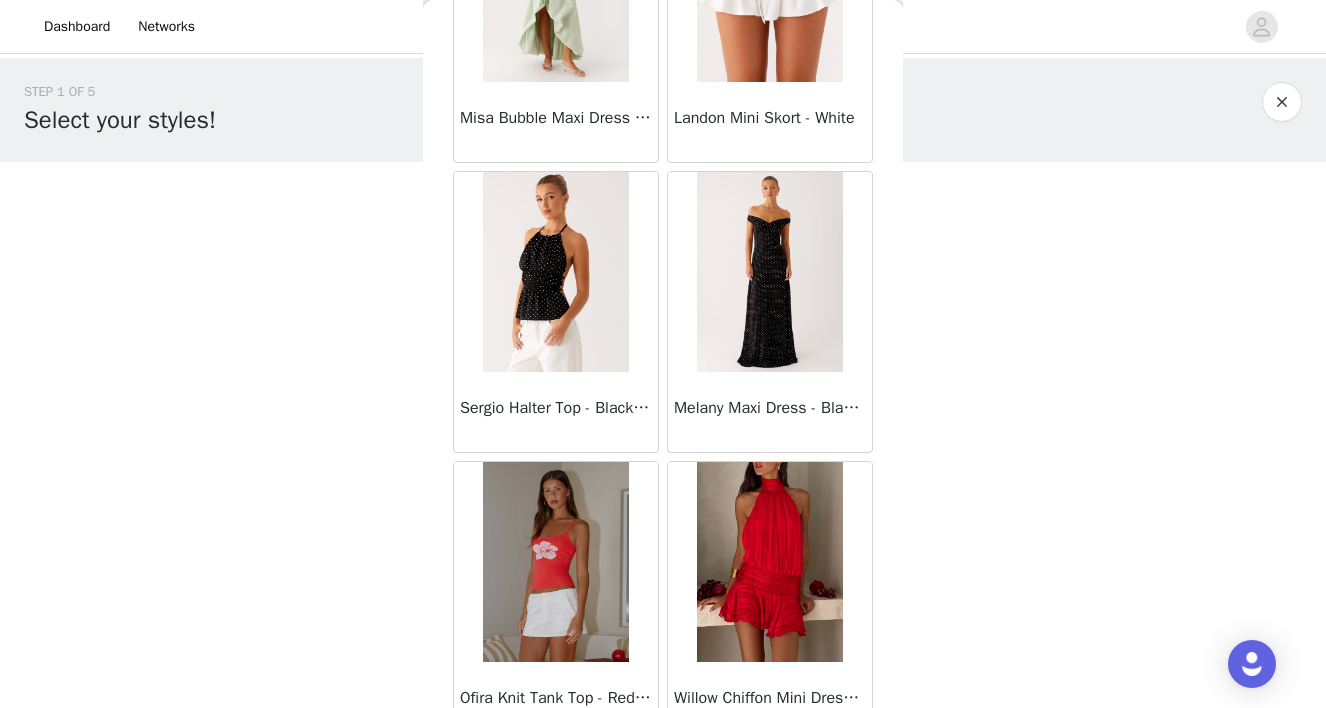 scroll, scrollTop: 54552, scrollLeft: 0, axis: vertical 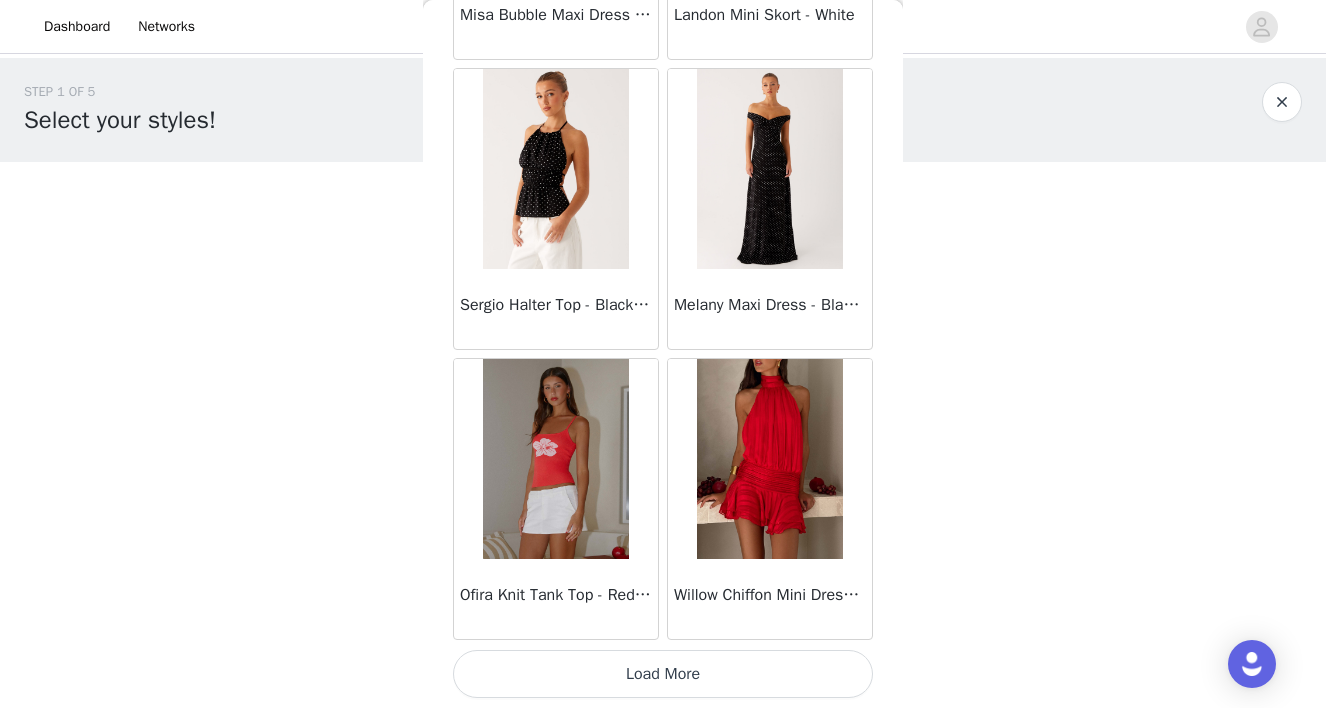 click on "Load More" at bounding box center (663, 674) 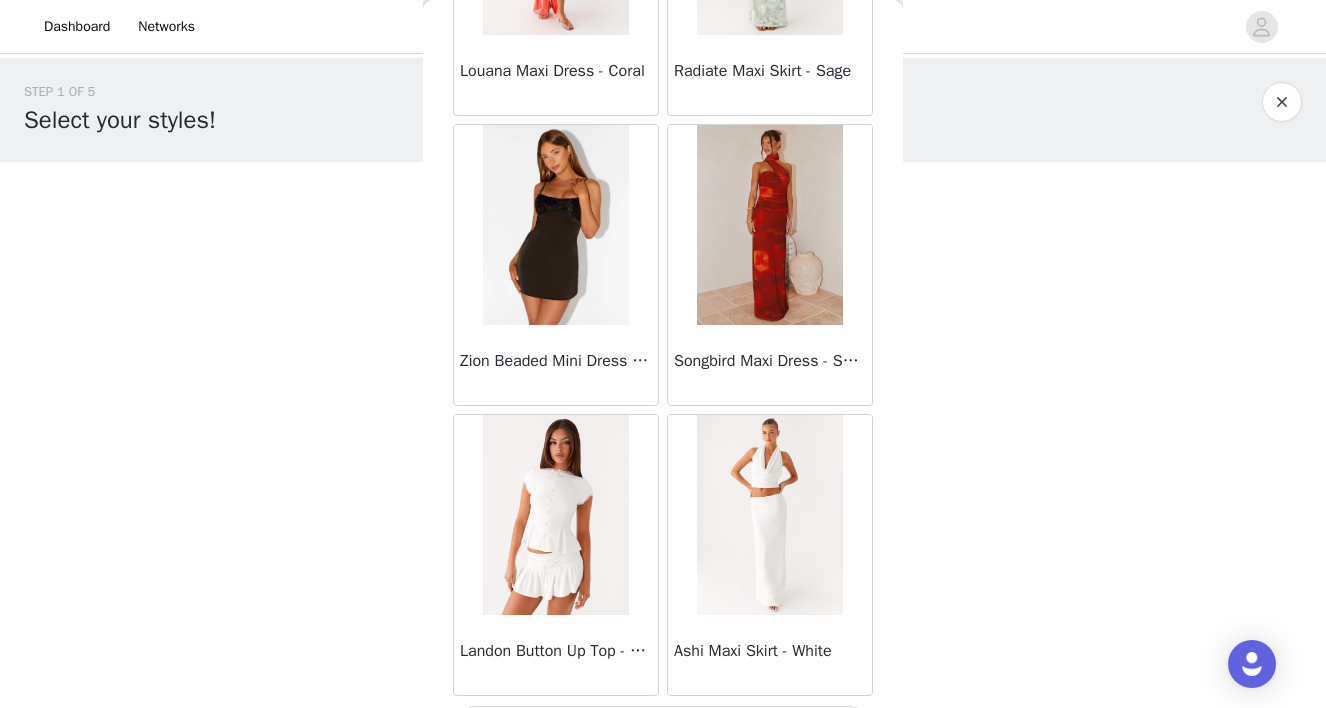 scroll, scrollTop: 57452, scrollLeft: 0, axis: vertical 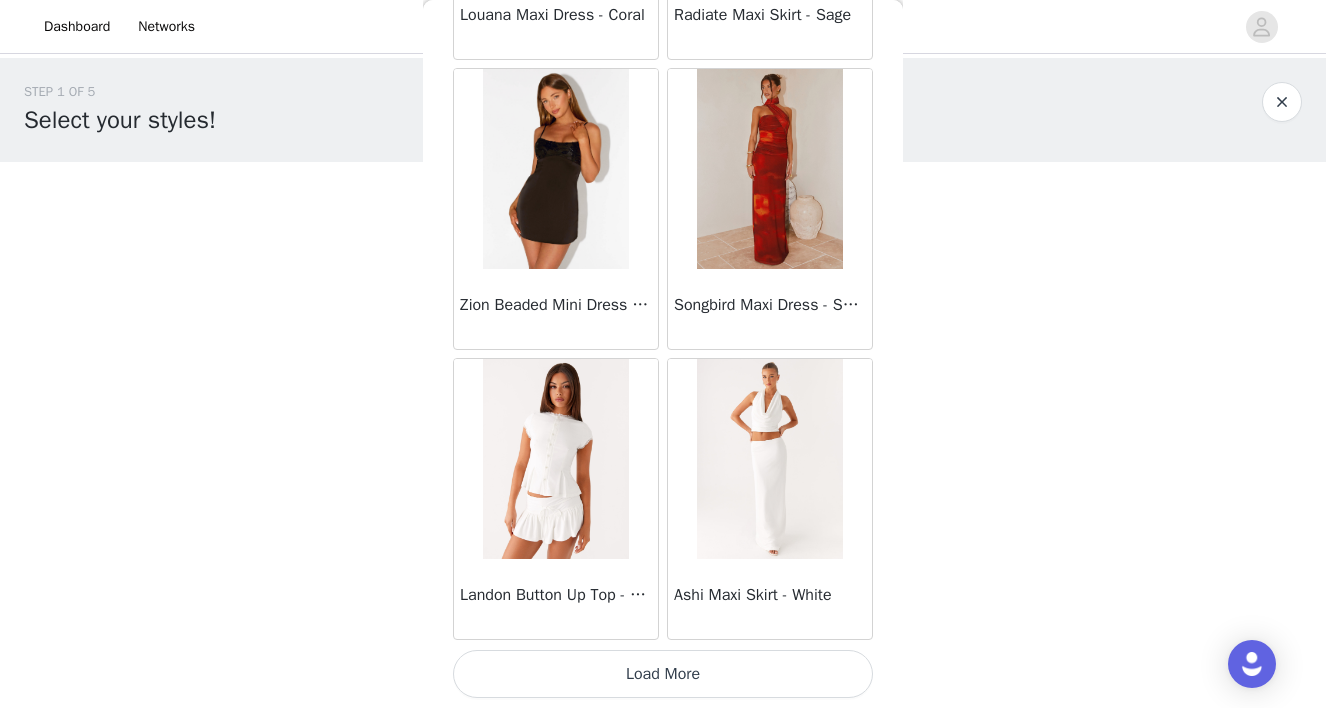 click on "Load More" at bounding box center (663, 674) 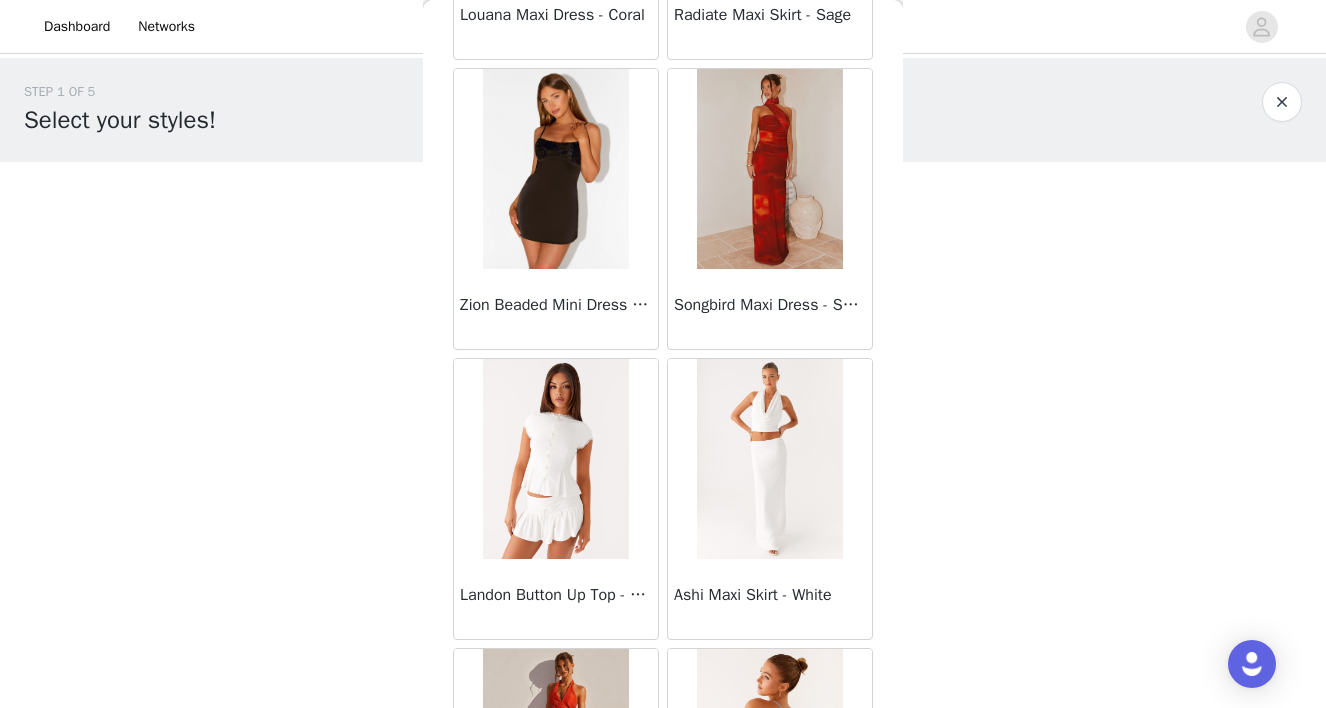 scroll, scrollTop: 57876, scrollLeft: 0, axis: vertical 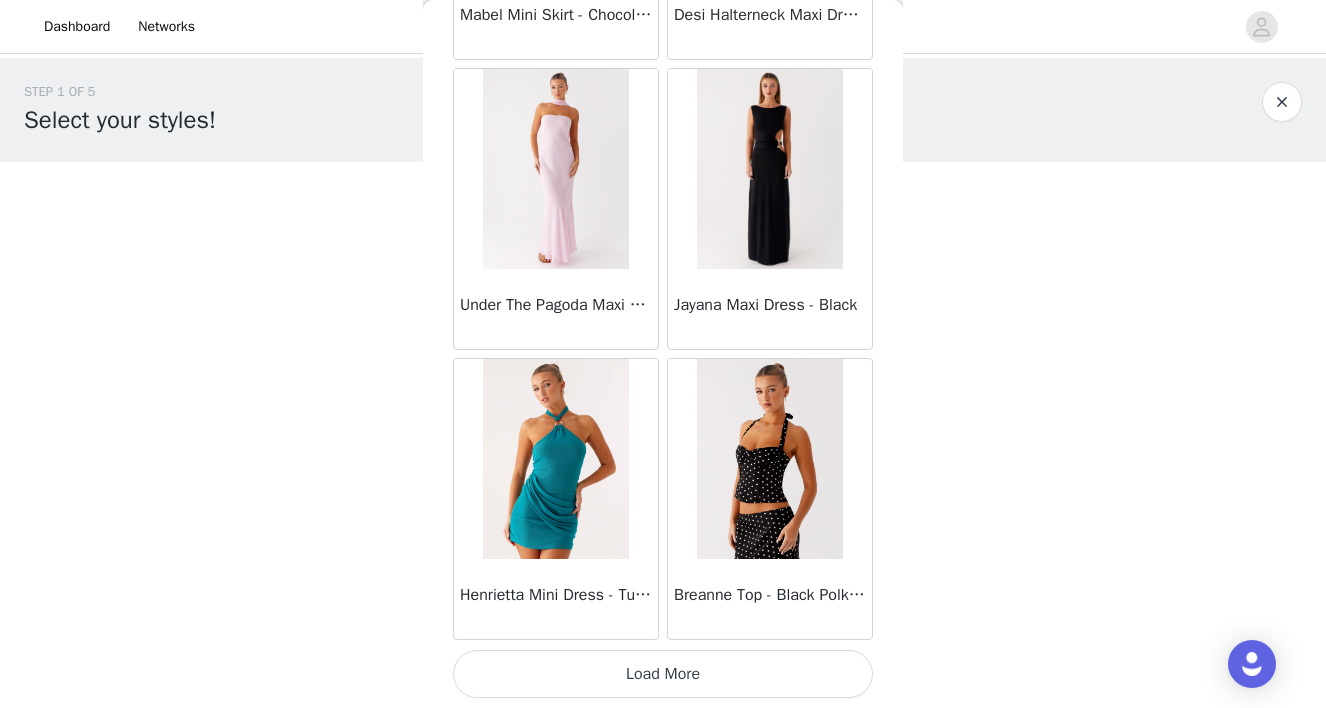 click on "Load More" at bounding box center (663, 674) 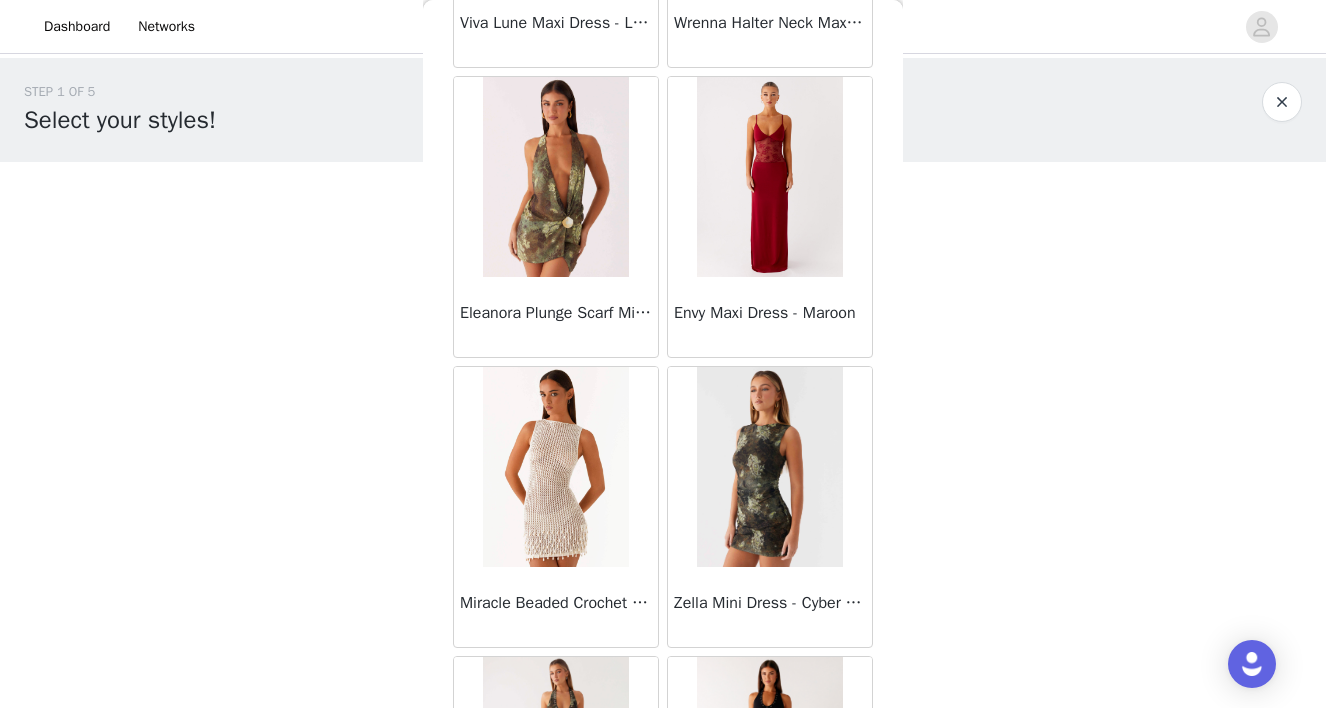 scroll, scrollTop: 63252, scrollLeft: 0, axis: vertical 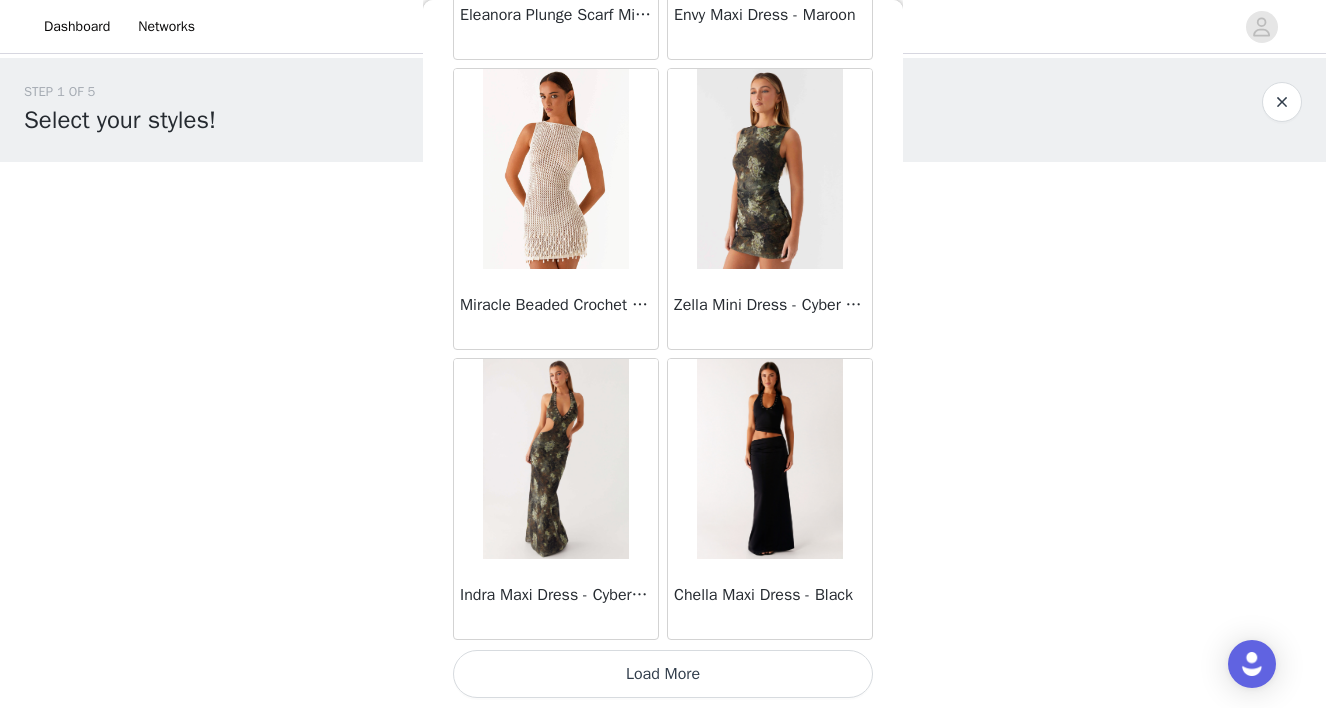 click on "Load More" at bounding box center [663, 674] 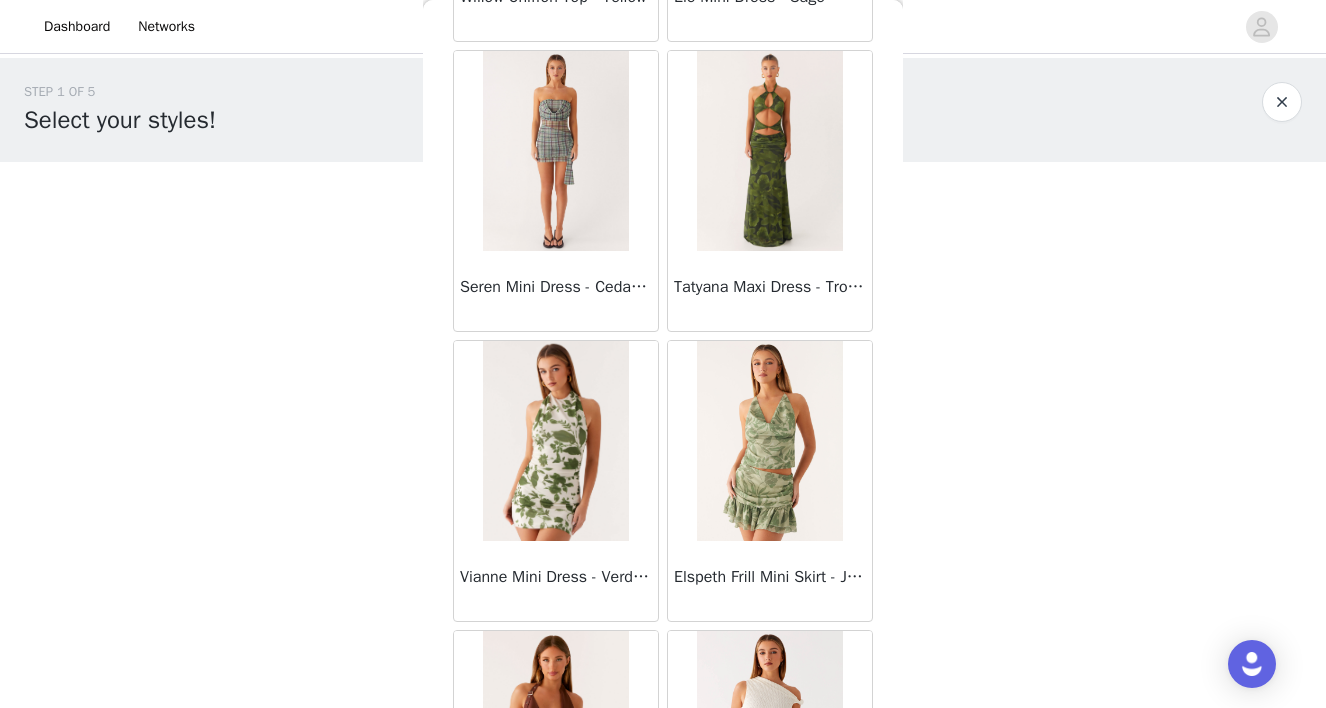 scroll, scrollTop: 66152, scrollLeft: 0, axis: vertical 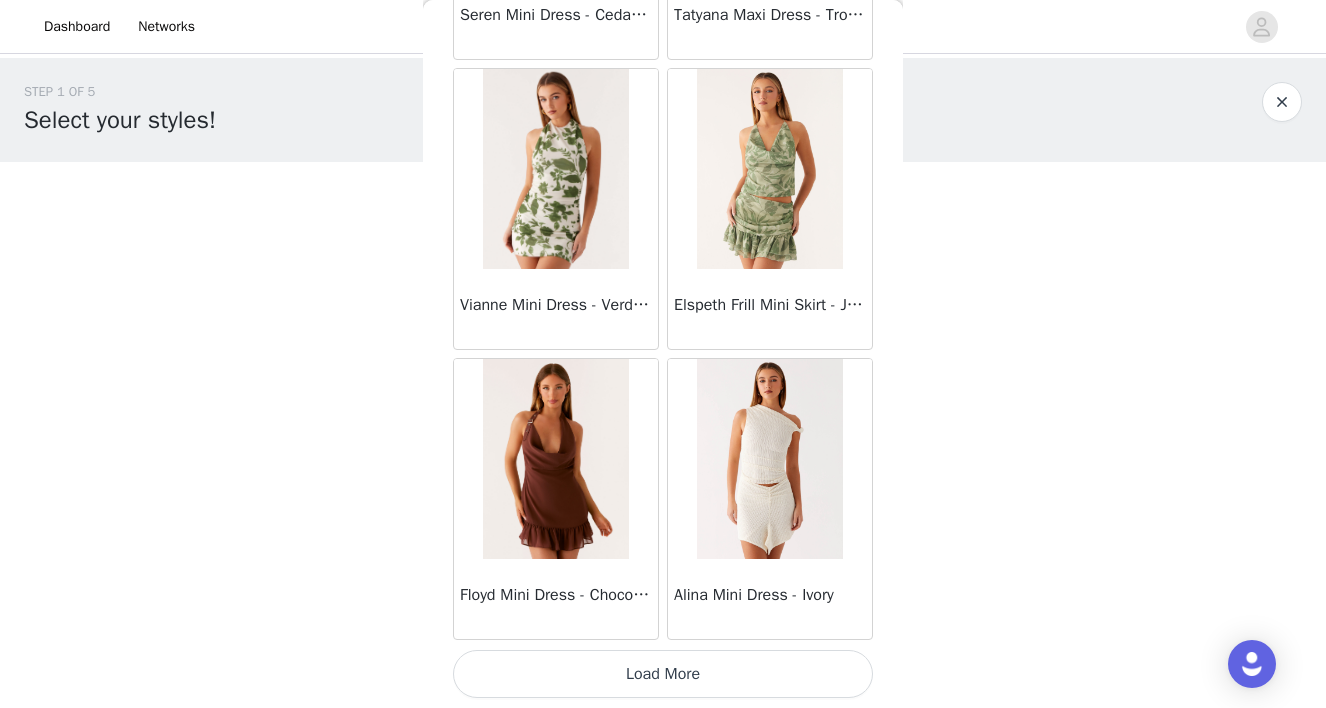 click on "Load More" at bounding box center [663, 674] 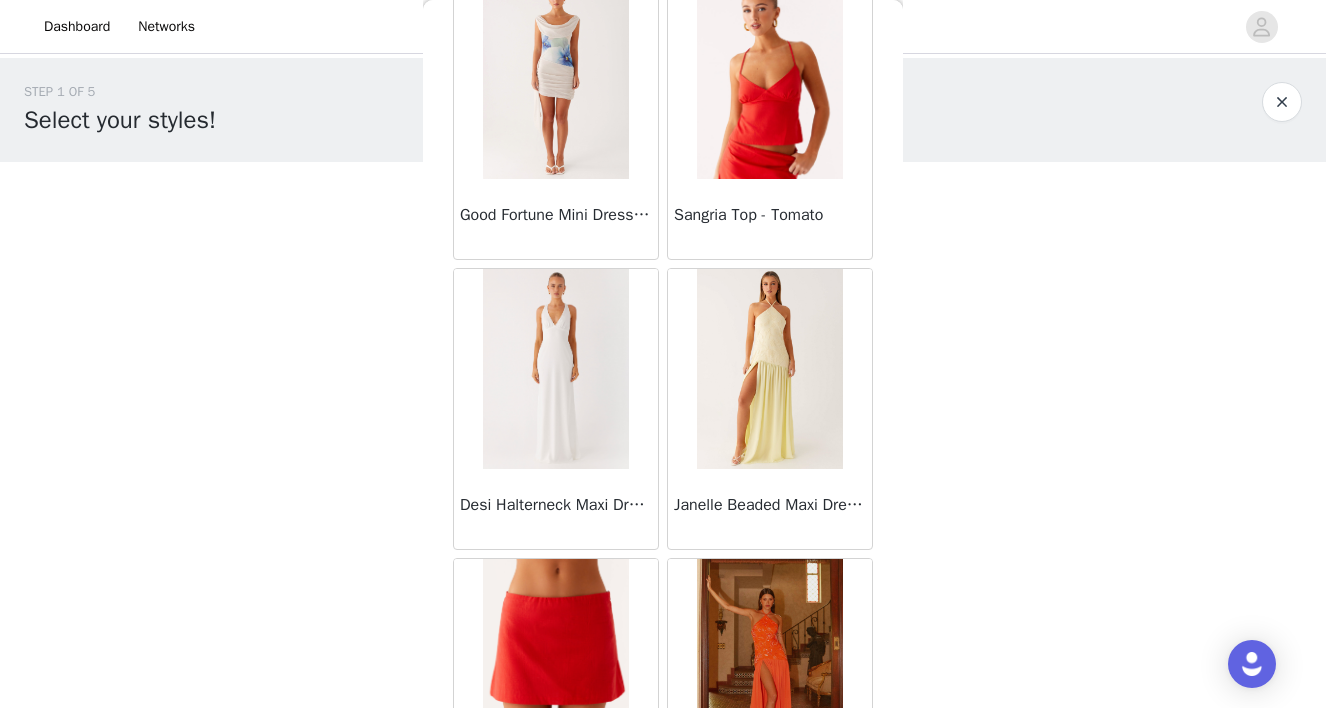 scroll, scrollTop: 69051, scrollLeft: 0, axis: vertical 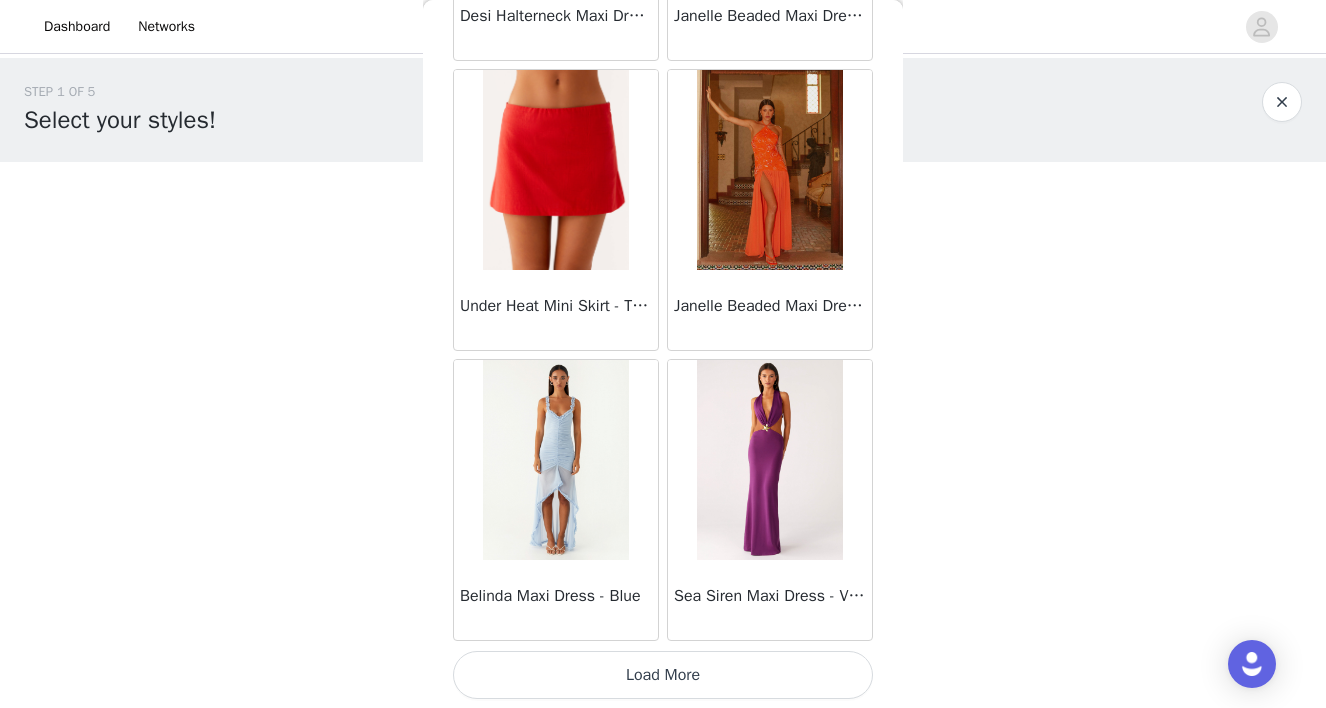 click on "Load More" at bounding box center (663, 675) 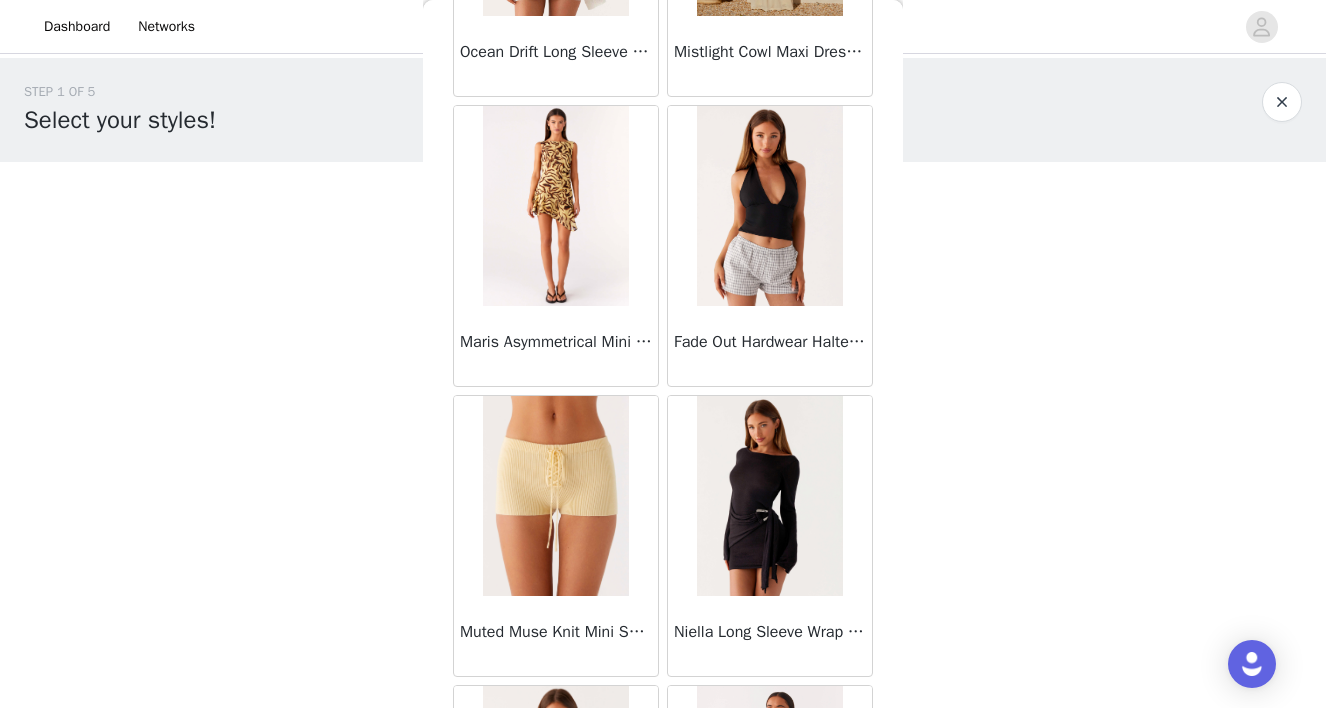 scroll, scrollTop: 71952, scrollLeft: 0, axis: vertical 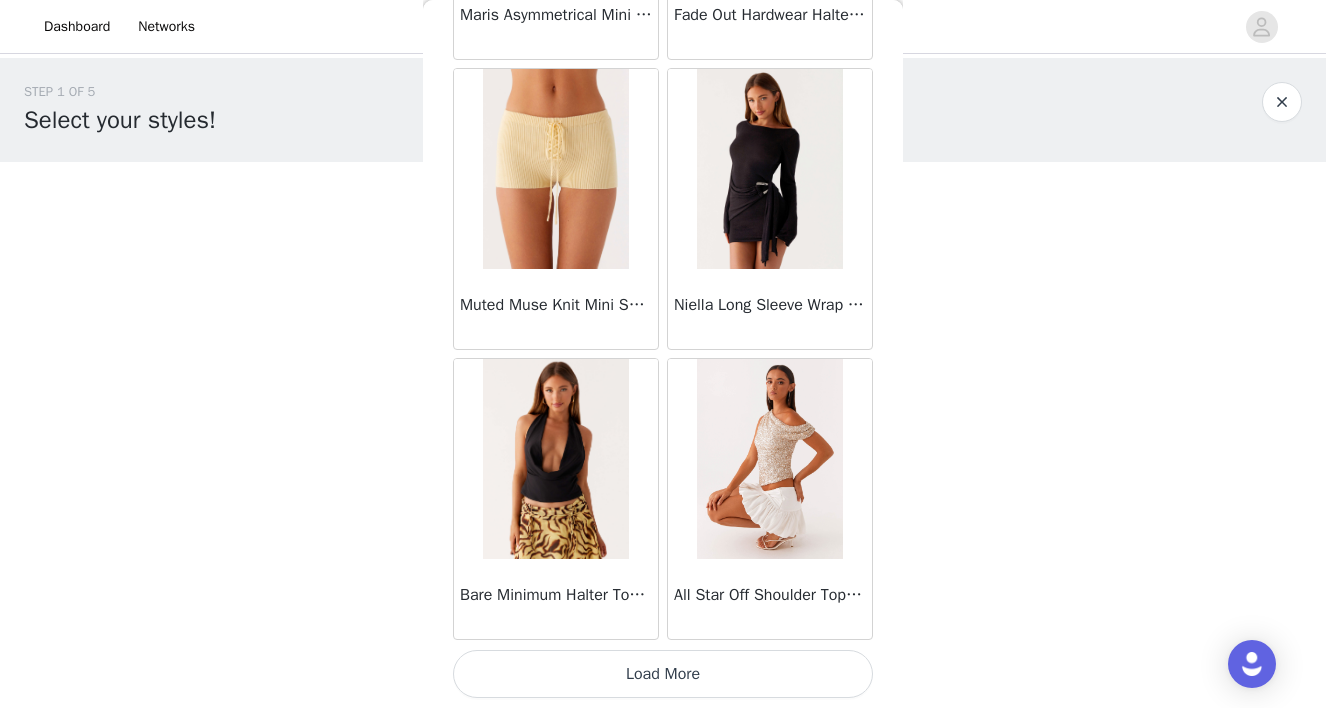 click on "Load More" at bounding box center (663, 674) 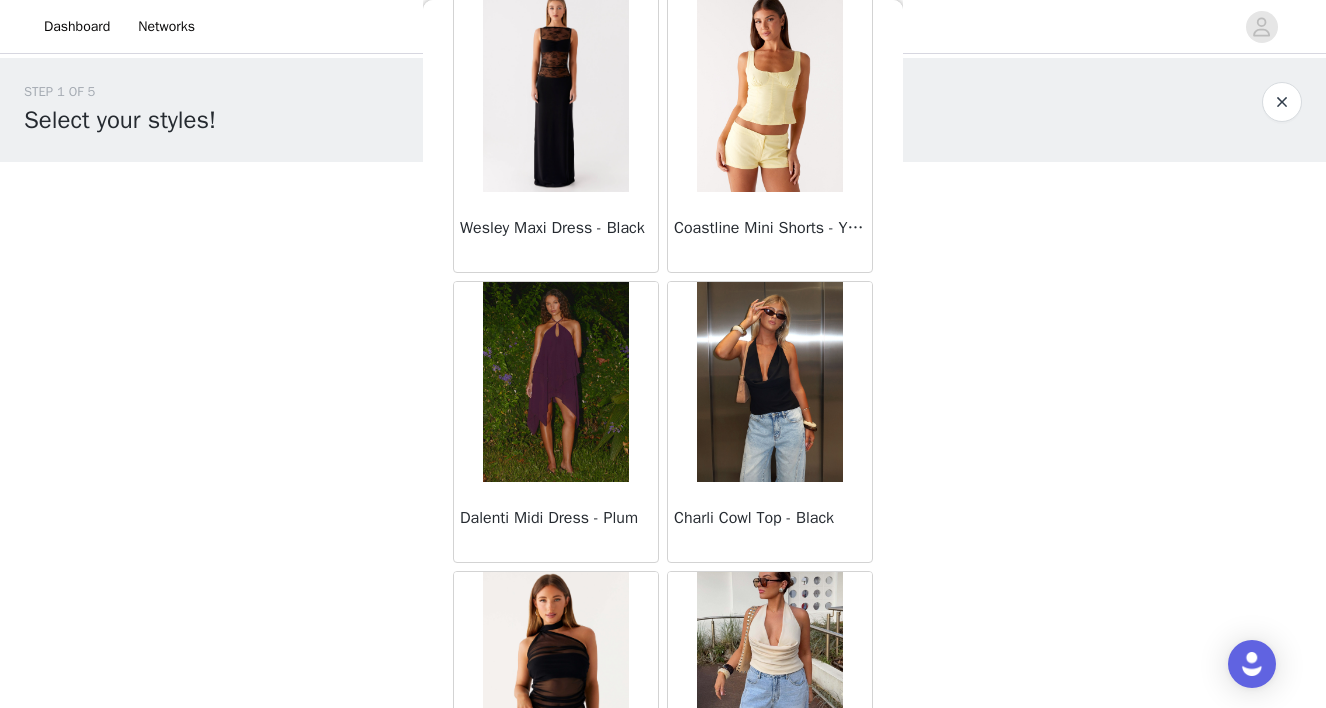 scroll, scrollTop: 74852, scrollLeft: 0, axis: vertical 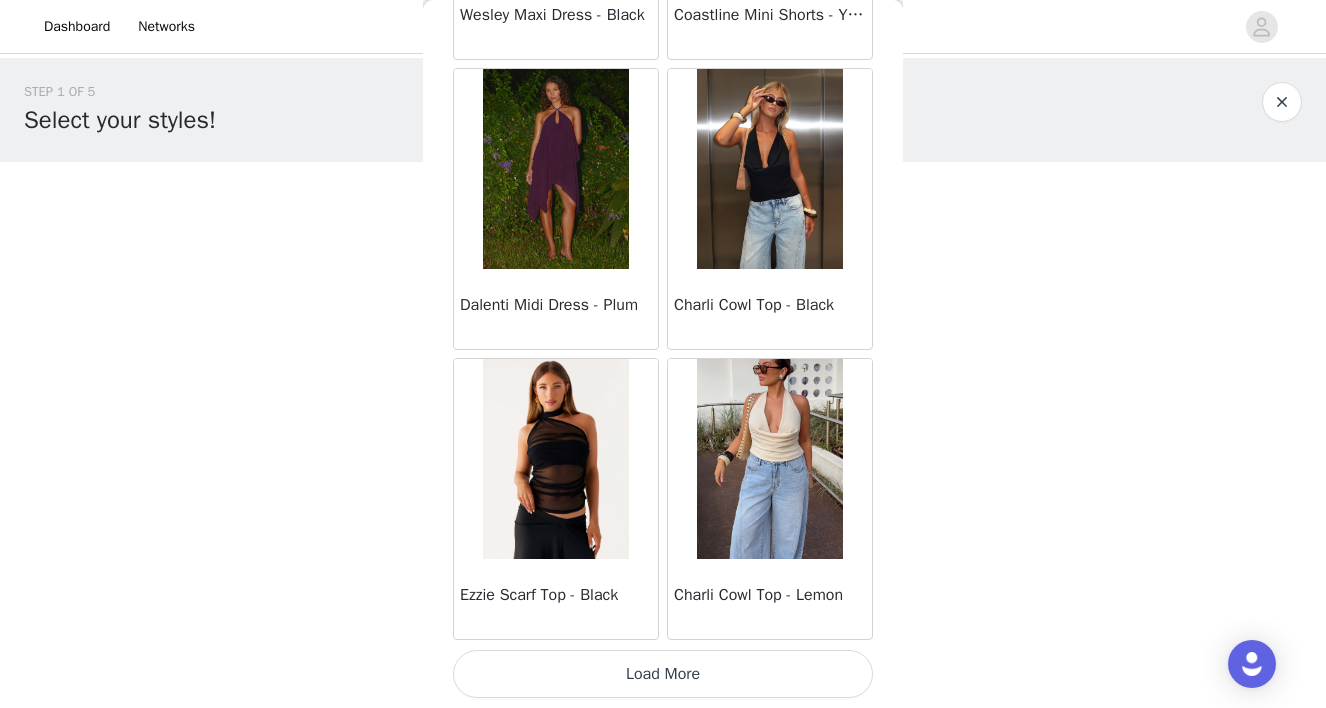 click on "Load More" at bounding box center (663, 674) 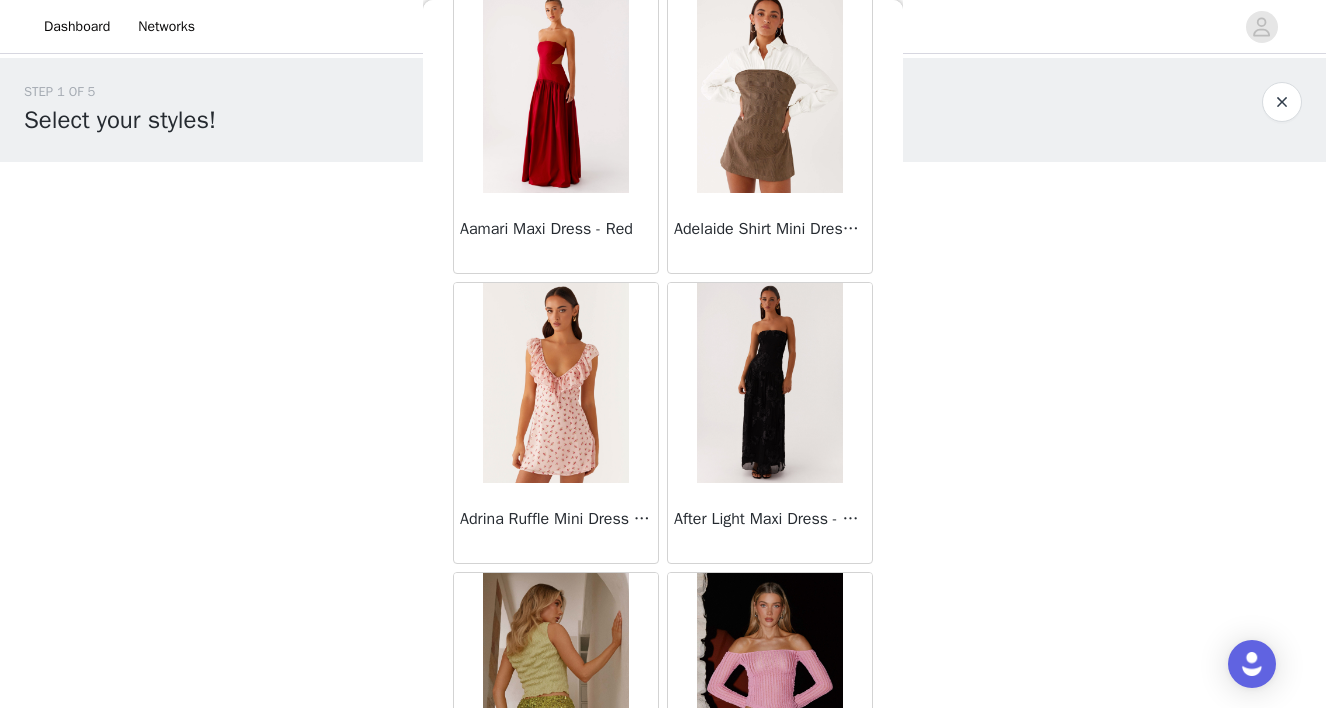 scroll, scrollTop: 77752, scrollLeft: 0, axis: vertical 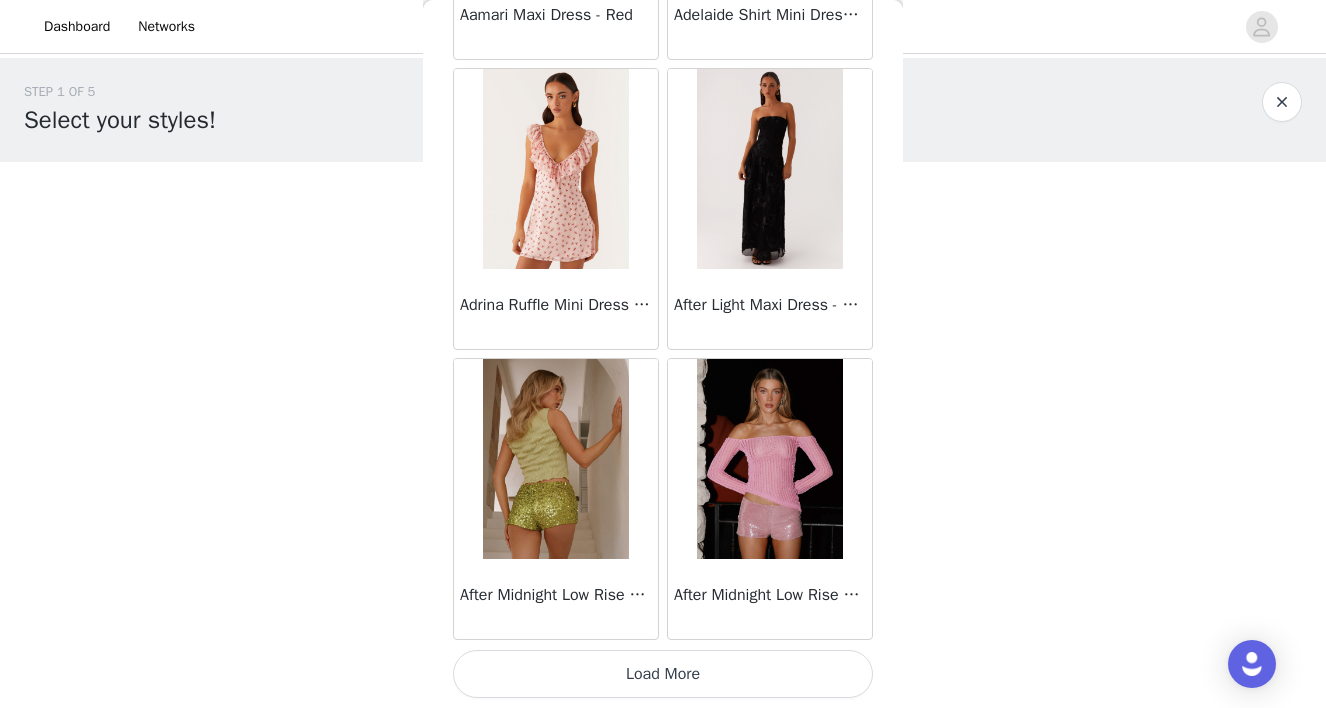 click on "Load More" at bounding box center [663, 674] 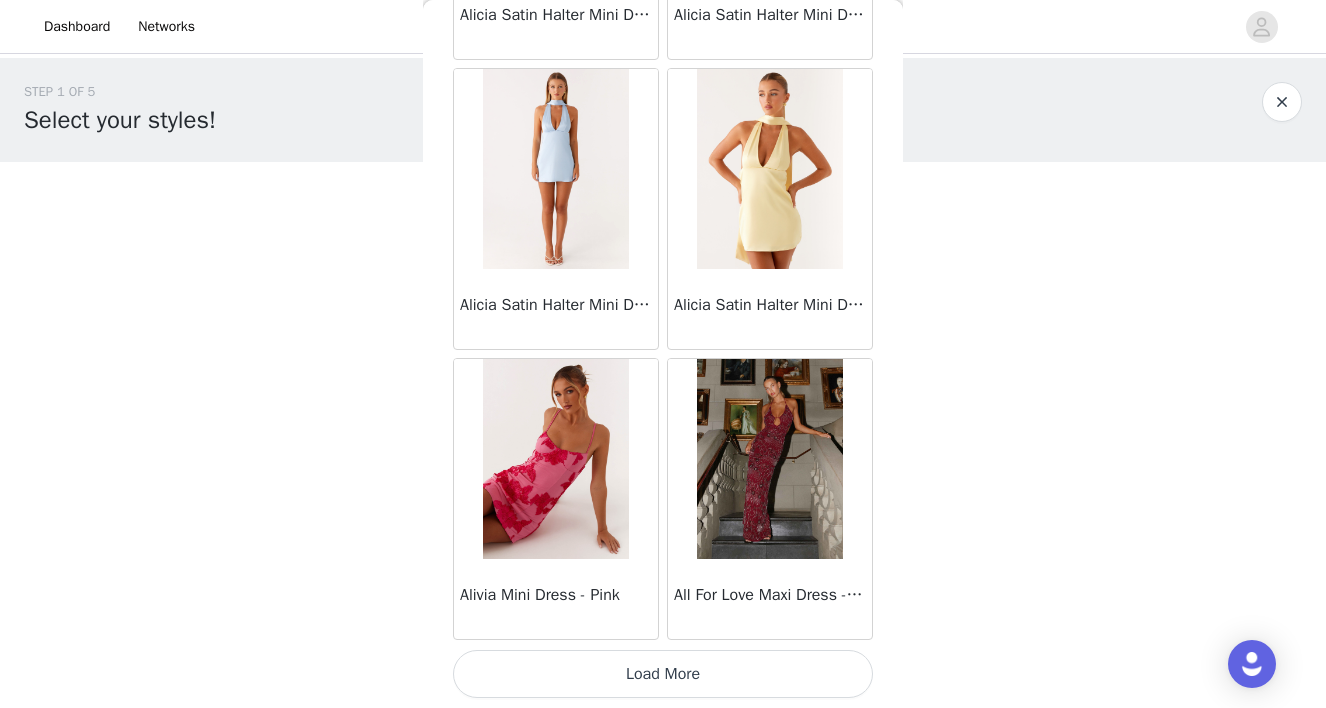 click on "Load More" at bounding box center (663, 674) 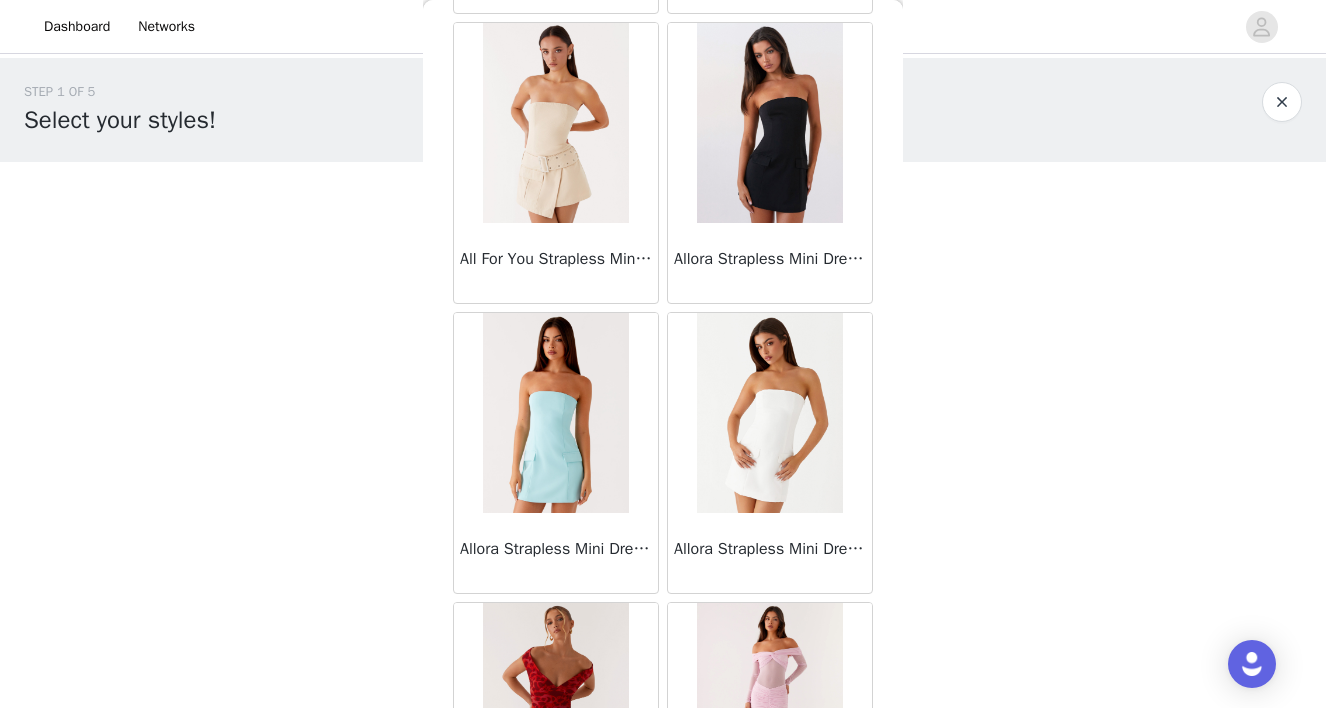 scroll, scrollTop: 81625, scrollLeft: 0, axis: vertical 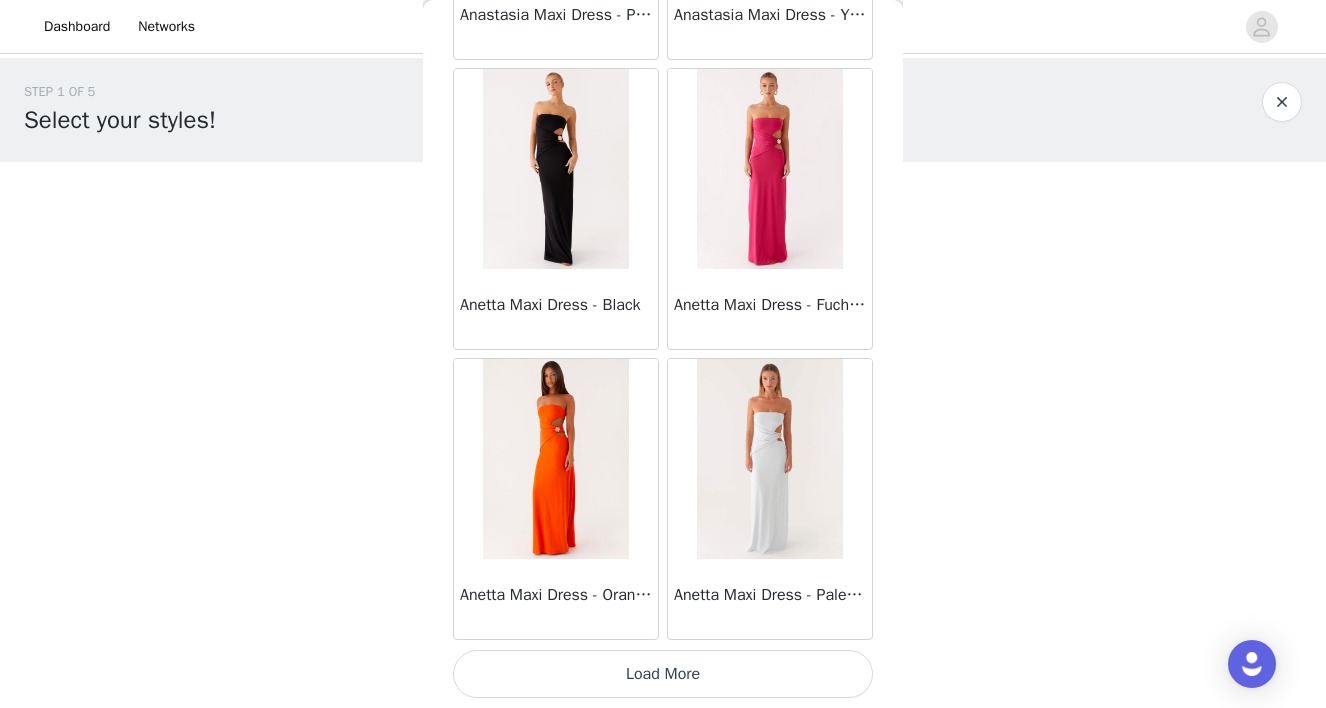 click on "Load More" at bounding box center [663, 674] 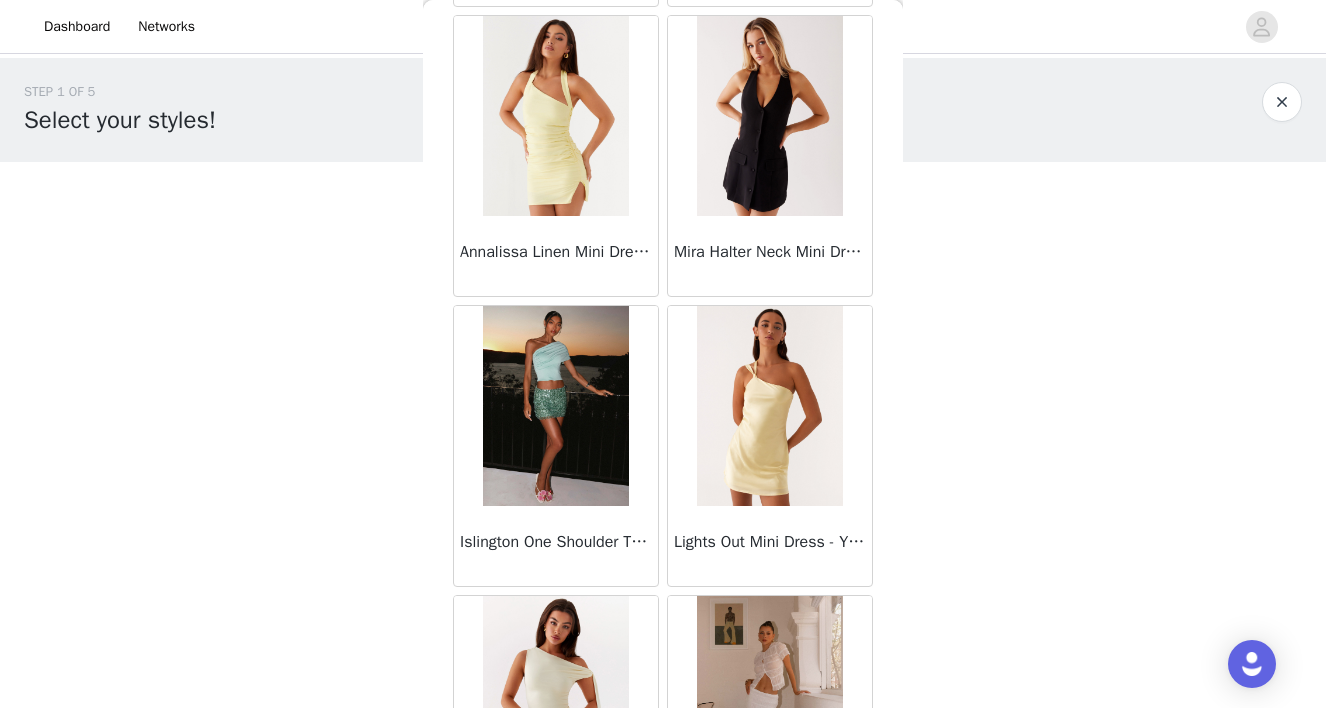 scroll, scrollTop: 9228, scrollLeft: 0, axis: vertical 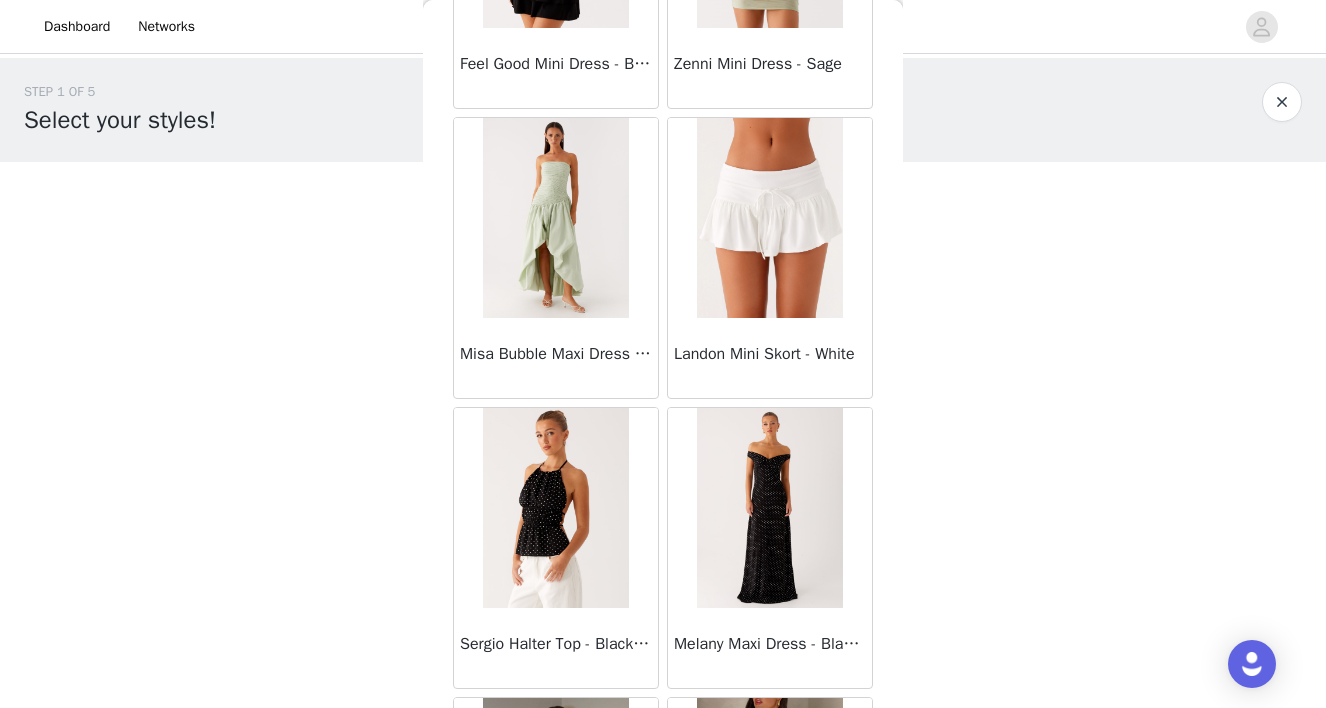 click at bounding box center (769, 218) 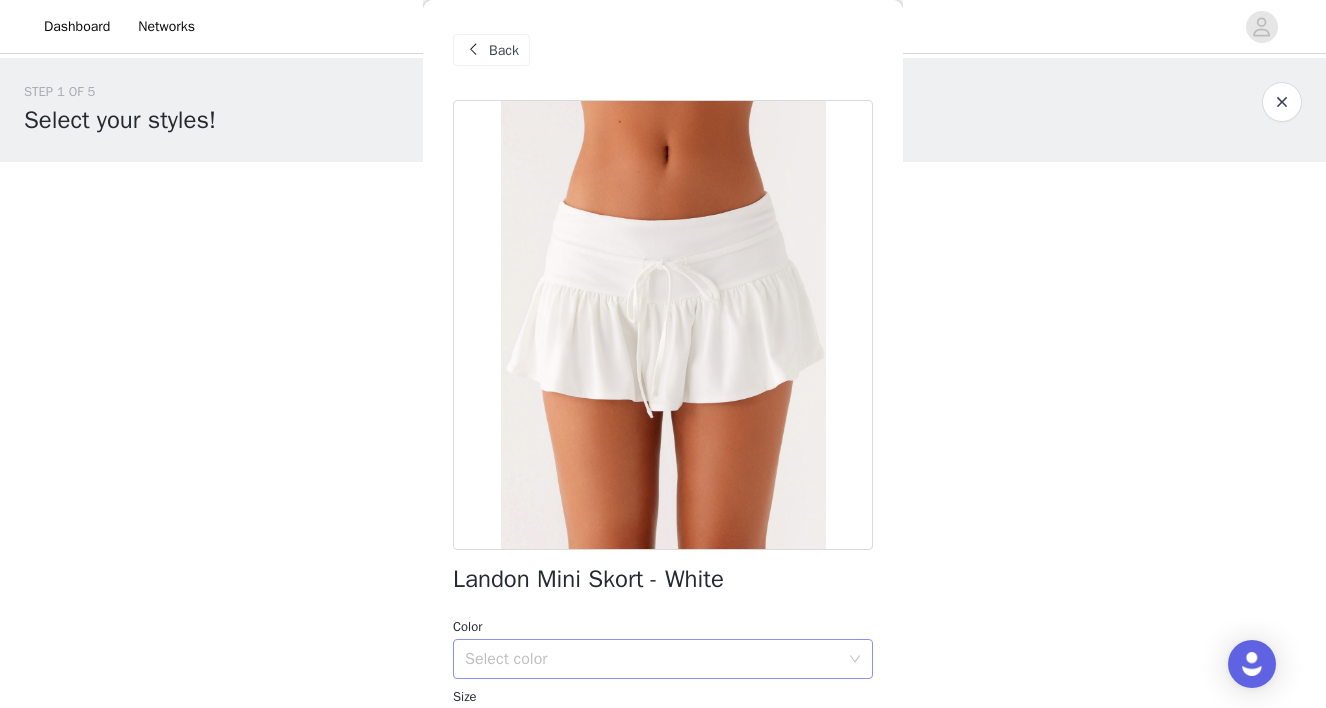 scroll, scrollTop: 308, scrollLeft: 0, axis: vertical 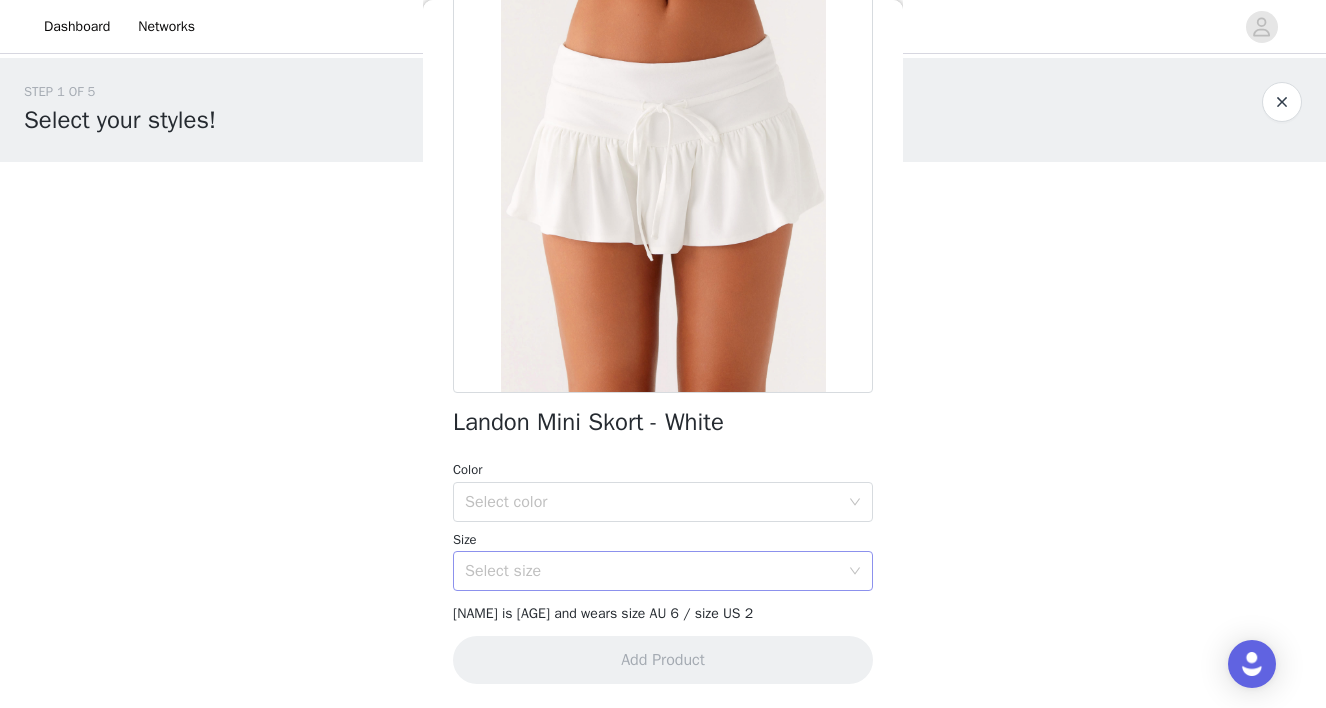 click on "Select size" at bounding box center (652, 571) 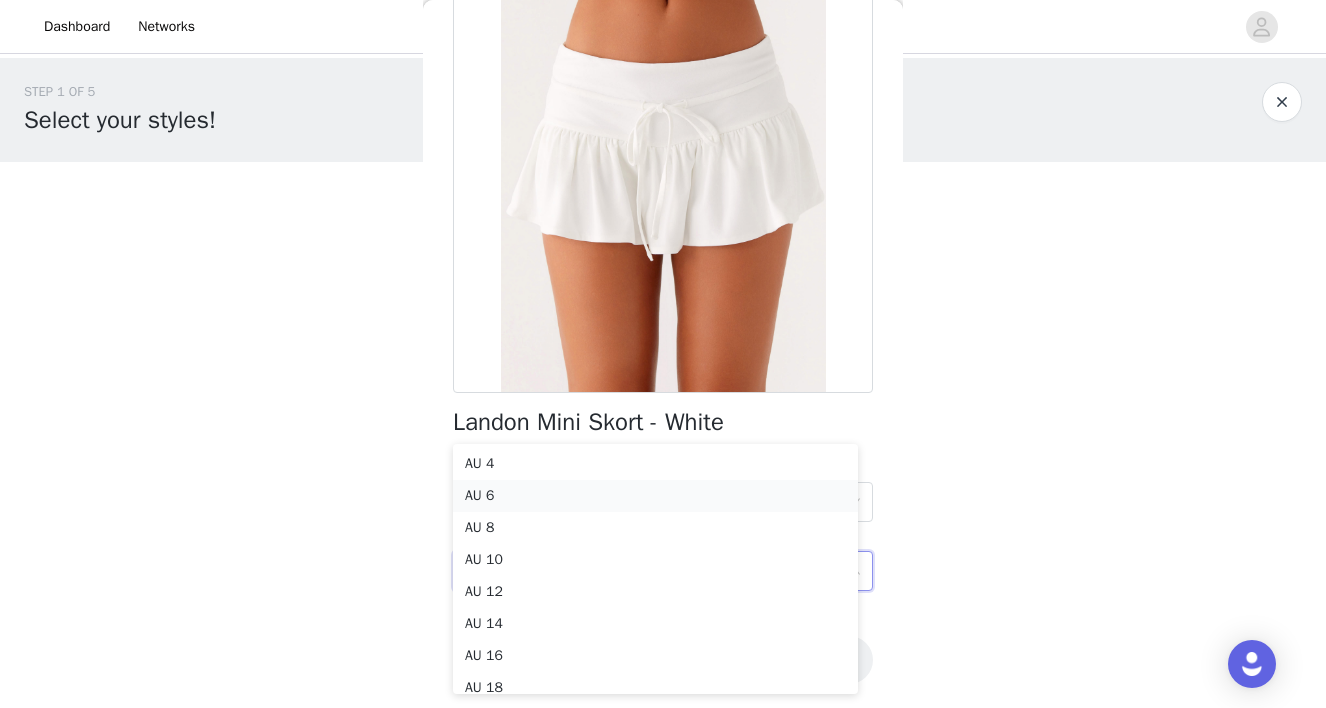 click on "AU 6" at bounding box center (655, 496) 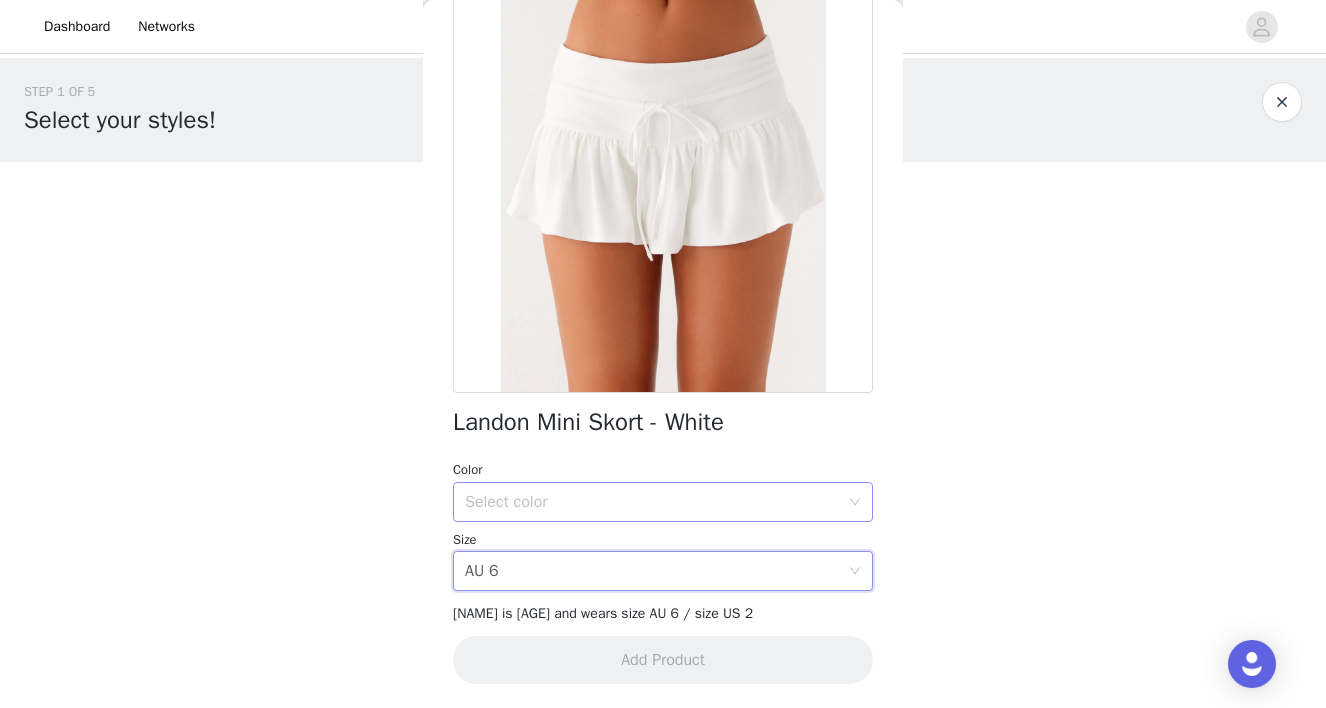 click on "Select color" at bounding box center [652, 502] 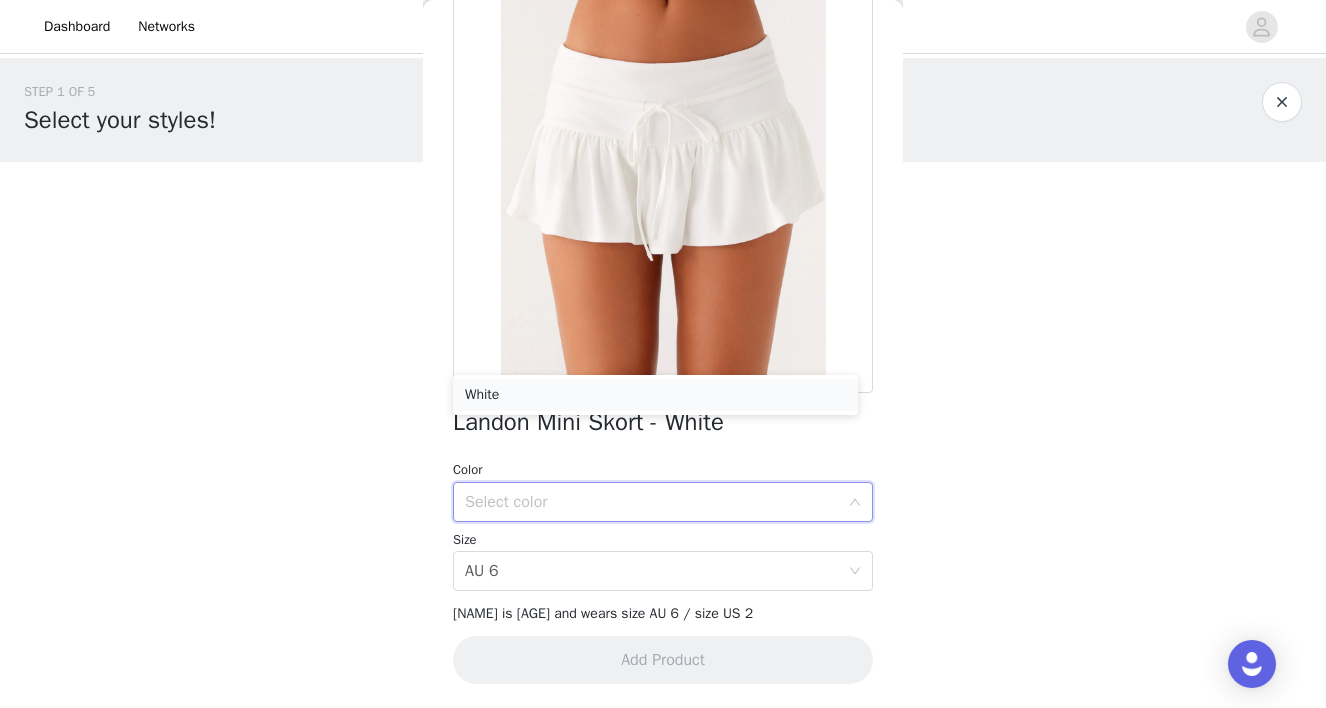 click on "White" at bounding box center [655, 395] 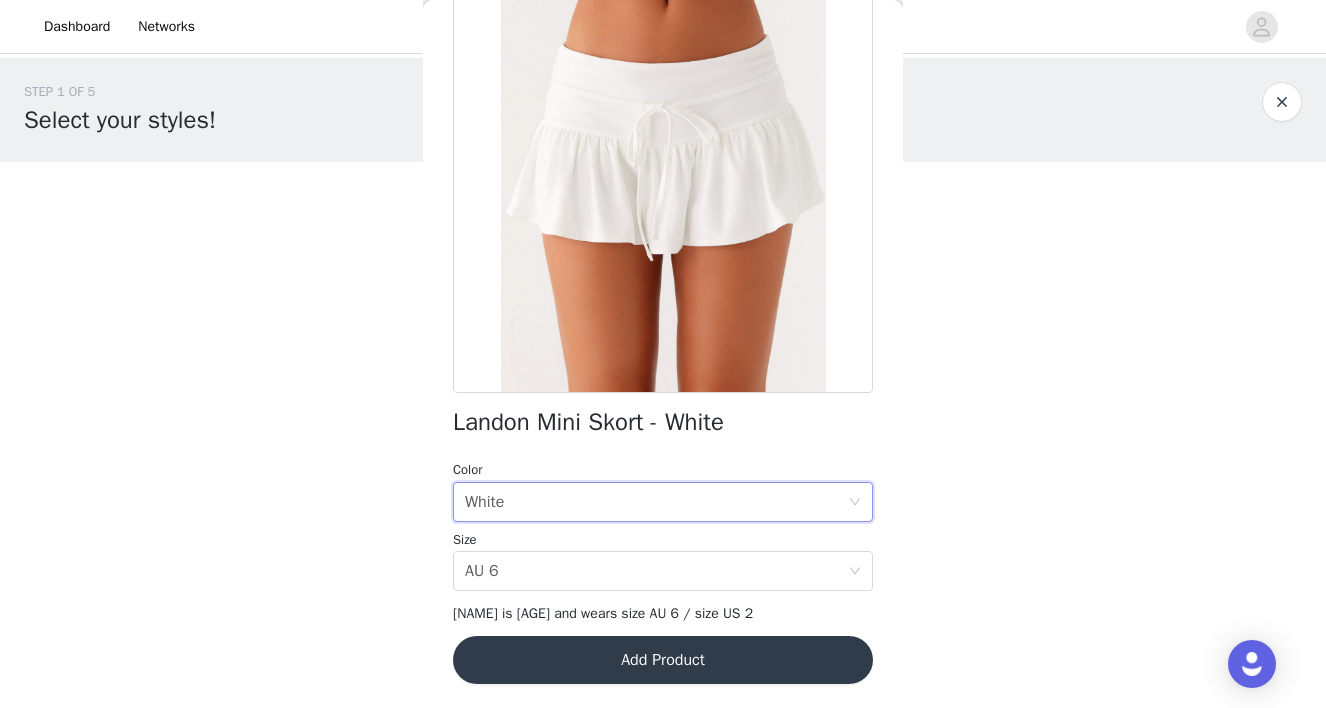 click on "Add Product" at bounding box center (663, 660) 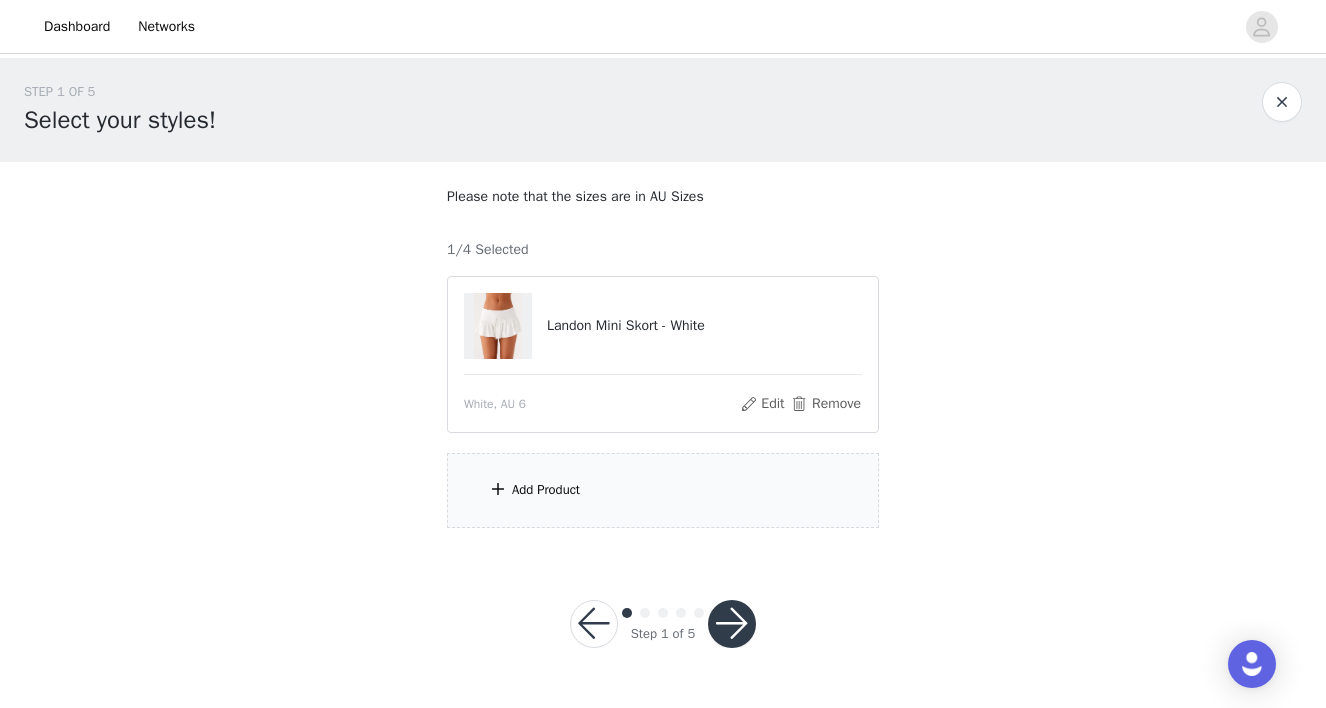 click on "Add Product" at bounding box center (546, 490) 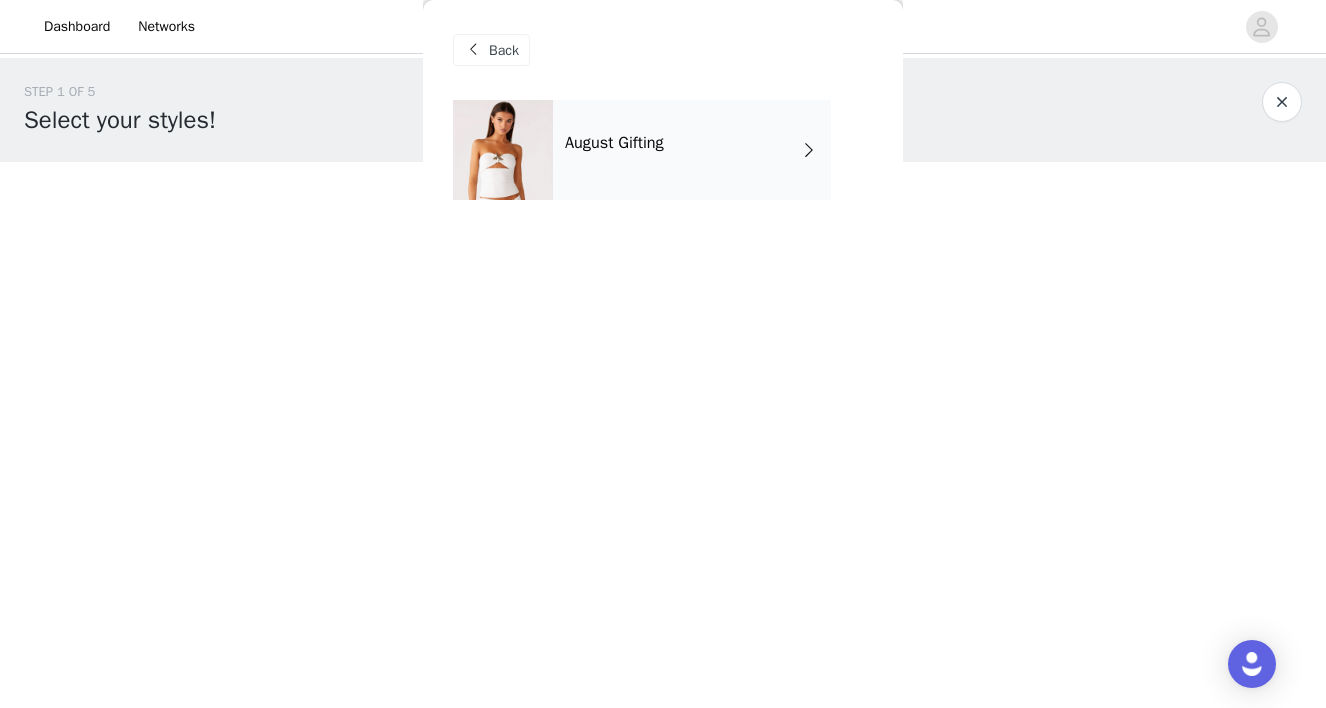click on "August Gifting" at bounding box center [692, 150] 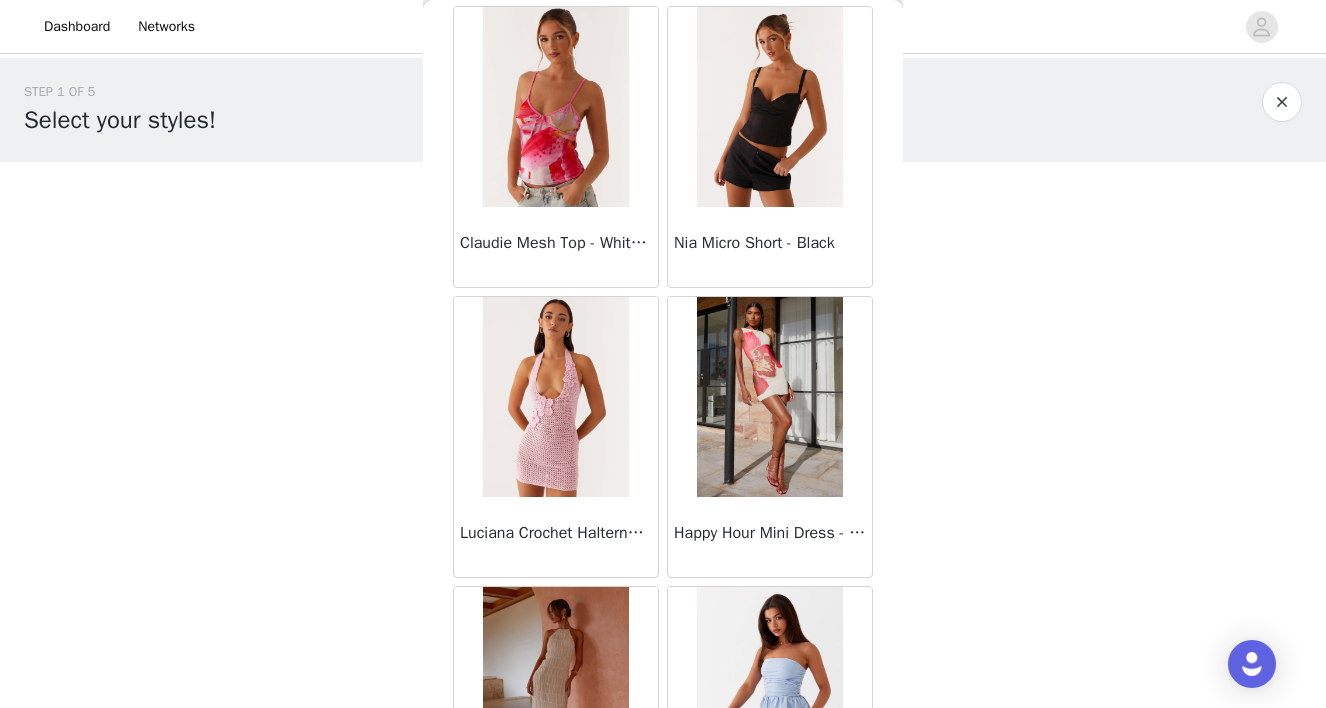 scroll, scrollTop: 2352, scrollLeft: 0, axis: vertical 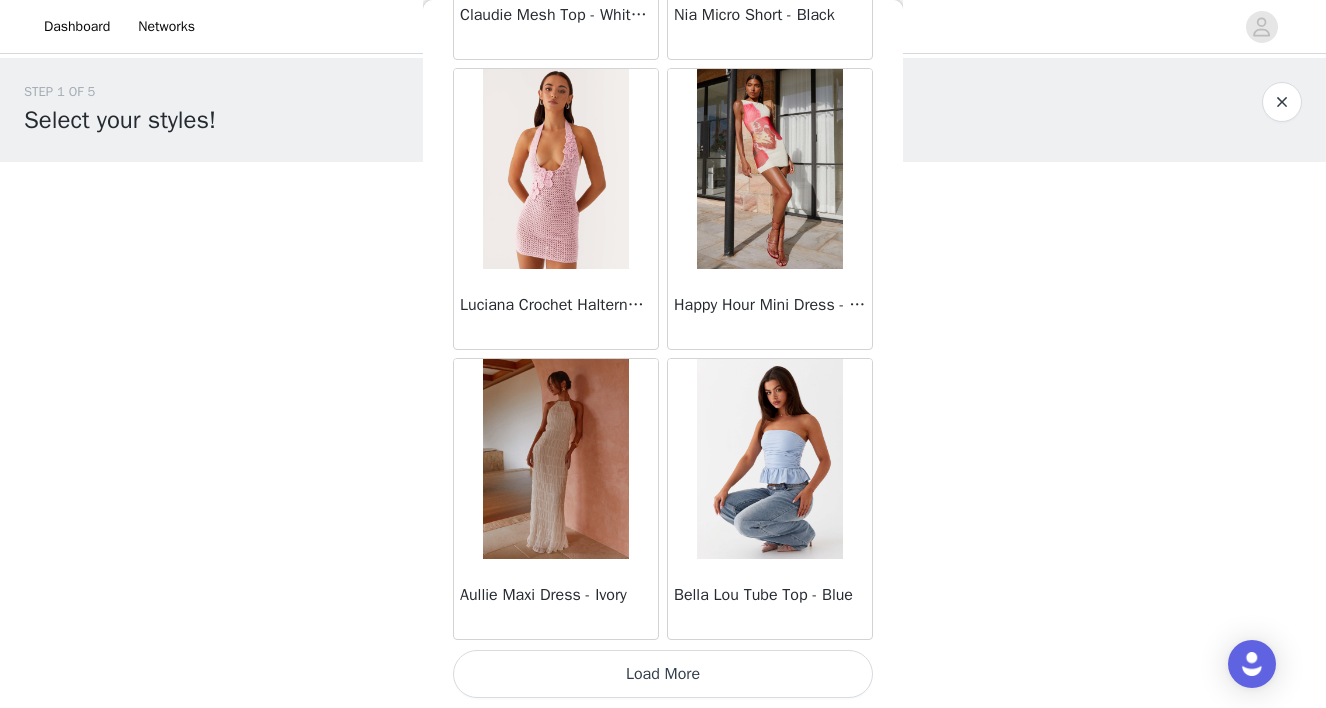 click on "Load More" at bounding box center [663, 674] 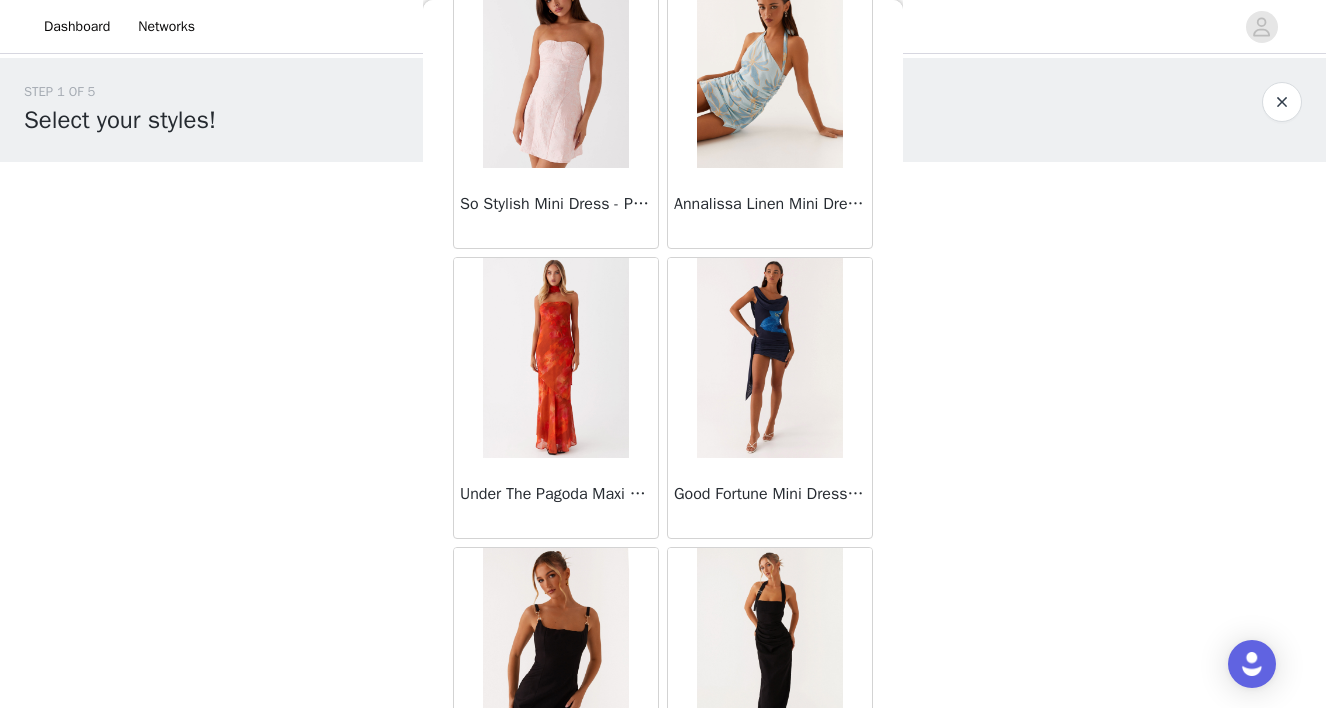 scroll, scrollTop: 5252, scrollLeft: 0, axis: vertical 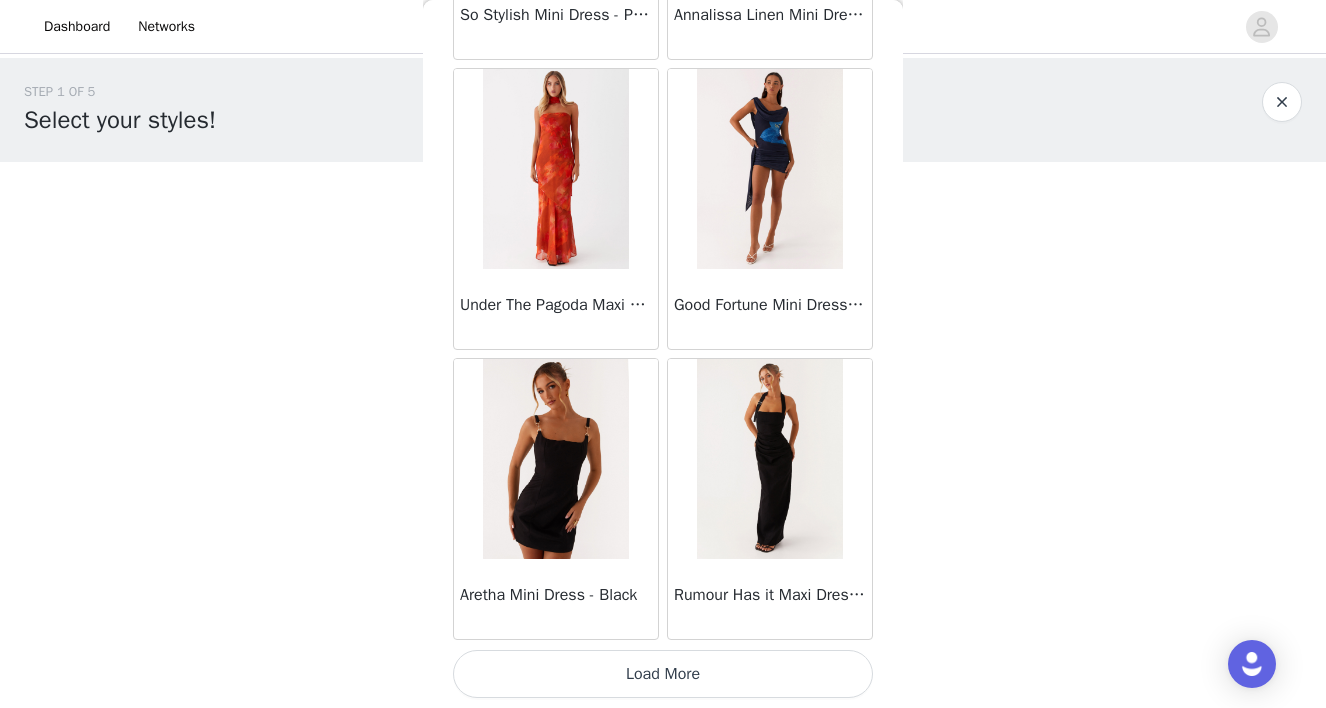 click on "Load More" at bounding box center [663, 674] 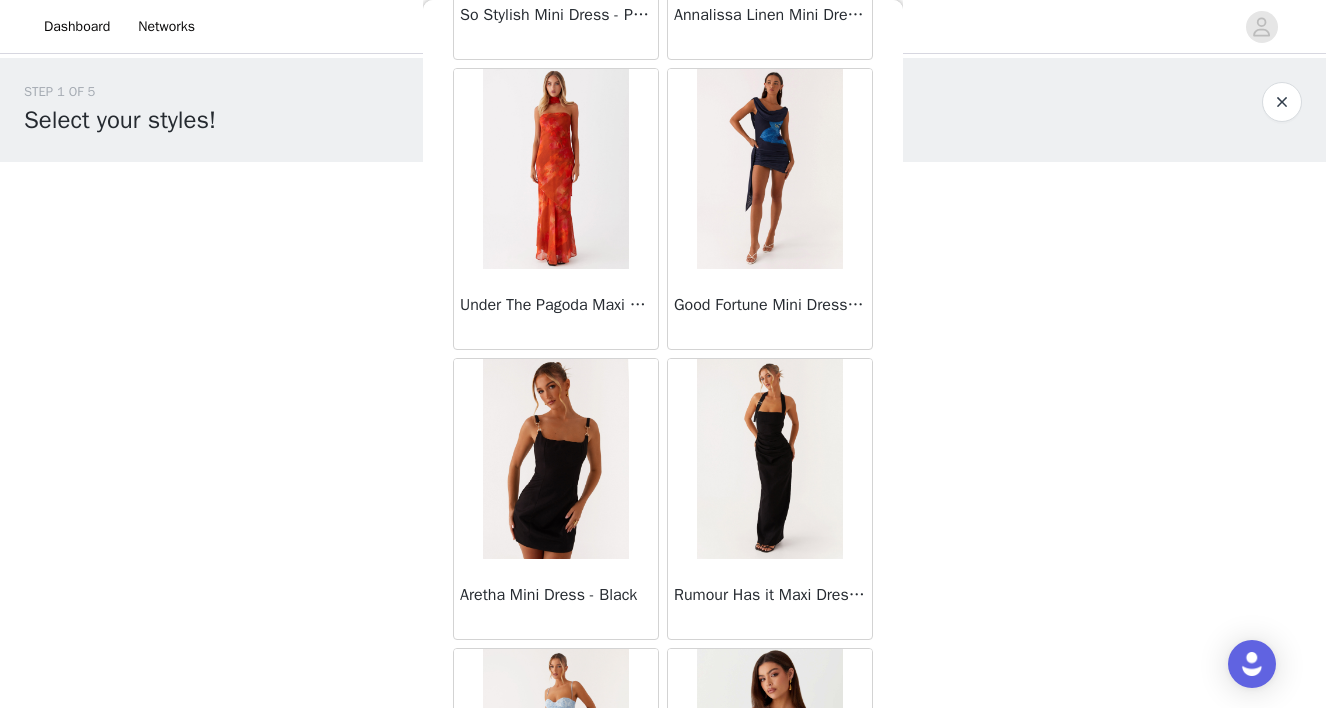 scroll, scrollTop: 5689, scrollLeft: 0, axis: vertical 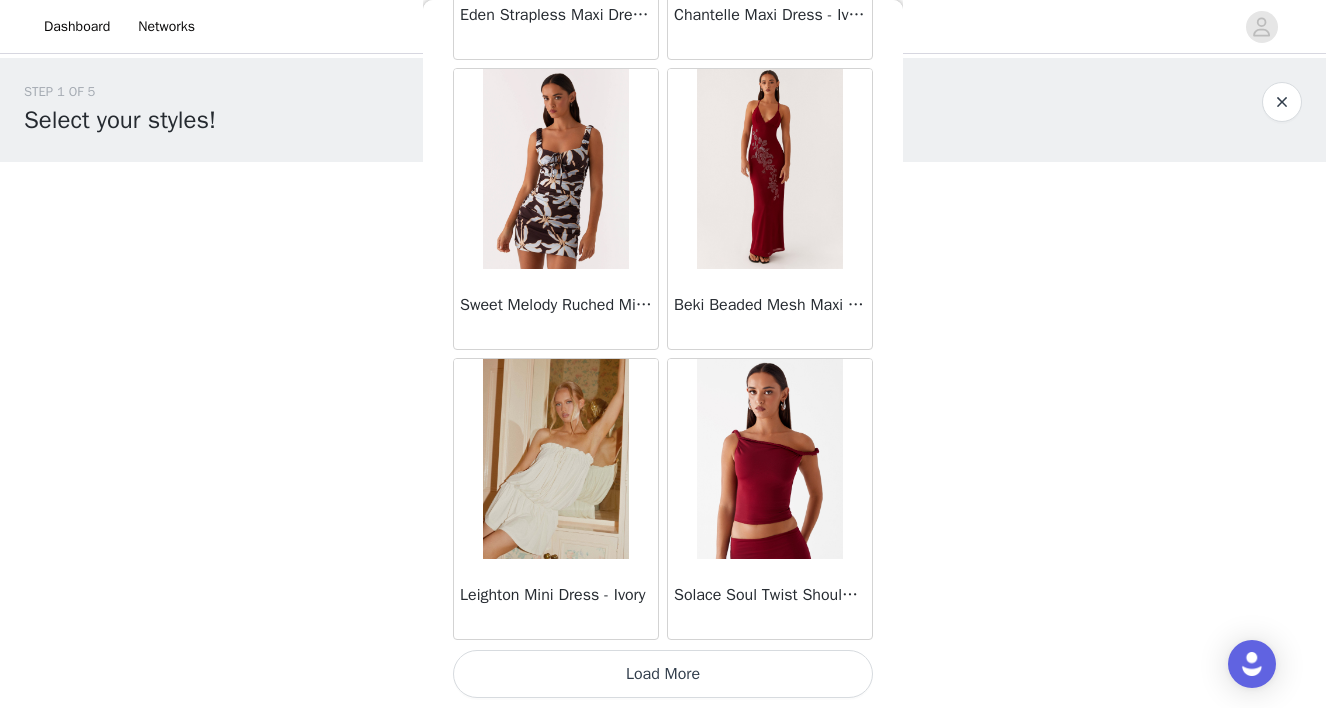 click on "Load More" at bounding box center (663, 674) 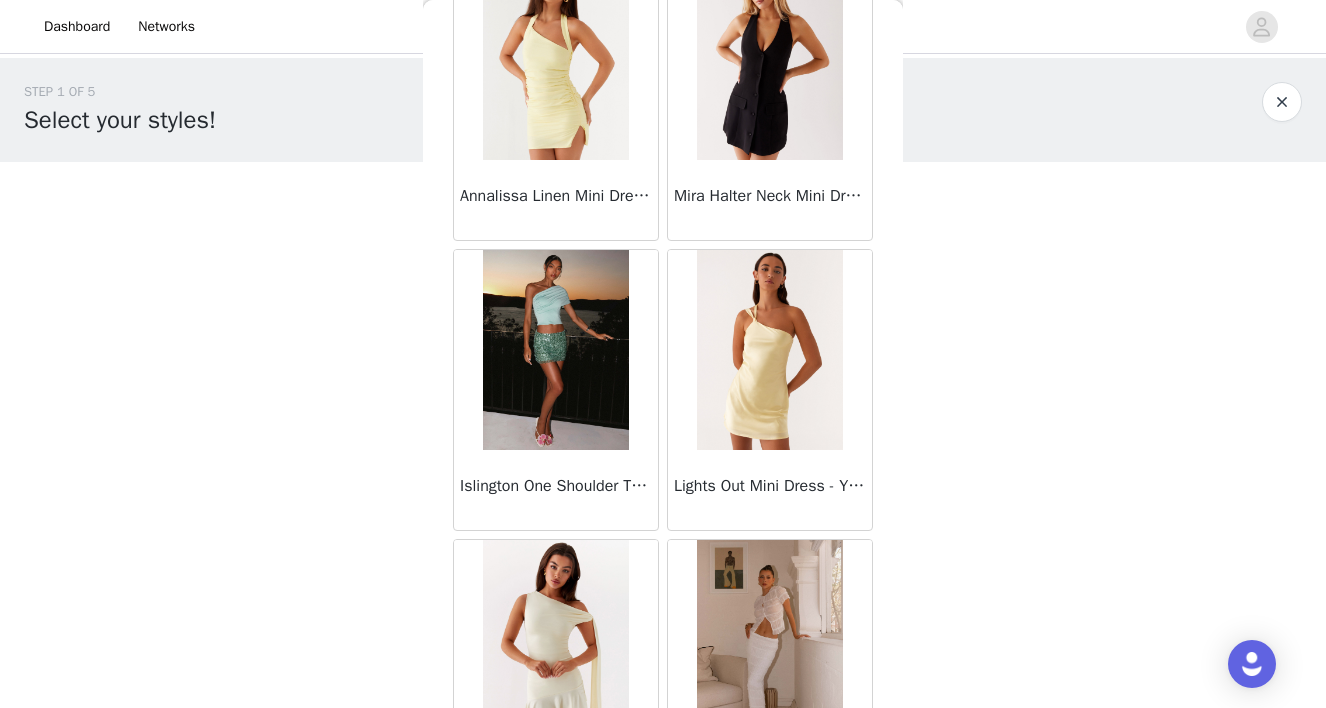 scroll, scrollTop: 9265, scrollLeft: 0, axis: vertical 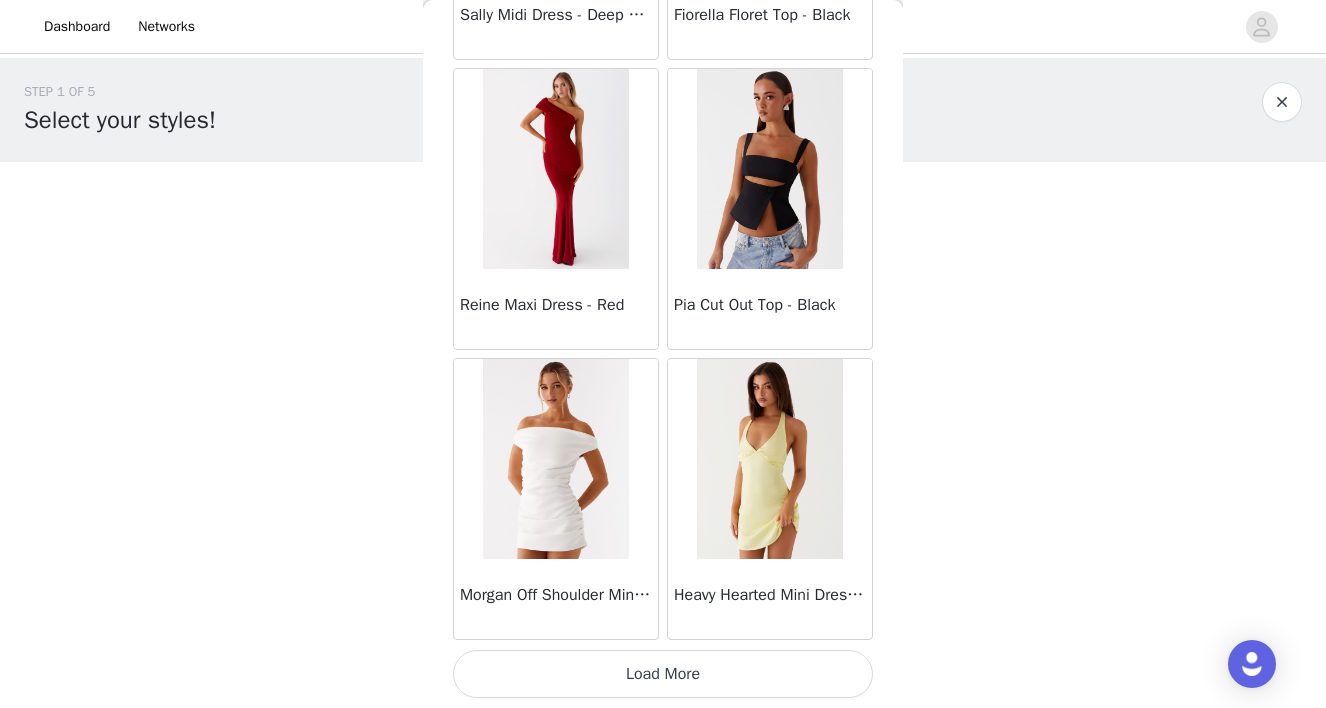 click on "Load More" at bounding box center (663, 674) 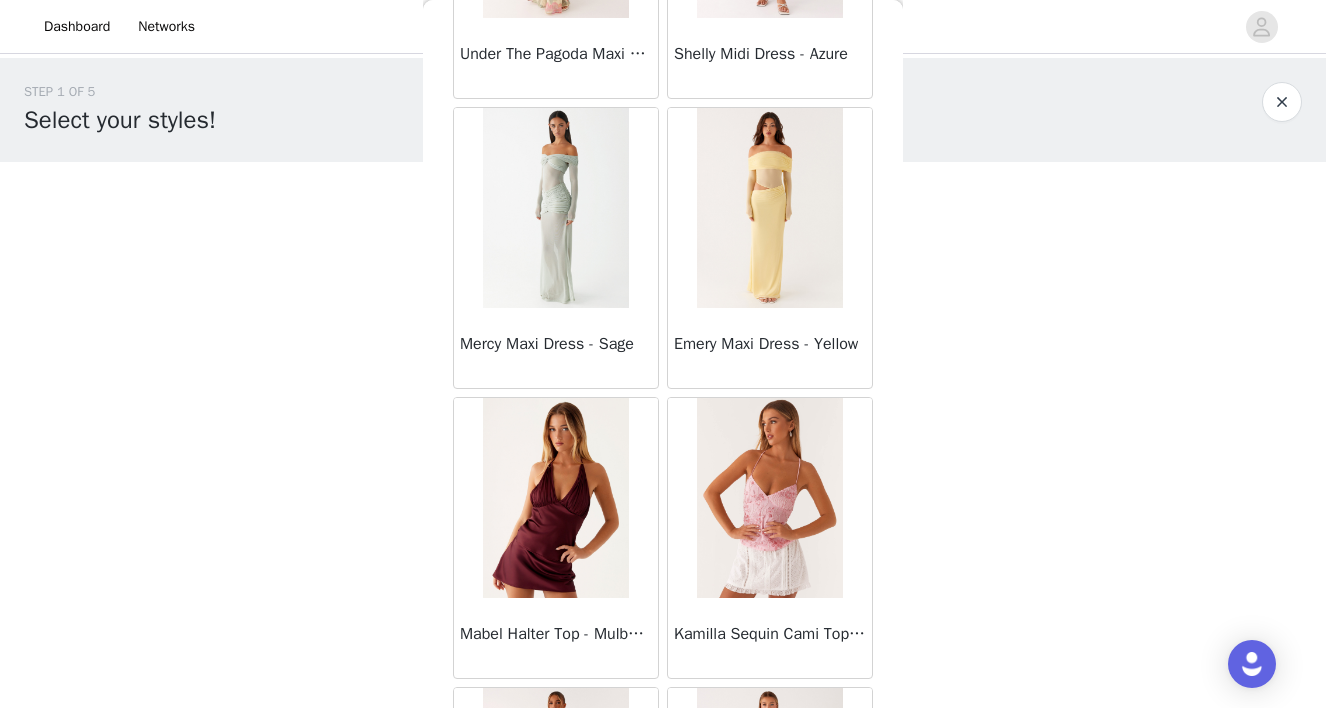 scroll, scrollTop: 13952, scrollLeft: 0, axis: vertical 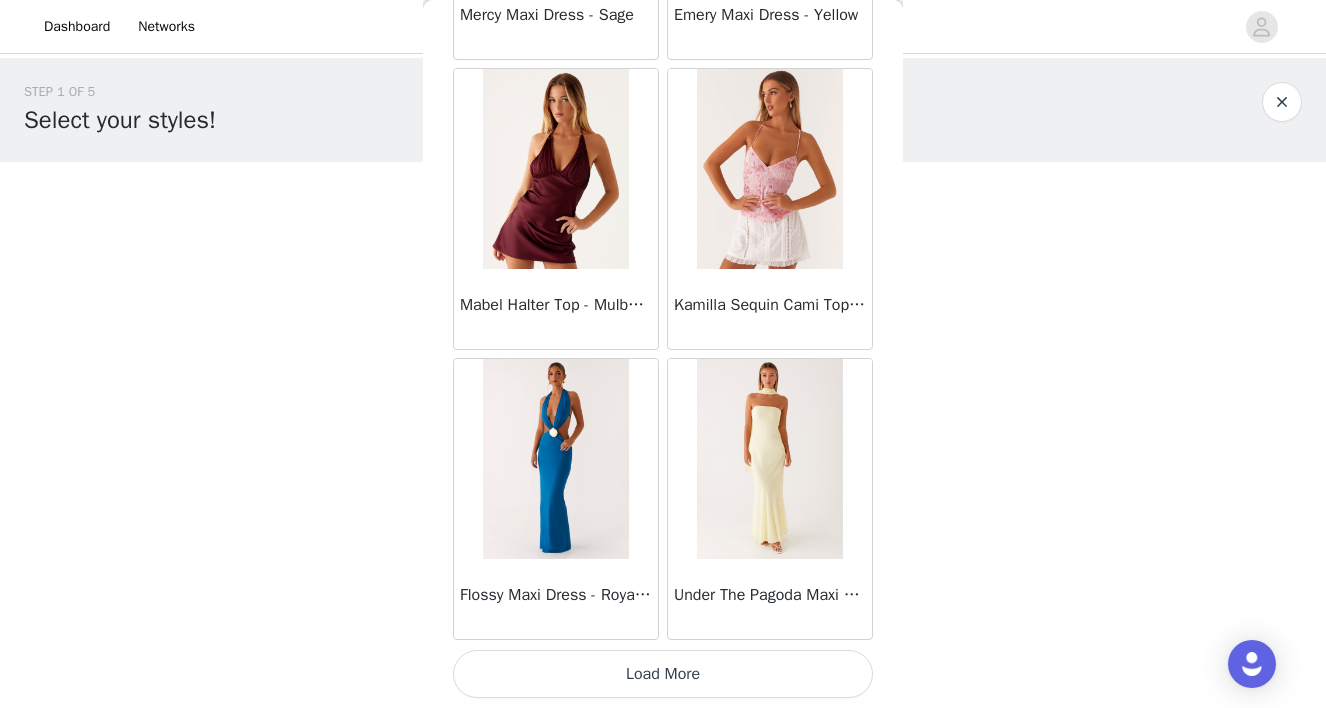 click on "Load More" at bounding box center (663, 674) 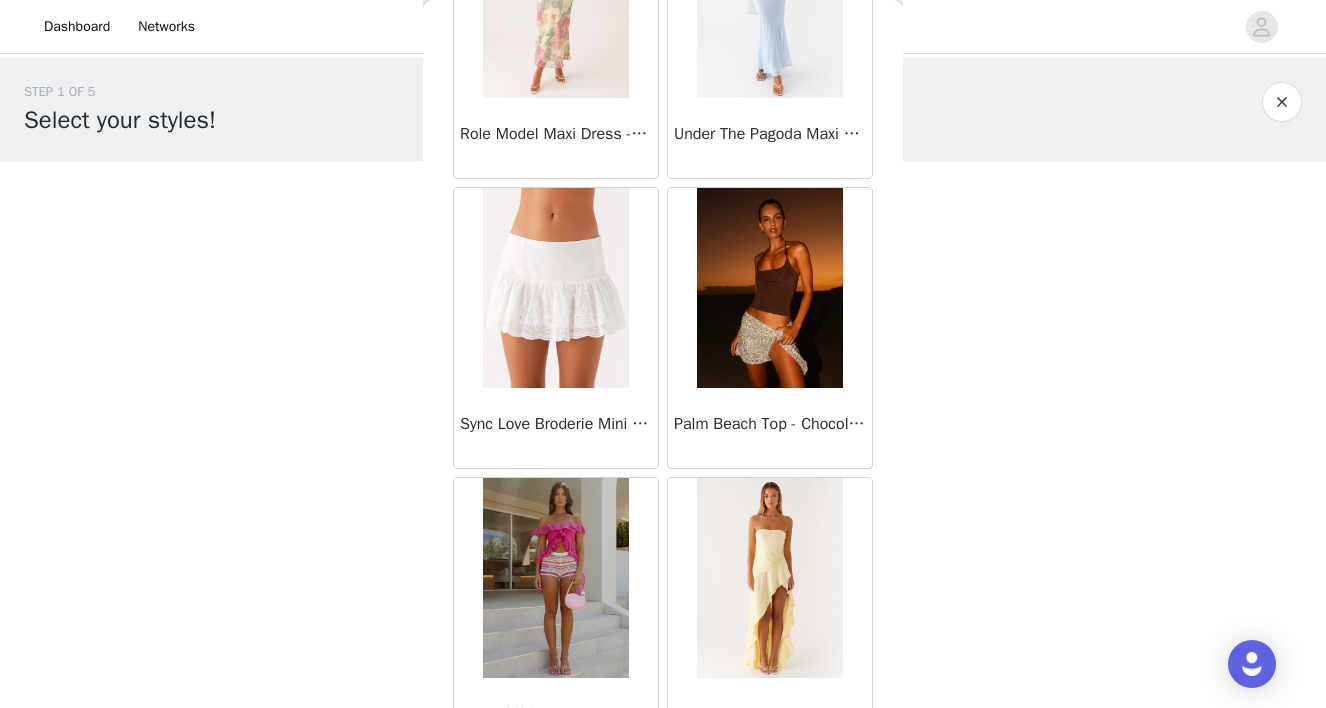 scroll, scrollTop: 16852, scrollLeft: 0, axis: vertical 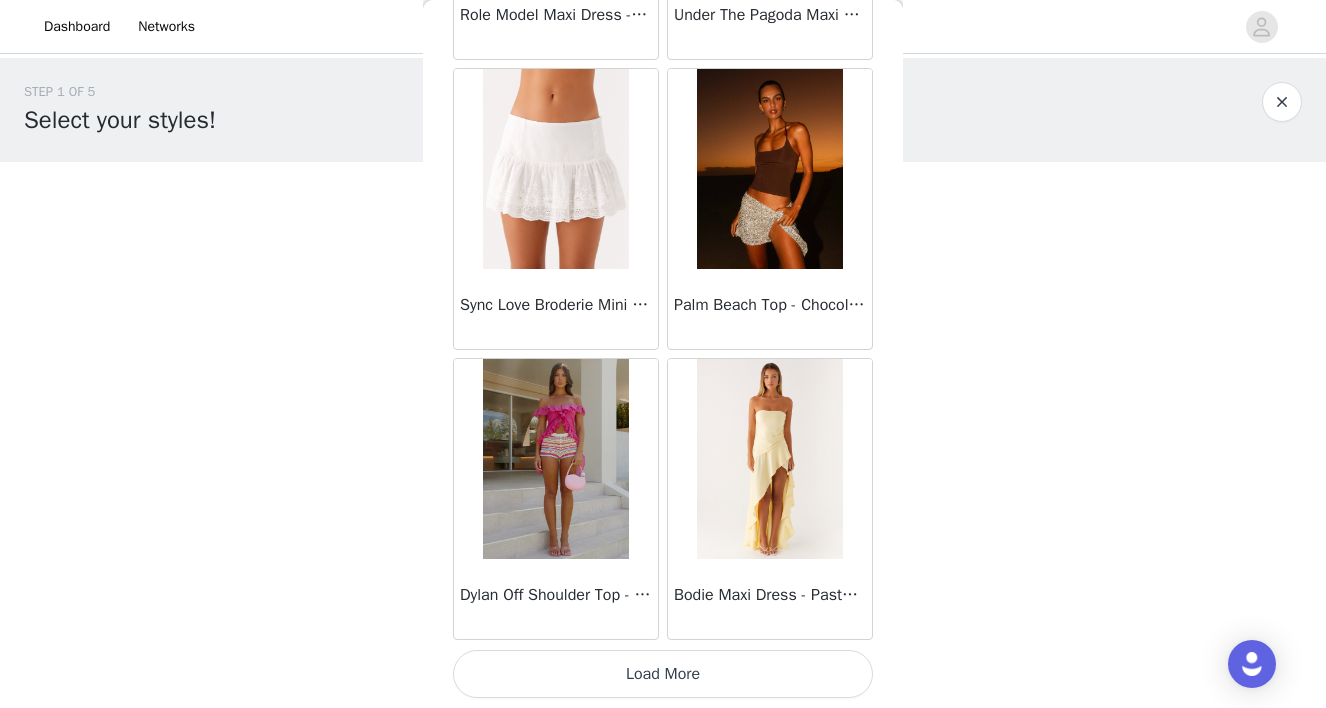 click on "Load More" at bounding box center [663, 674] 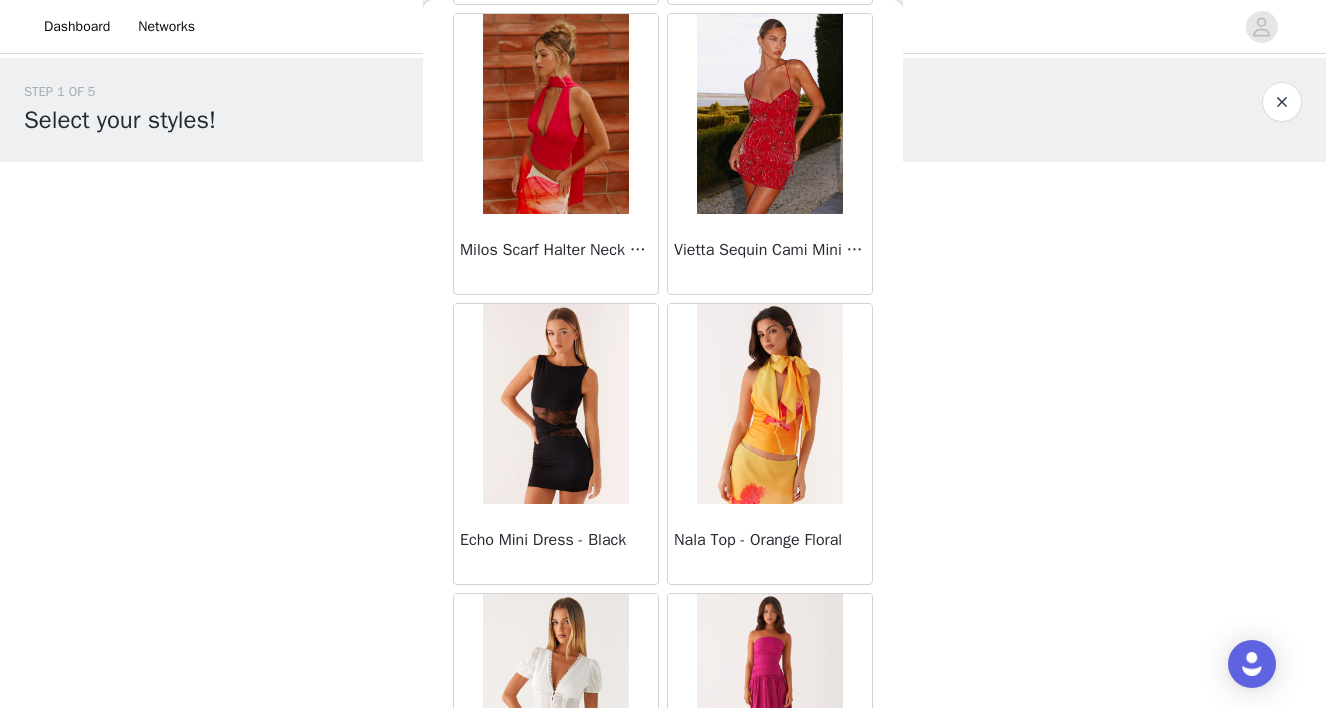 scroll, scrollTop: 19752, scrollLeft: 0, axis: vertical 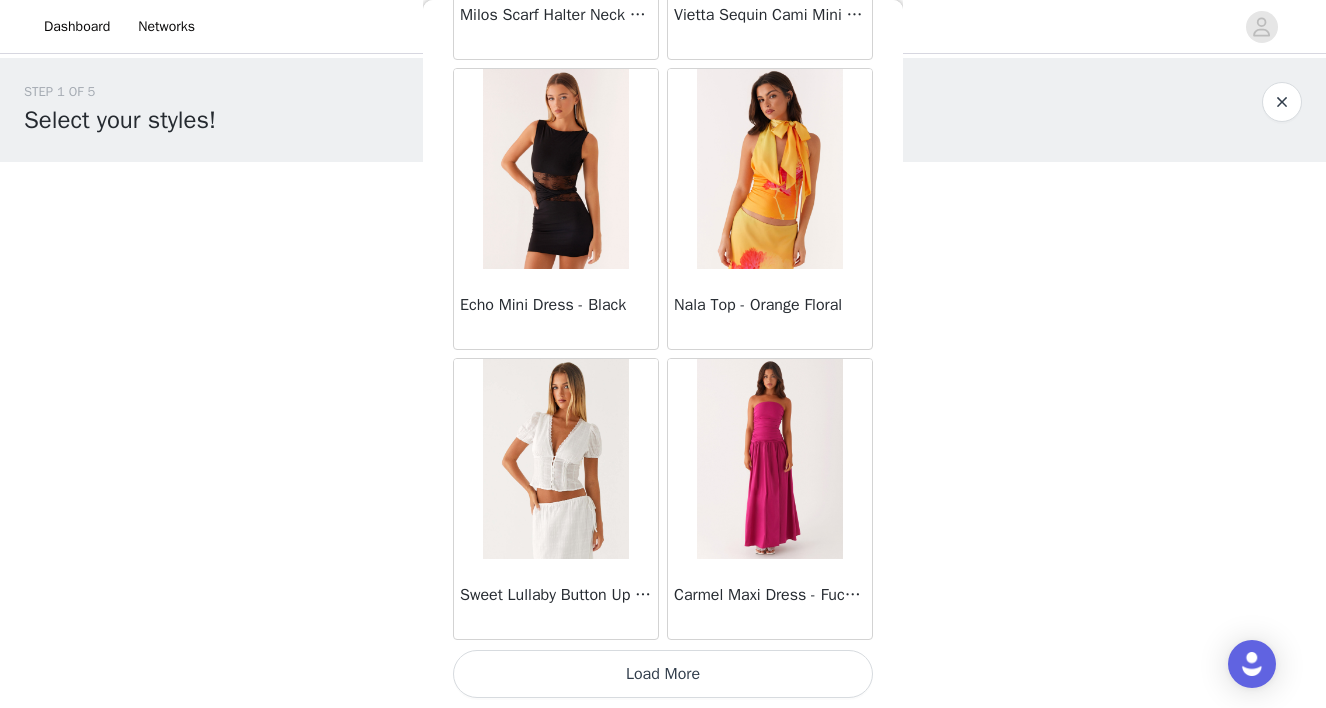 click on "Load More" at bounding box center (663, 674) 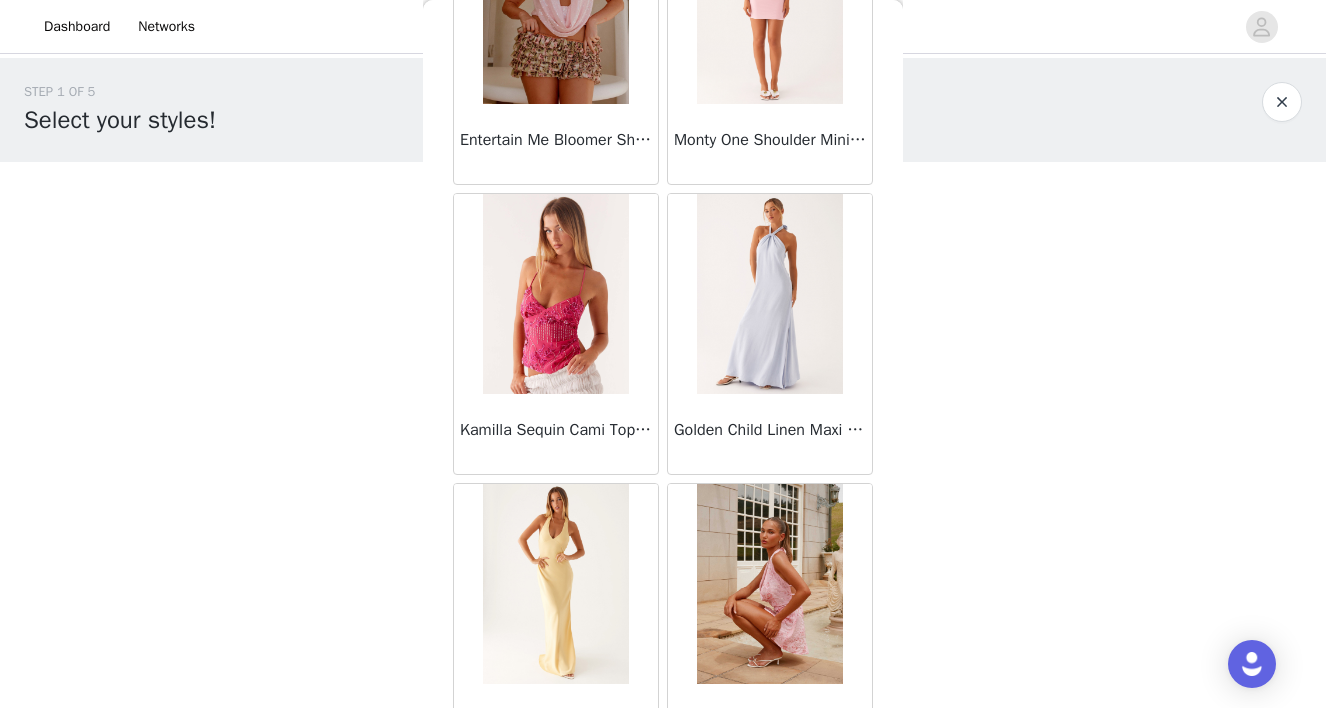 scroll, scrollTop: 22652, scrollLeft: 0, axis: vertical 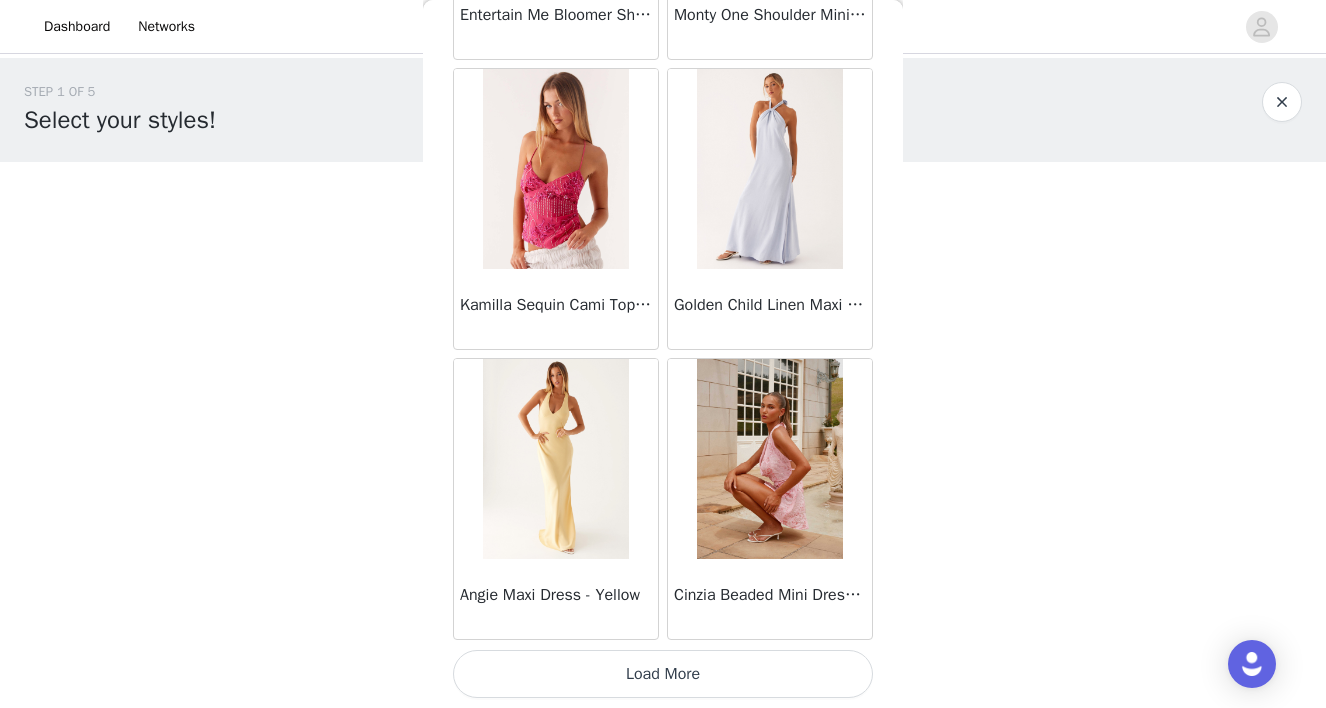 click on "Load More" at bounding box center (663, 674) 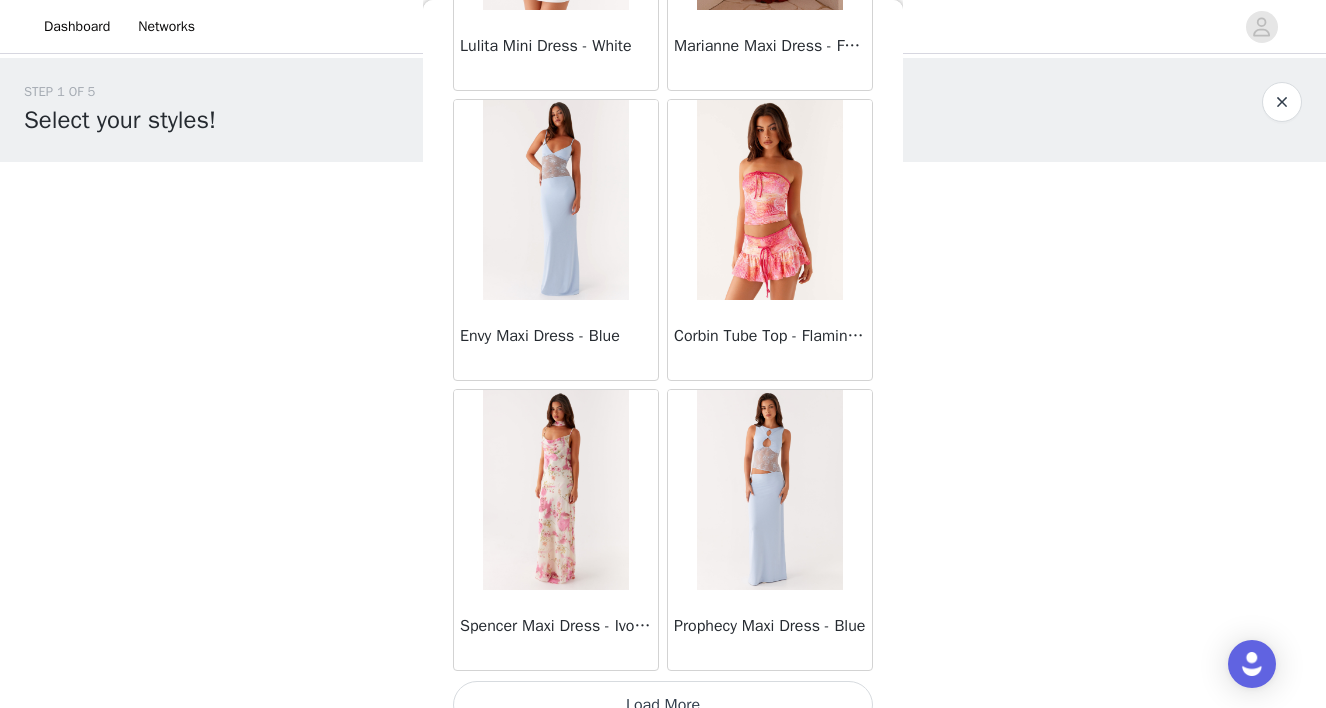 scroll, scrollTop: 25552, scrollLeft: 0, axis: vertical 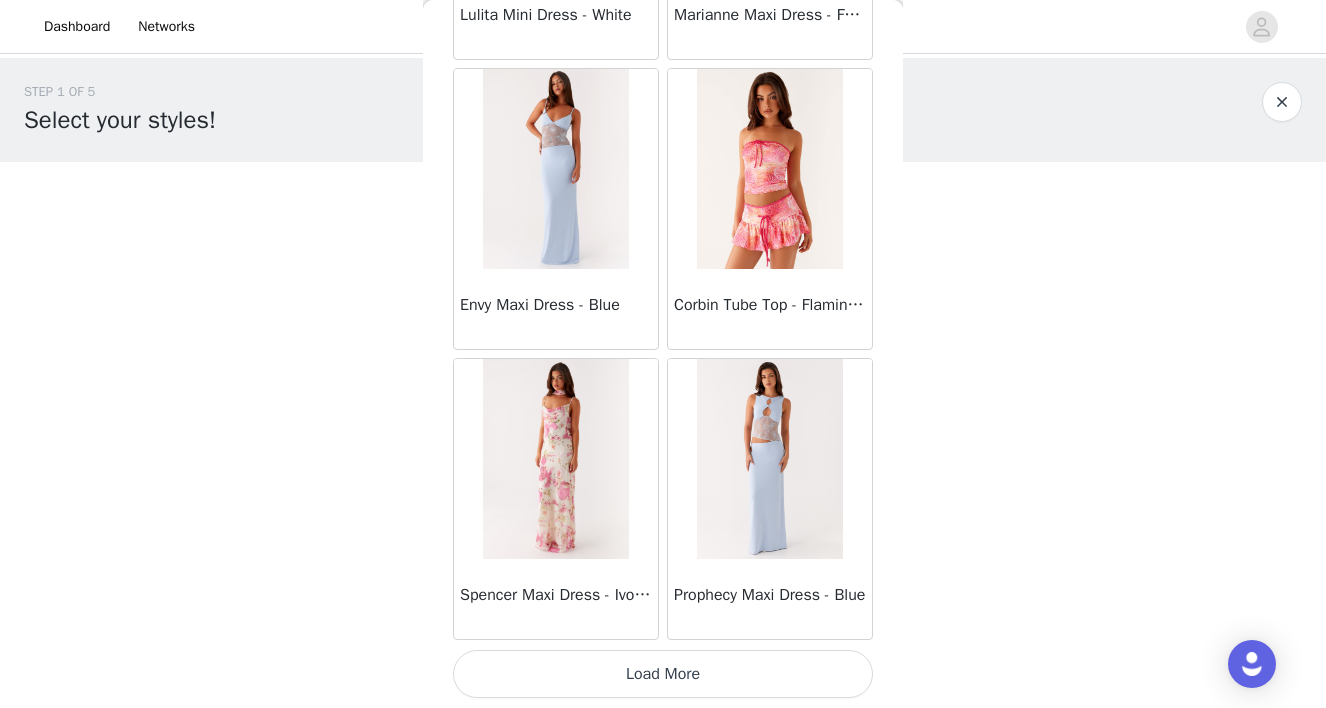 click on "Load More" at bounding box center (663, 674) 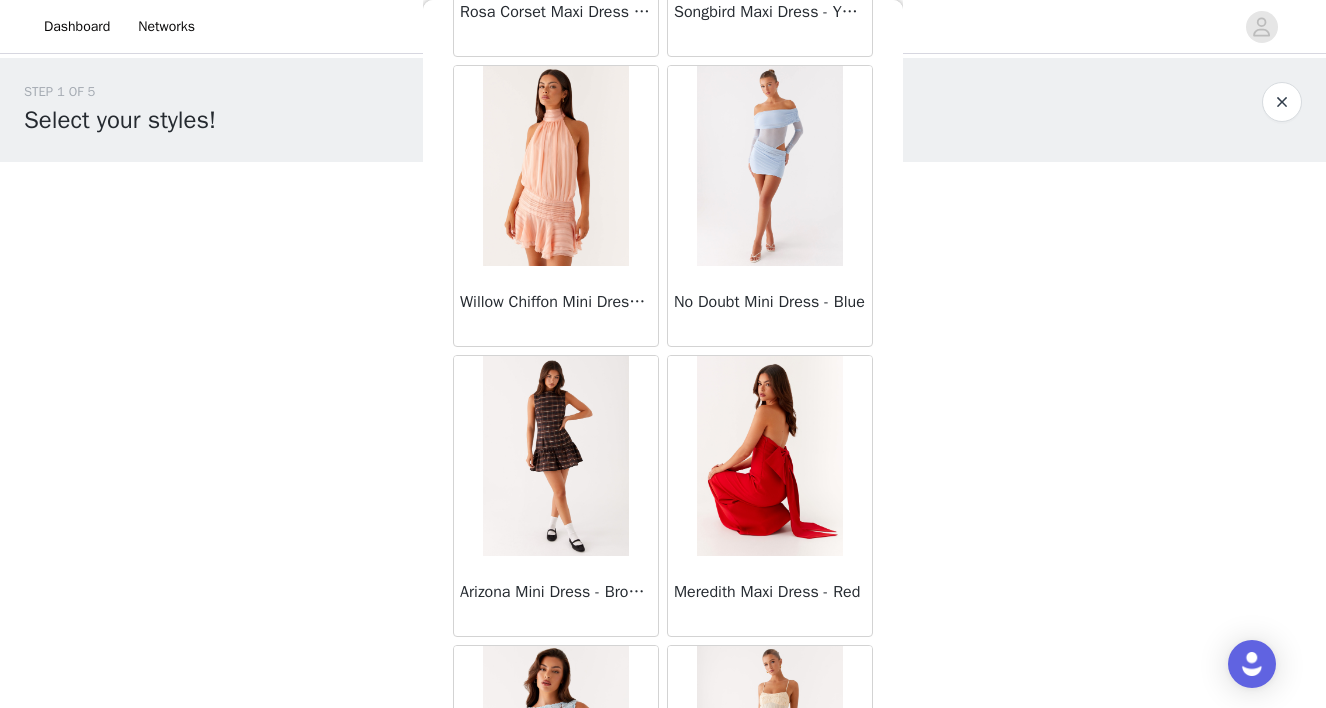 scroll, scrollTop: 28452, scrollLeft: 0, axis: vertical 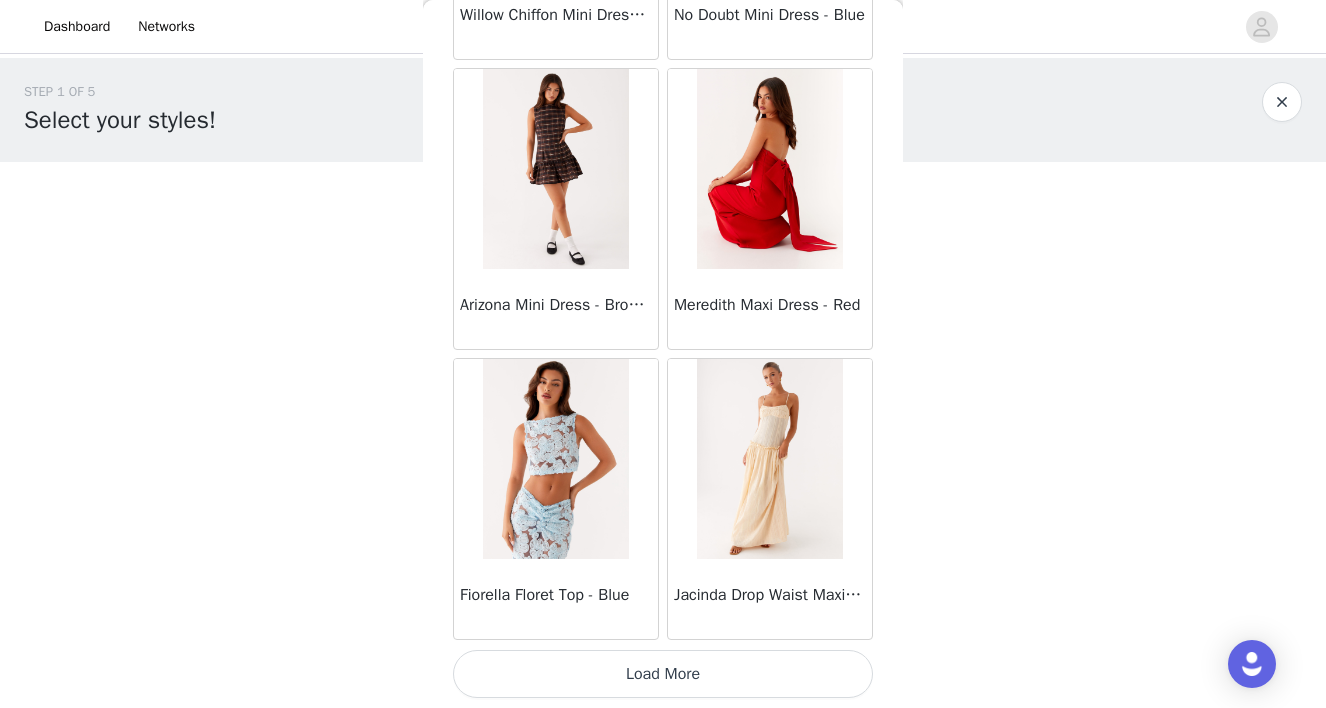 click on "Load More" at bounding box center [663, 674] 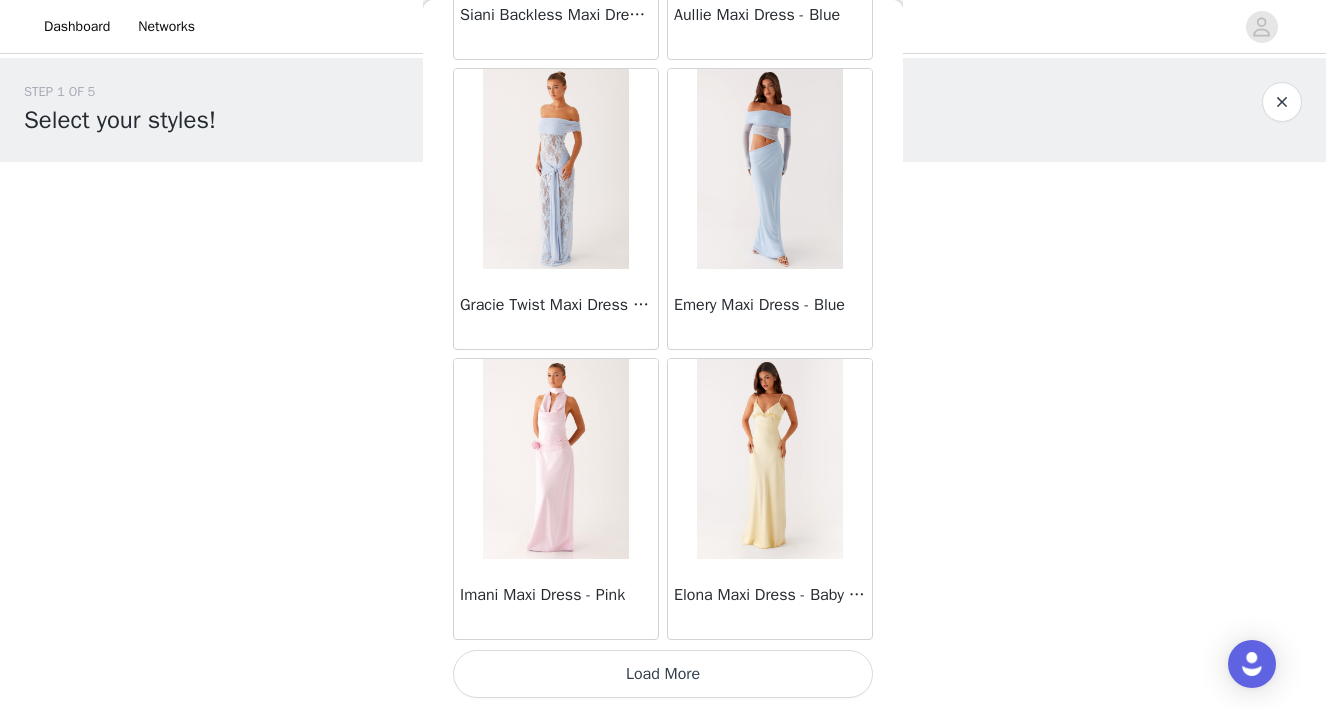 click on "Sweetpea Mini Dress - Yellow       Manifest Mini Dress - Amber       Raquel Off Shoulder Long Sleeve Top - Pink       Julianna Linen Mini Dress - Black       Radiate Halterneck Top - Pink       Arden Mesh Mini Dress - White       Cheryl Bustier Halter Top - Cherry Red       Under The Pagoda Maxi Dress - Deep Red Floral       Sweetest Pie T-Shirt - Black Gingham       That Girl Maxi Dress - Pink       Peppermayo Exclusive Heavy Hearted Mini - Black       Songbird Maxi Dress - Blue Black Floral       Viviana Mini Dress - Lavender       Eden Strapless Maxi Dress - Navy       Claudie Mesh Top - White Pink Lilly       Nia Micro Short - Black       Luciana Crochet Halterneck Mini Dress - Pink       Happy Hour Mini Dress - Yellow       Aullie Maxi Dress - Ivory       Bella Lou Tube Top - Blue       Odette Satin Mini Dress - Blue       Talk About Us Maxi Dress - Blue       Odette Satin Mini Dress - Lilac       Bellamy Top - Red Gingham       Field Of Dreams Maxi Dress - Blue Black Floral" at bounding box center [663, -15274] 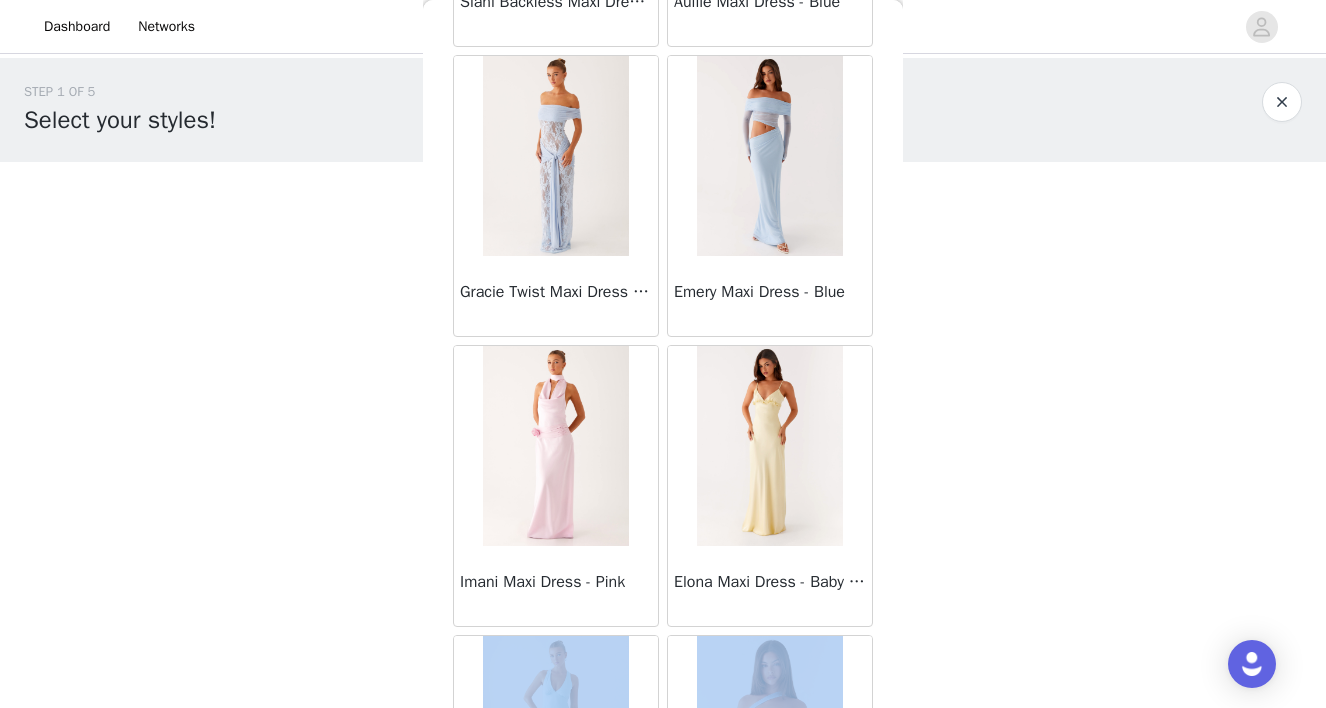 scroll, scrollTop: 31892, scrollLeft: 0, axis: vertical 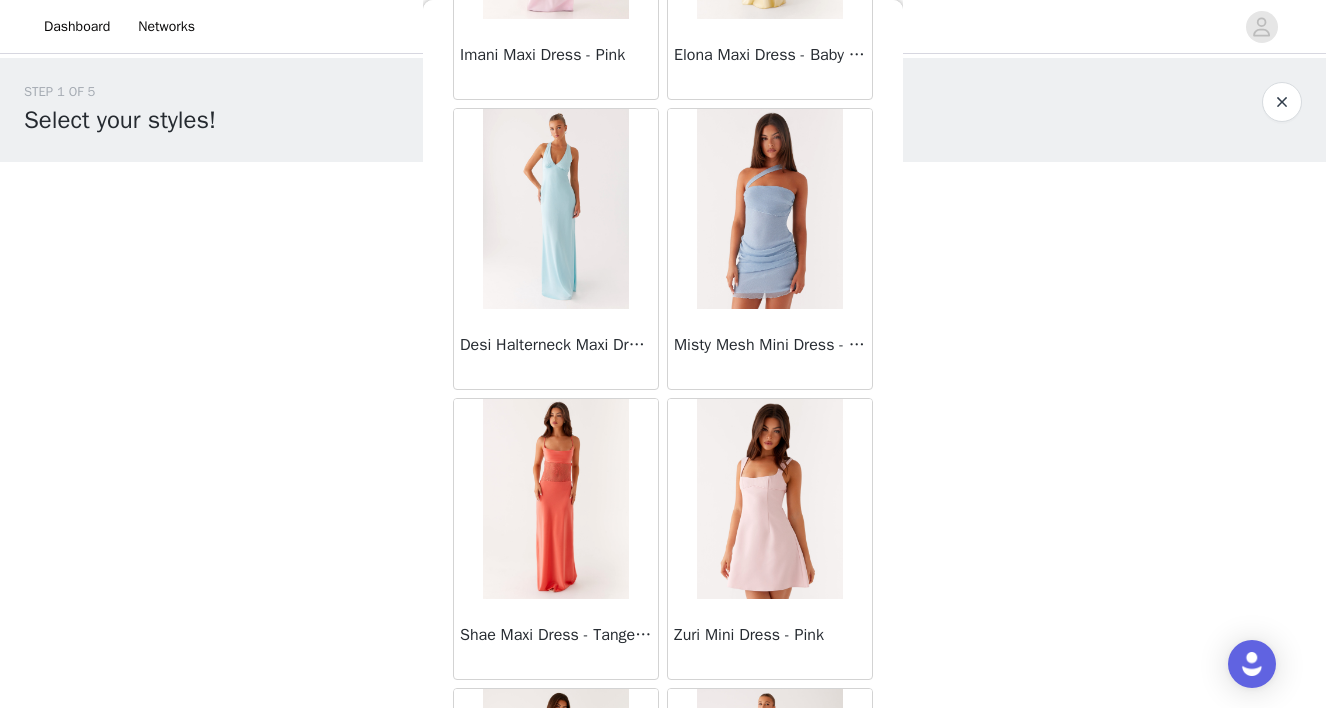 click on "Back       Sweetpea Mini Dress - Yellow       Manifest Mini Dress - Amber       Raquel Off Shoulder Long Sleeve Top - Pink       Julianna Linen Mini Dress - Black       Radiate Halterneck Top - Pink       Arden Mesh Mini Dress - White       Cheryl Bustier Halter Top - Cherry Red       Under The Pagoda Maxi Dress - Deep Red Floral       Sweetest Pie T-Shirt - Black Gingham       That Girl Maxi Dress - Pink       Peppermayo Exclusive Heavy Hearted Mini - Black       Songbird Maxi Dress - Blue Black Floral       Viviana Mini Dress - Lavender       Eden Strapless Maxi Dress - Navy       Claudie Mesh Top - White Pink Lilly       Nia Micro Short - Black       Luciana Crochet Halterneck Mini Dress - Pink       Happy Hour Mini Dress - Yellow       Aullie Maxi Dress - Ivory       Bella Lou Tube Top - Blue       Odette Satin Mini Dress - Blue       Talk About Us Maxi Dress - Blue       Odette Satin Mini Dress - Lilac       Bellamy Top - Red Gingham       Field Of Dreams Maxi Dress - Blue Black Floral" at bounding box center [663, 354] 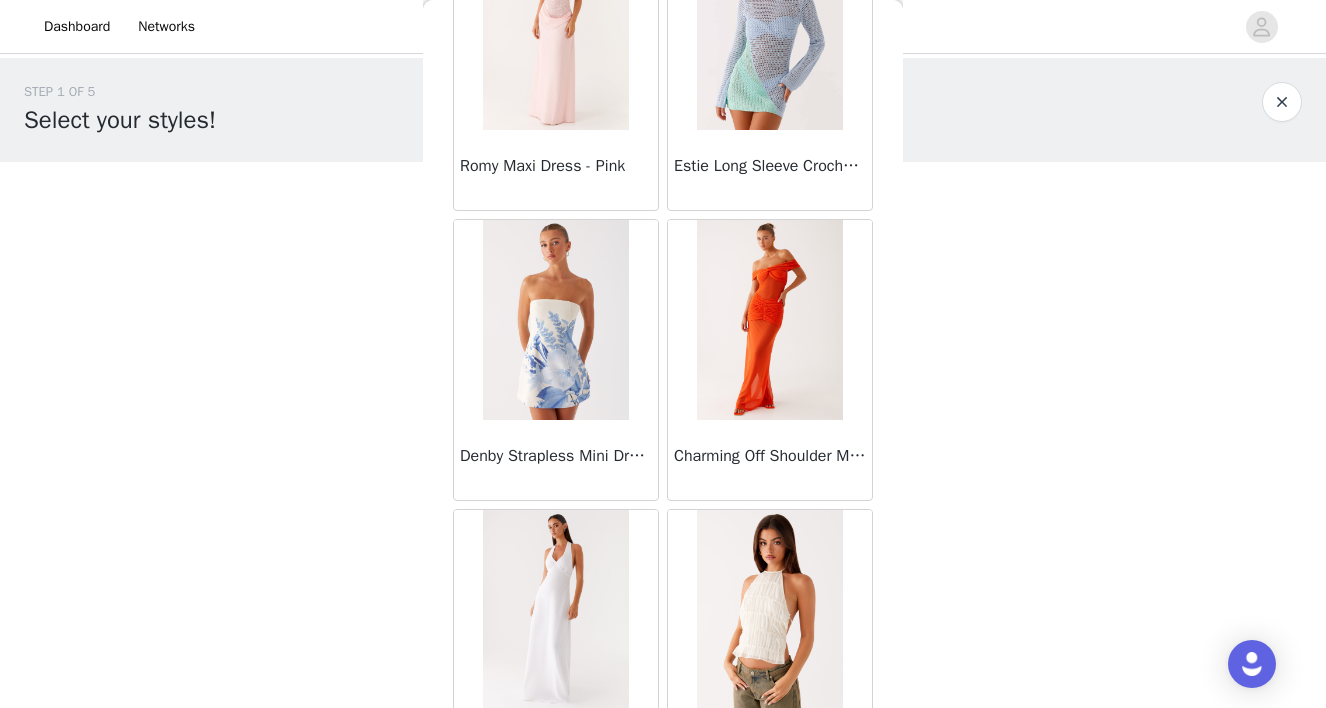 scroll, scrollTop: 34252, scrollLeft: 0, axis: vertical 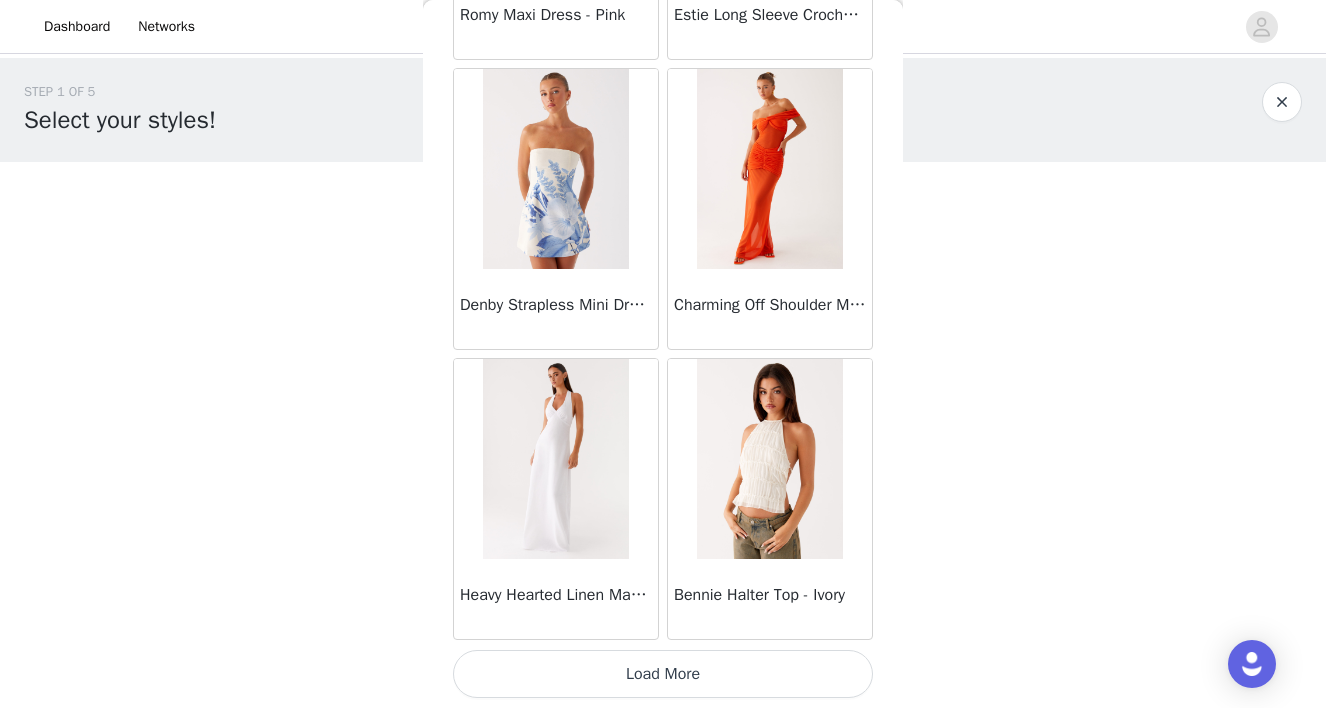 click on "Load More" at bounding box center [663, 674] 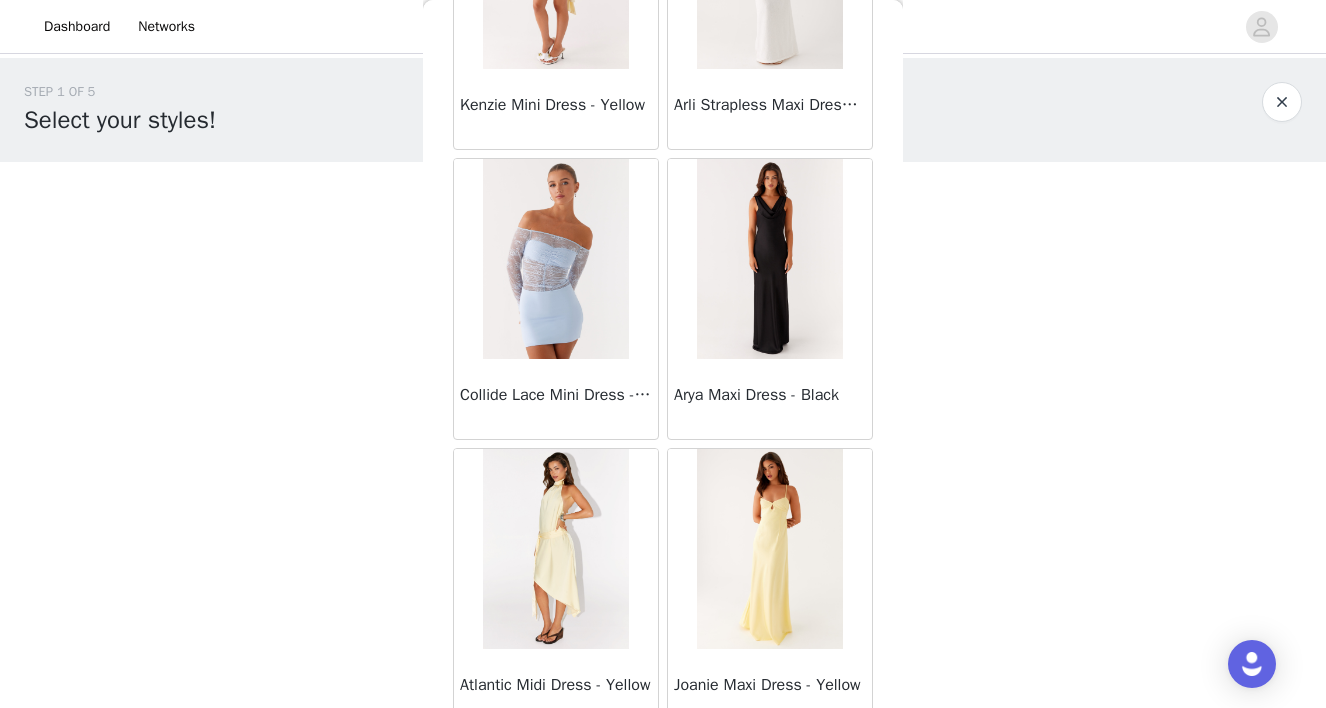 scroll, scrollTop: 37152, scrollLeft: 0, axis: vertical 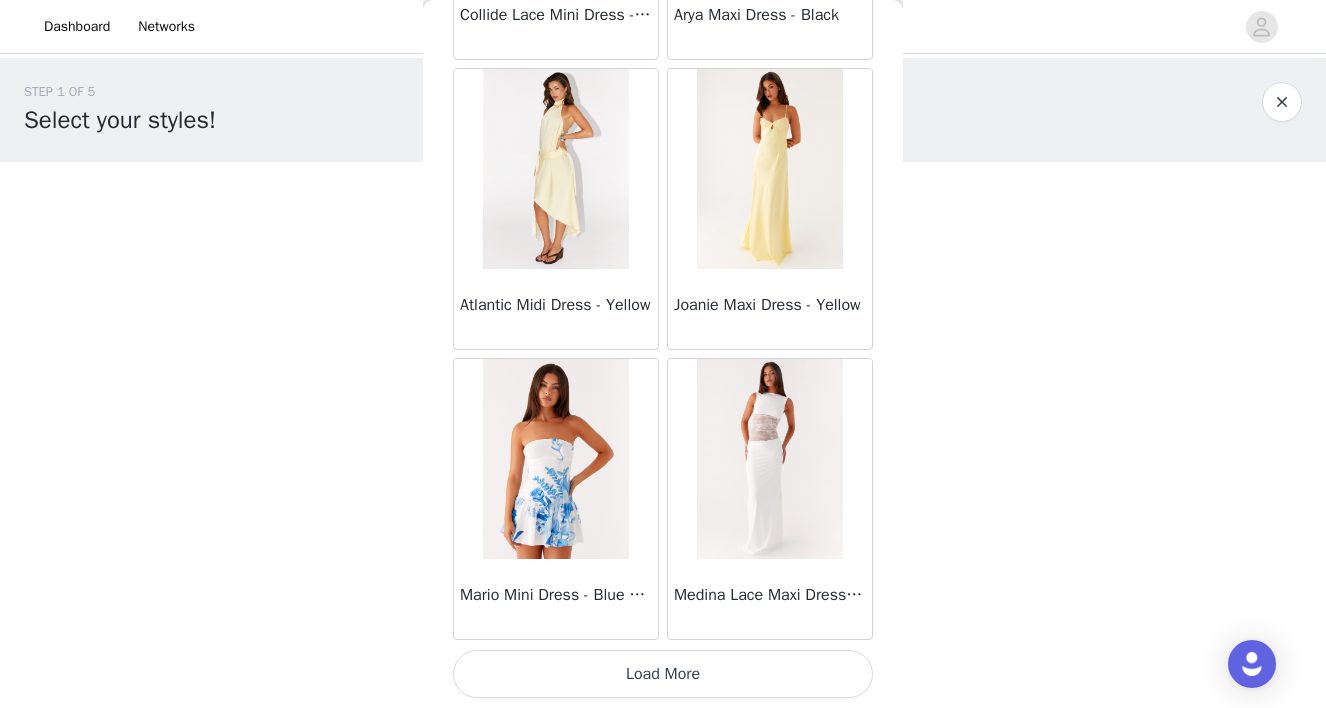 click on "Load More" at bounding box center [663, 674] 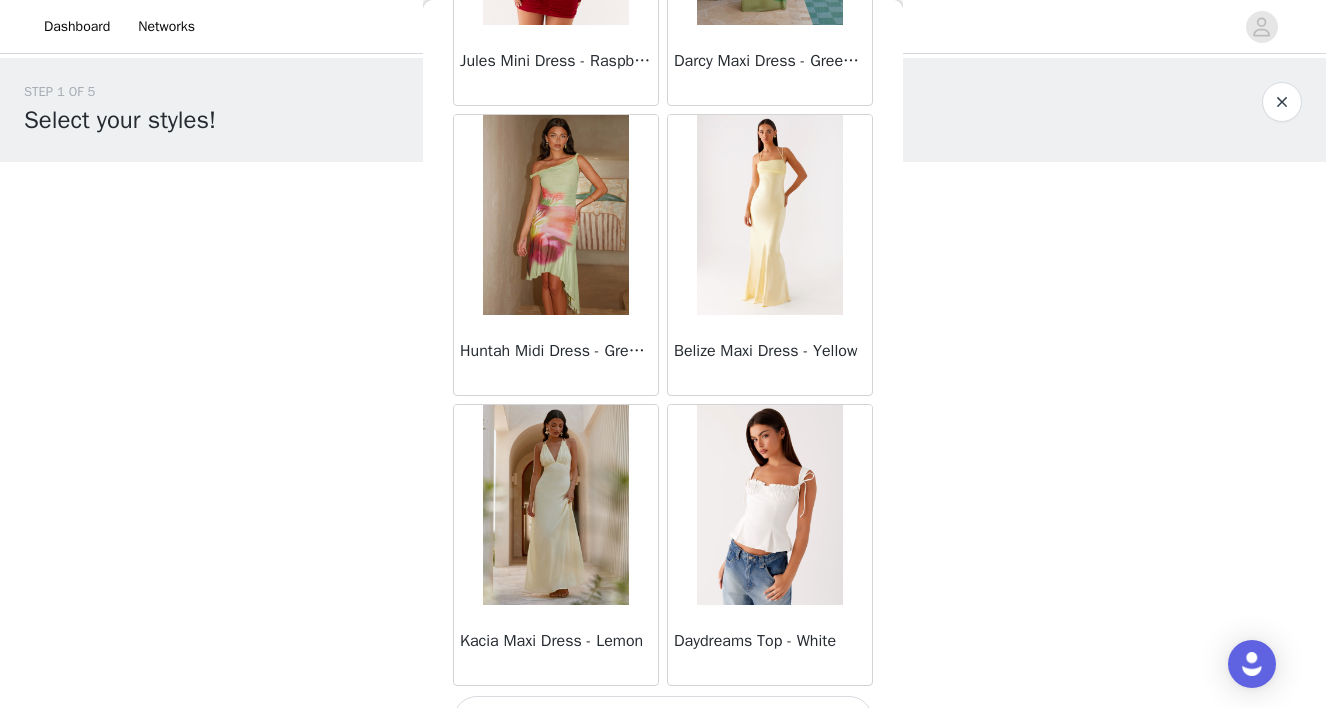 scroll, scrollTop: 40052, scrollLeft: 0, axis: vertical 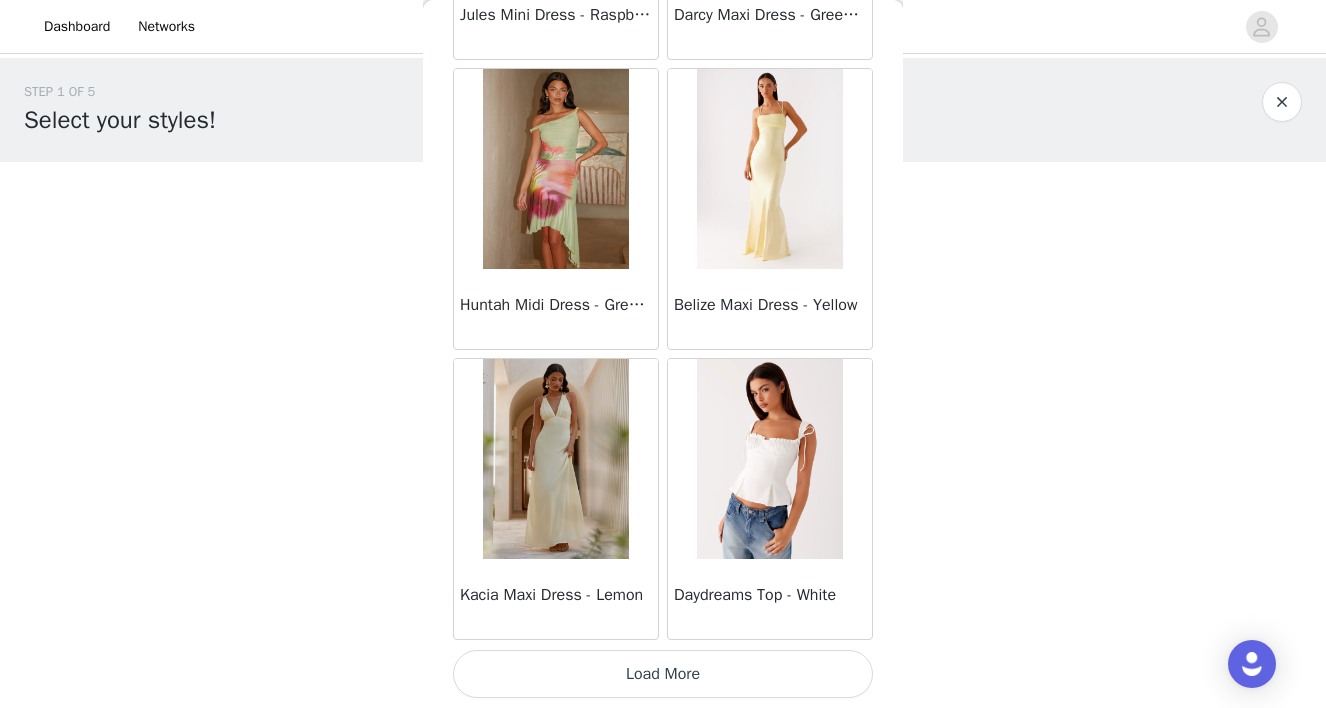 click on "Load More" at bounding box center [663, 674] 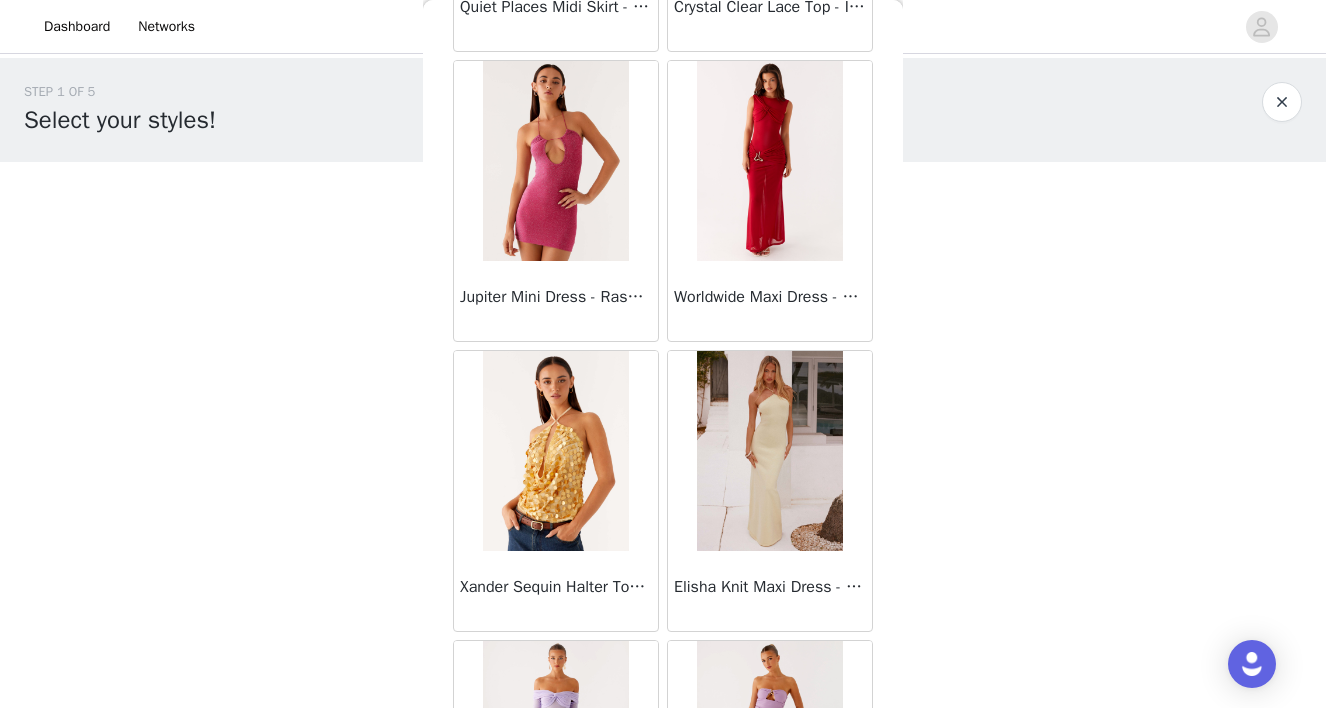scroll, scrollTop: 42952, scrollLeft: 0, axis: vertical 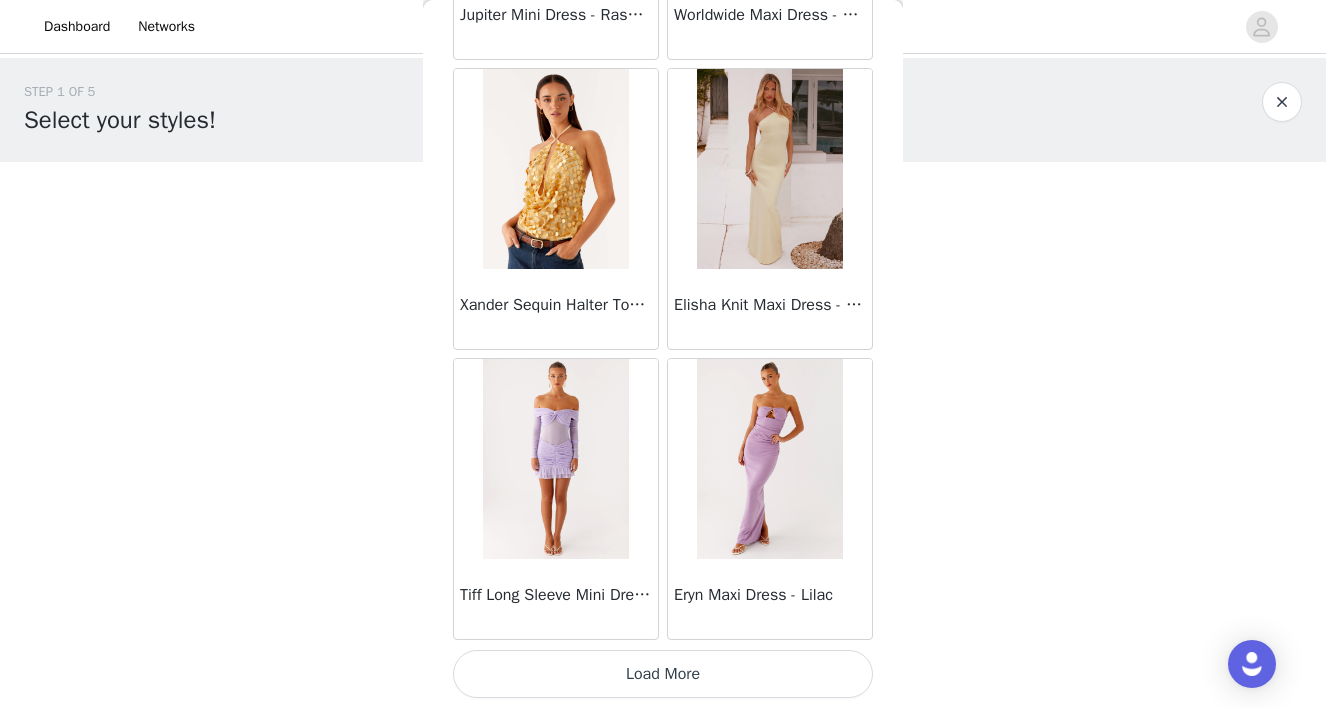 click on "Load More" at bounding box center (663, 674) 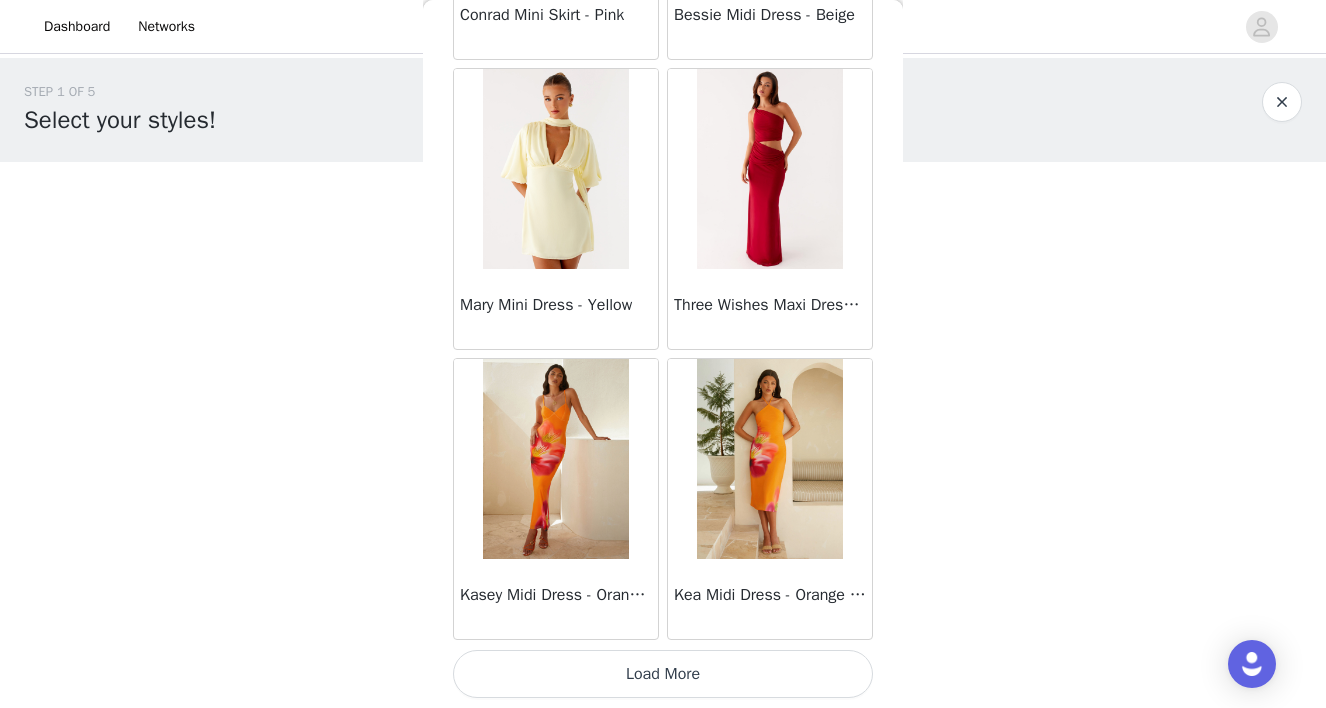 click on "Load More" at bounding box center [663, 674] 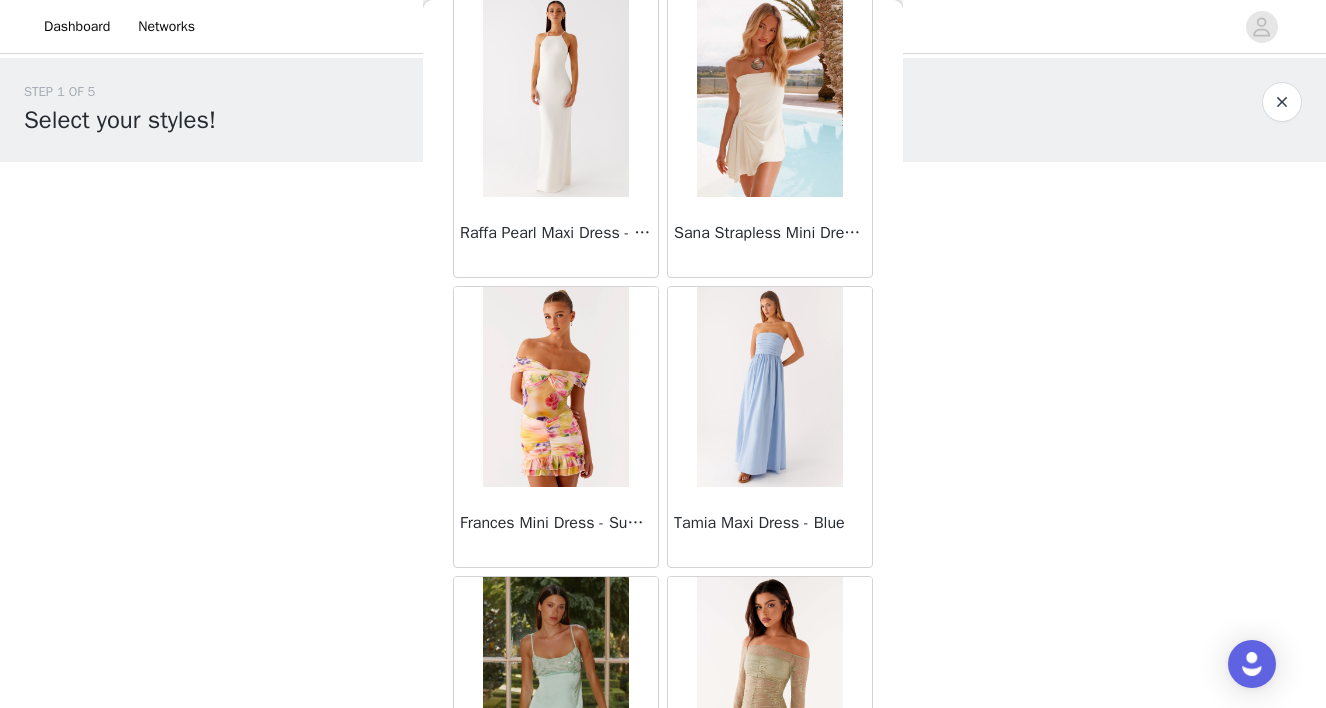 scroll, scrollTop: 48752, scrollLeft: 0, axis: vertical 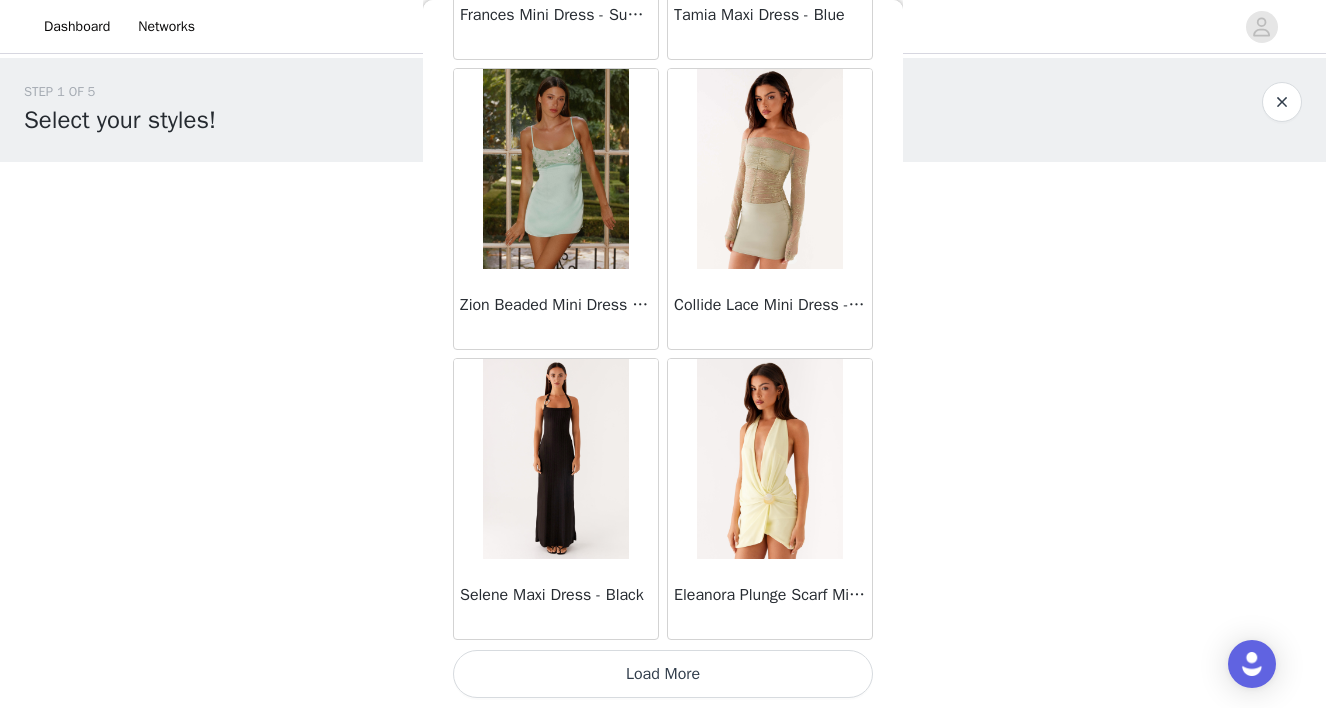 click on "Load More" at bounding box center (663, 674) 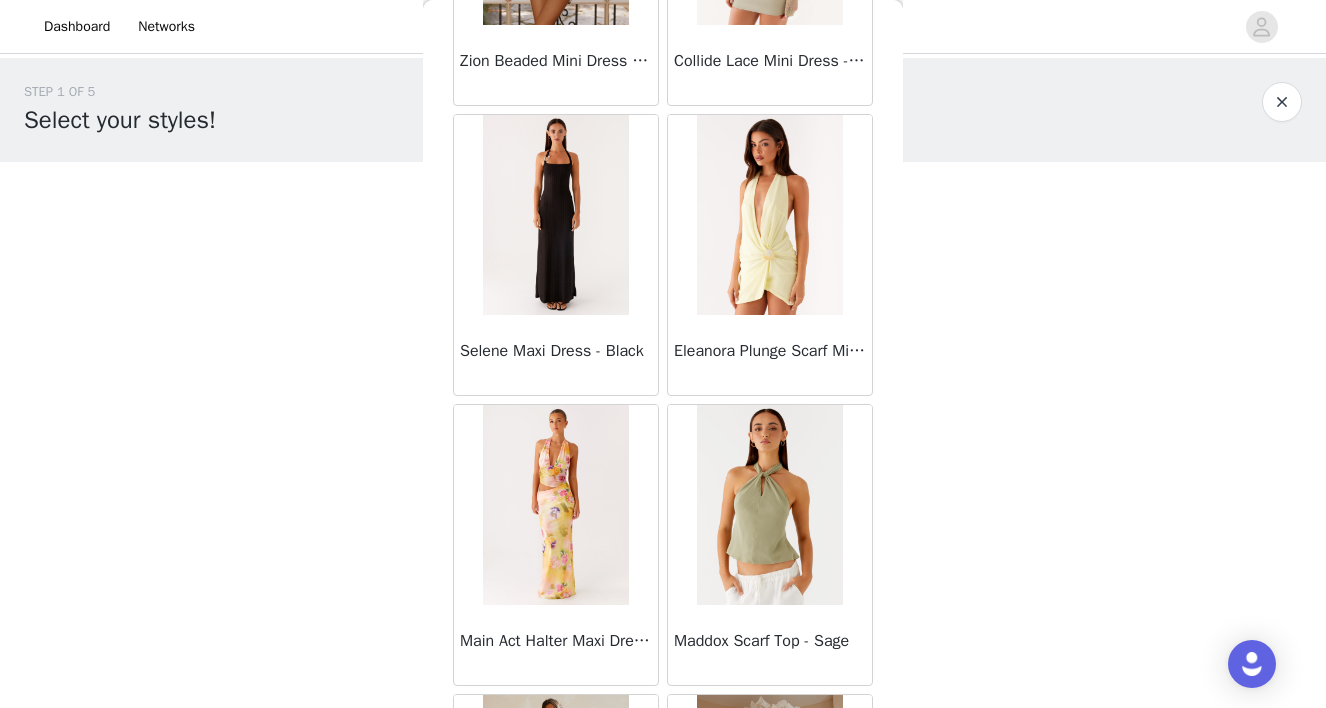 scroll, scrollTop: 49241, scrollLeft: 0, axis: vertical 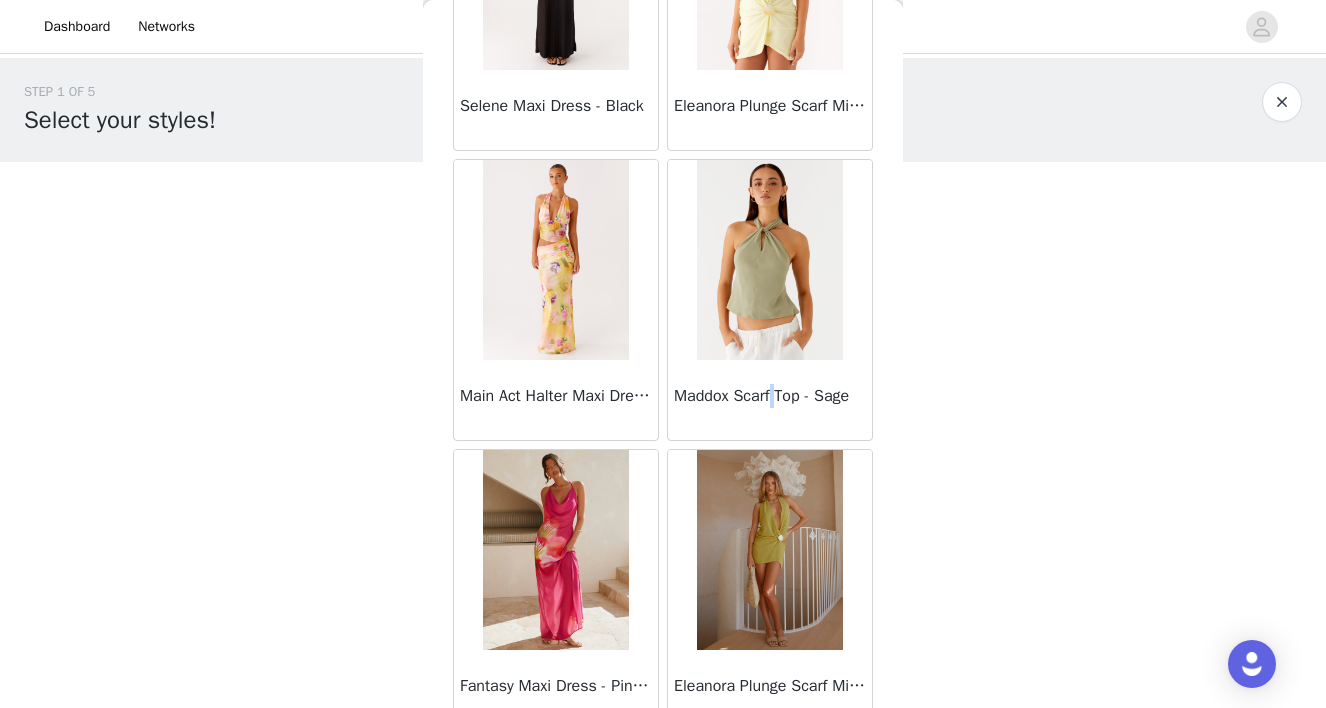 click at bounding box center [769, 260] 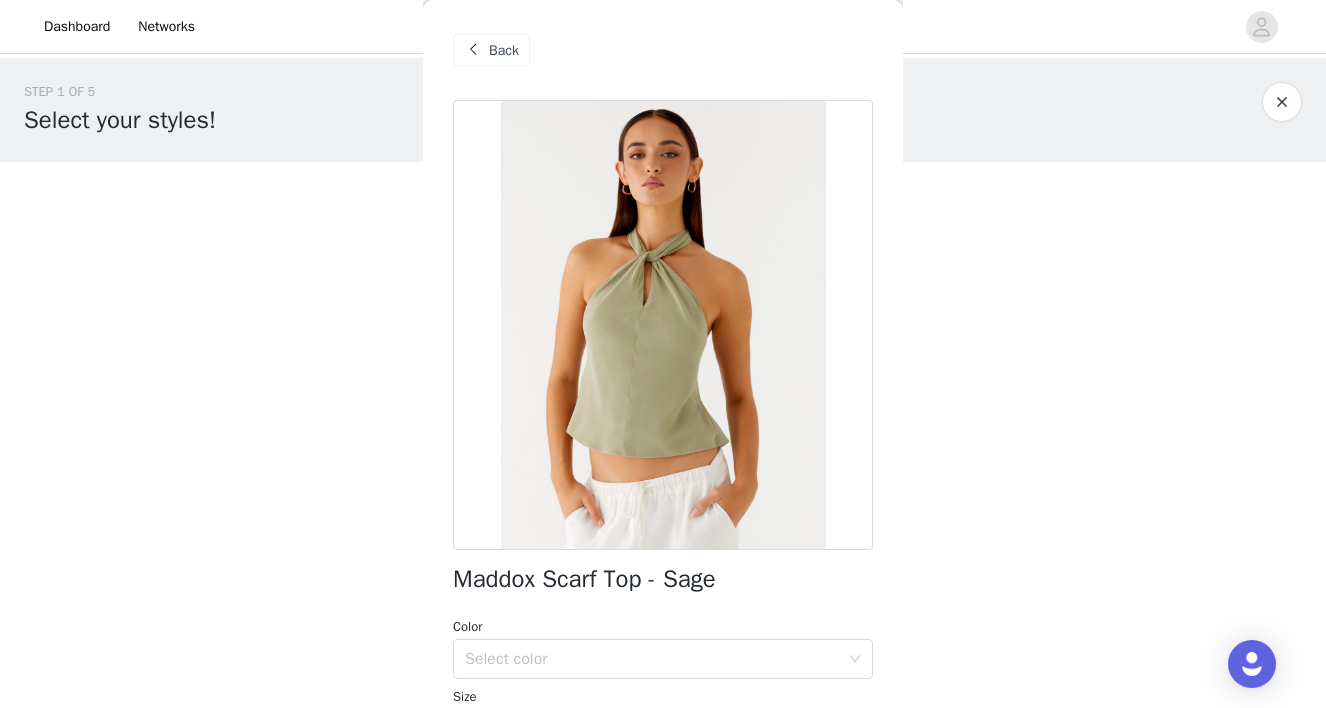 scroll, scrollTop: 330, scrollLeft: 0, axis: vertical 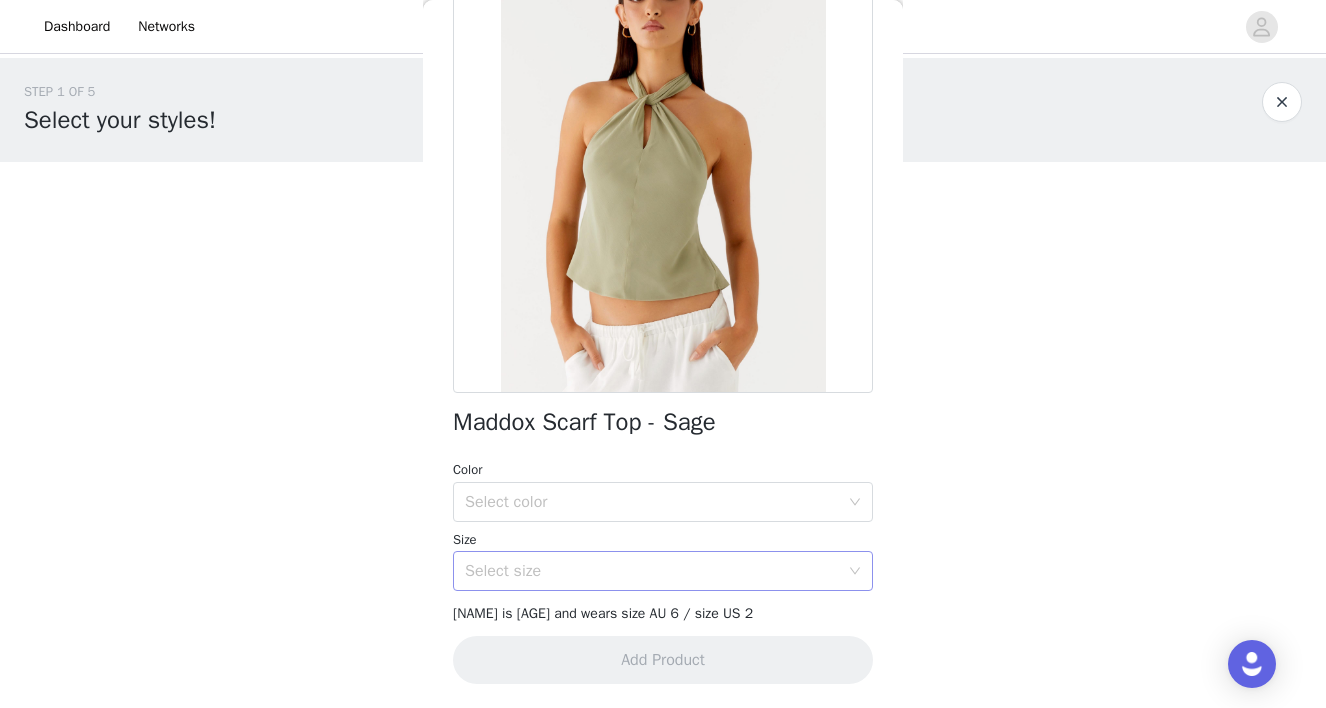 click on "Select size" at bounding box center (656, 571) 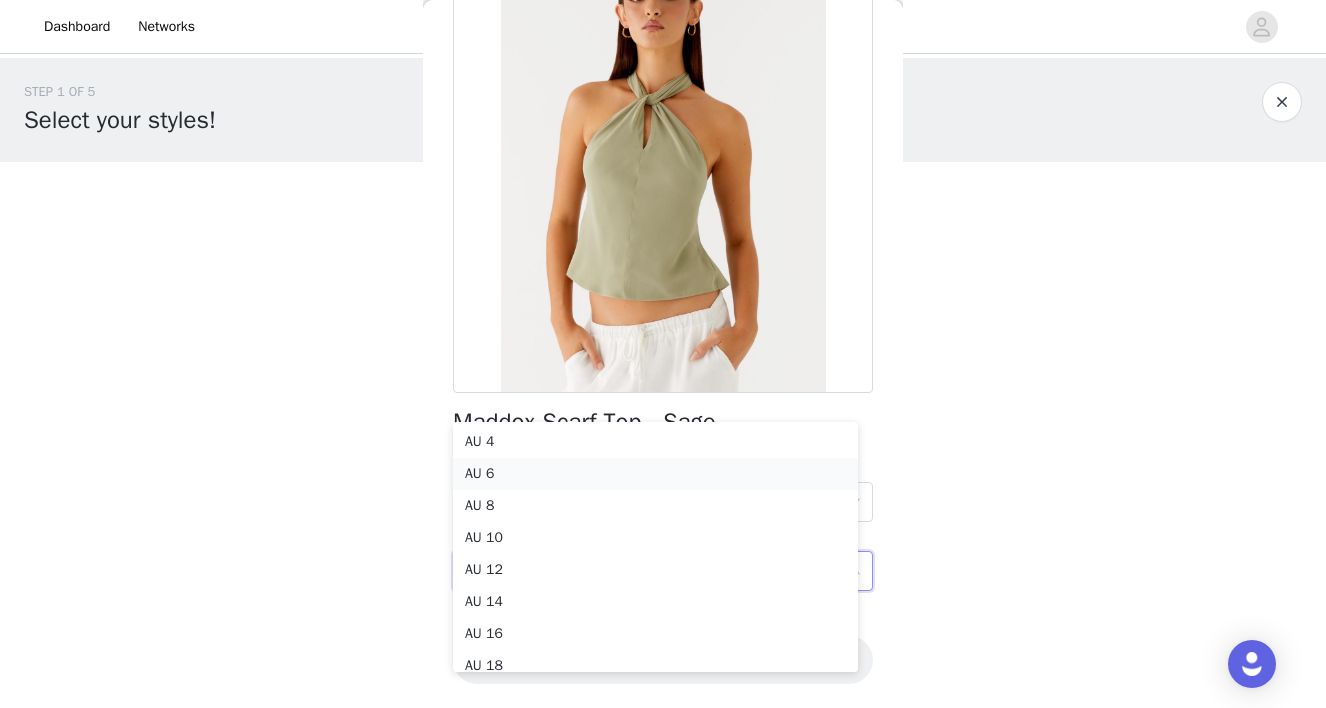 click on "AU 6" at bounding box center (655, 474) 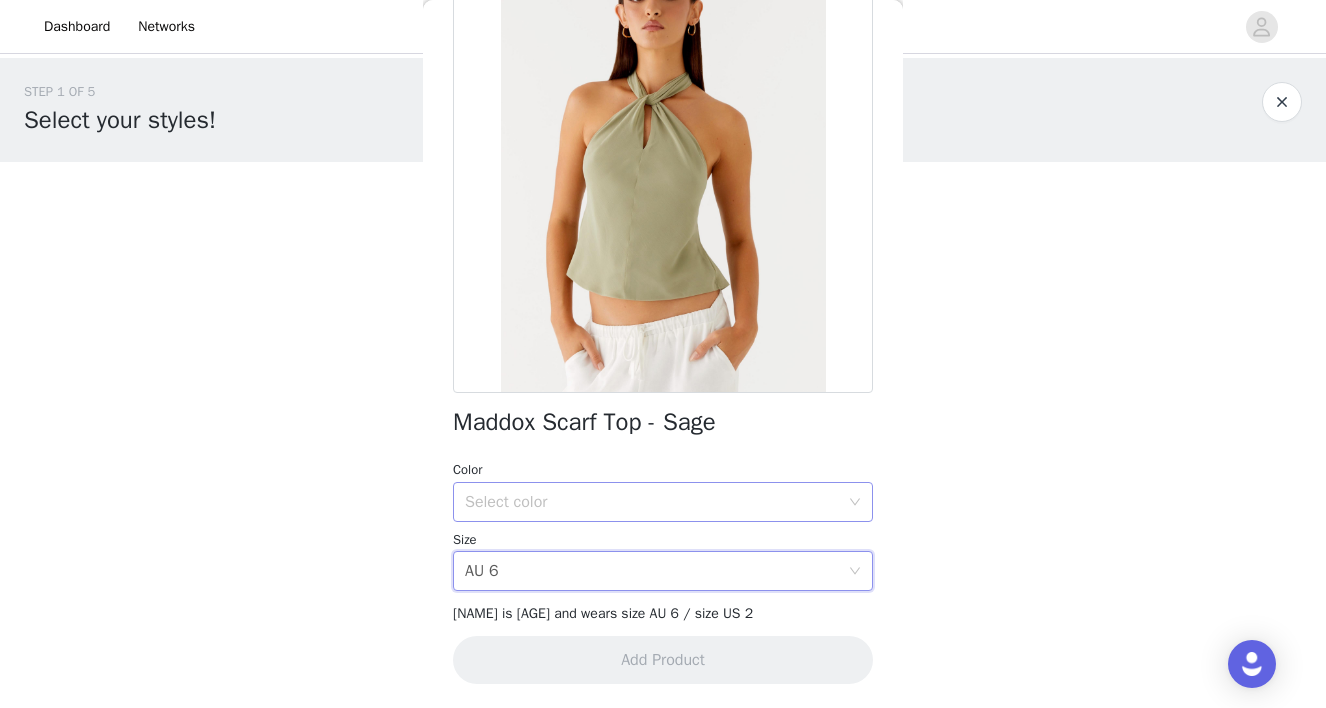 click on "Select color" at bounding box center [652, 502] 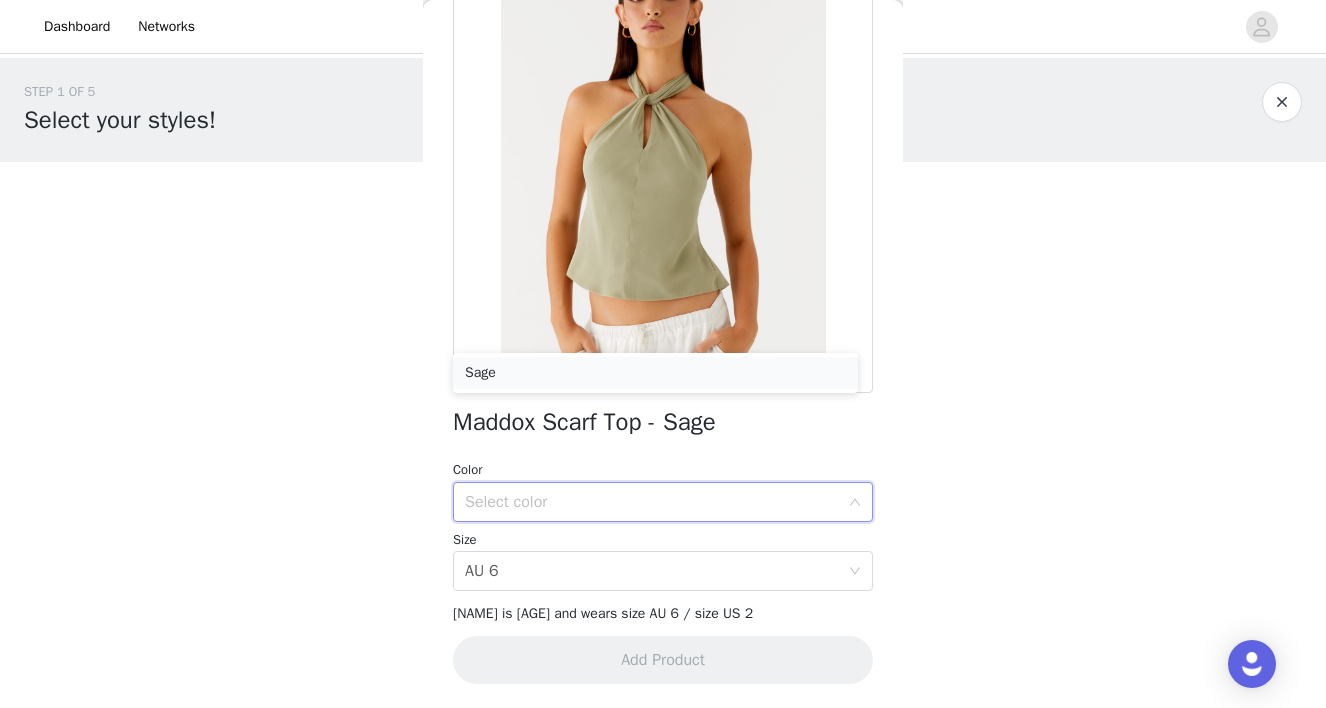 click on "Sage" at bounding box center (655, 373) 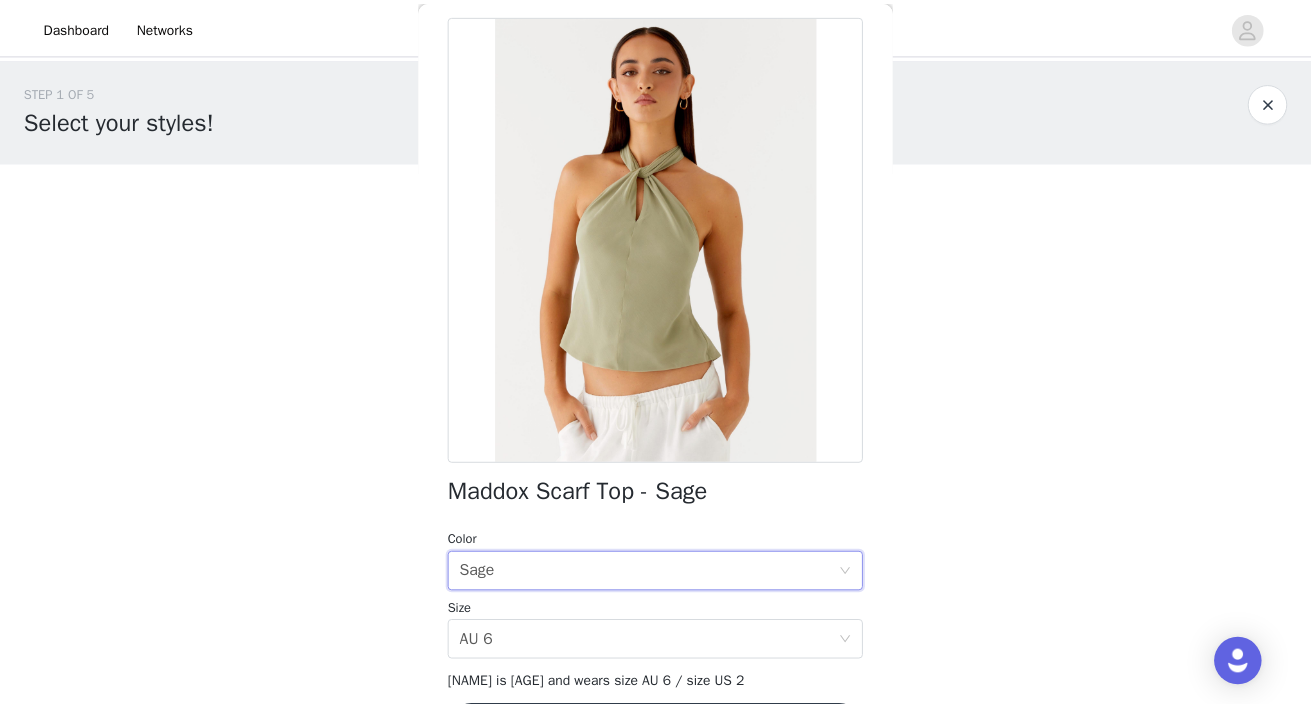 scroll, scrollTop: 330, scrollLeft: 0, axis: vertical 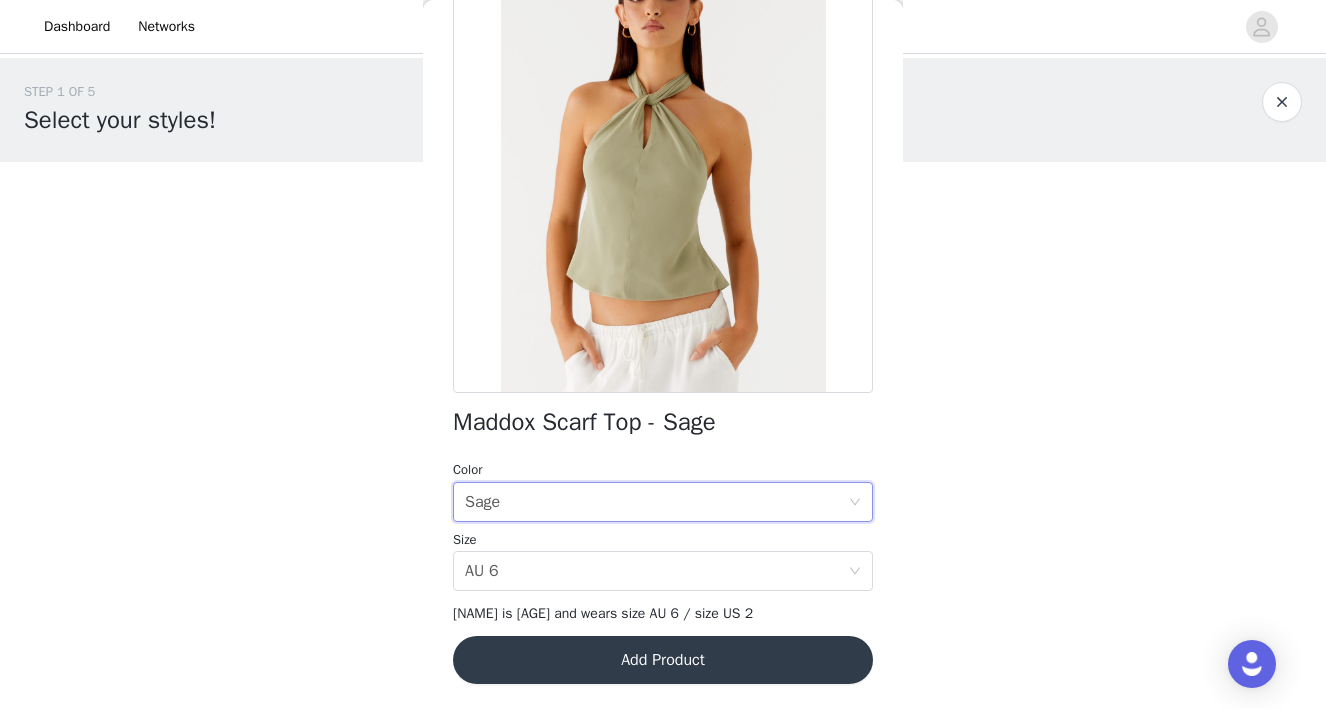 click on "Add Product" at bounding box center [663, 660] 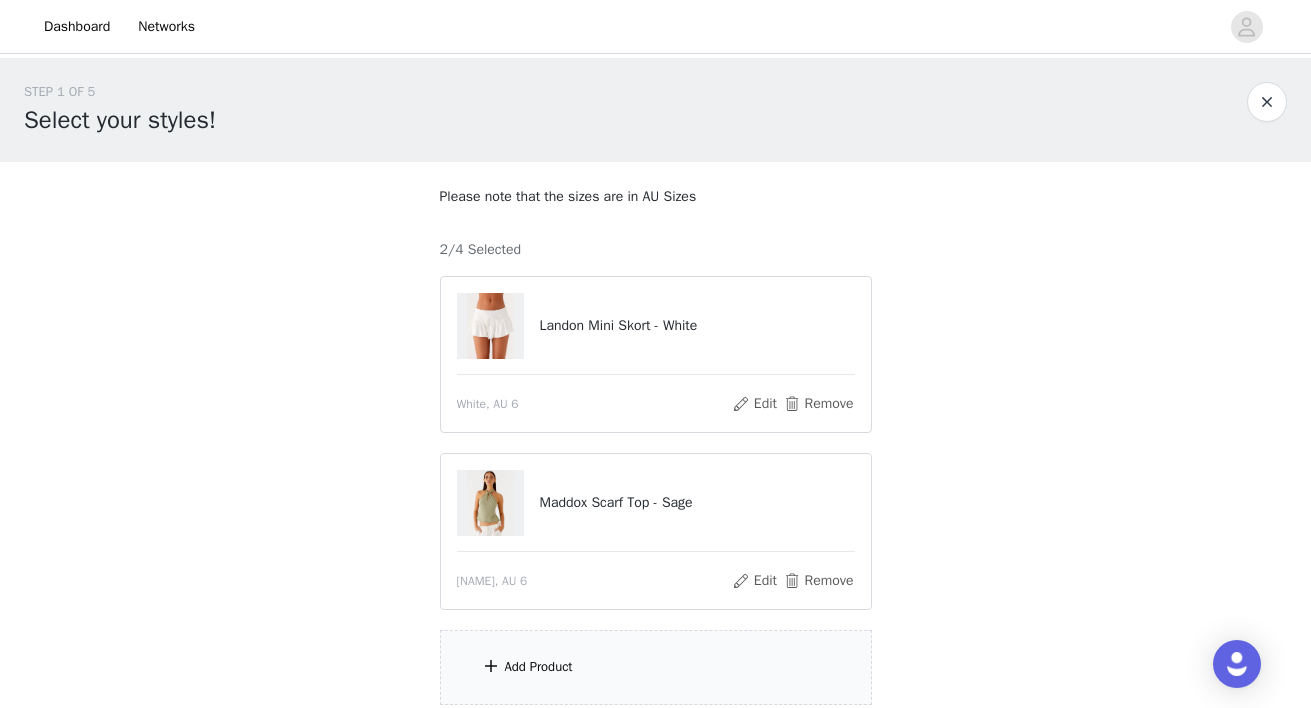 scroll, scrollTop: 165, scrollLeft: 0, axis: vertical 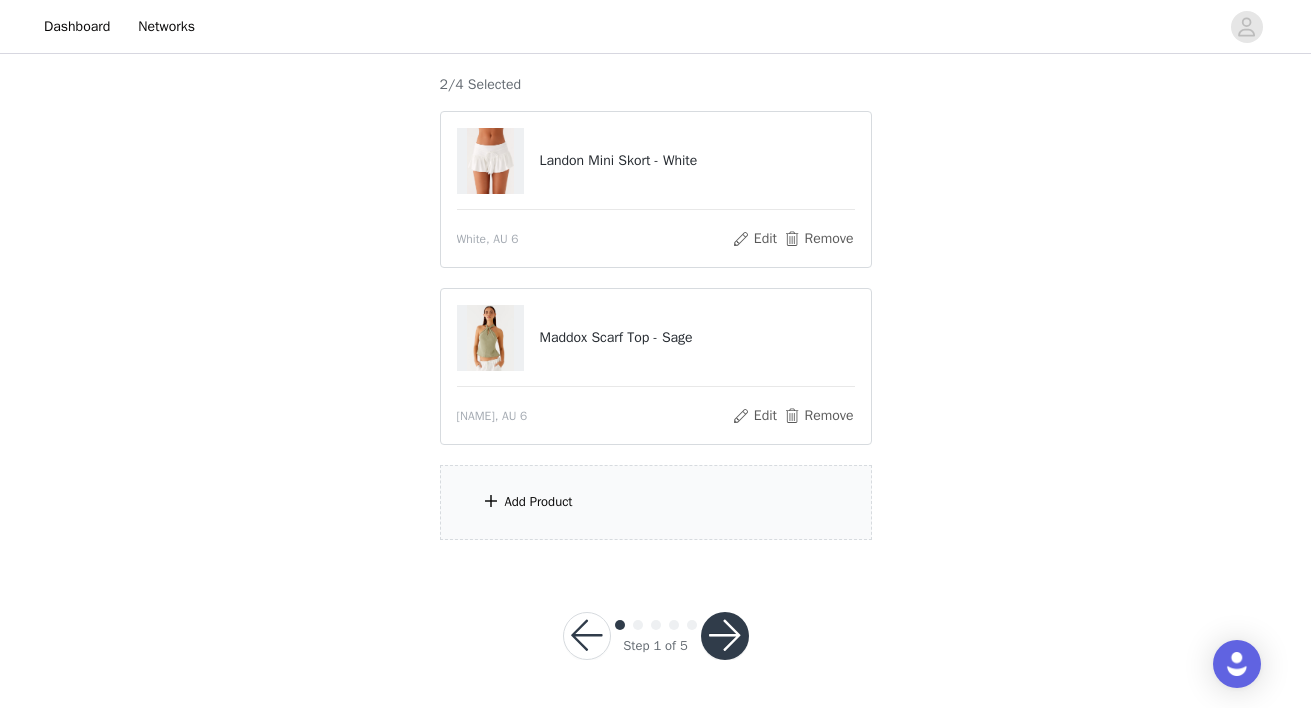 click on "Add Product" at bounding box center [656, 502] 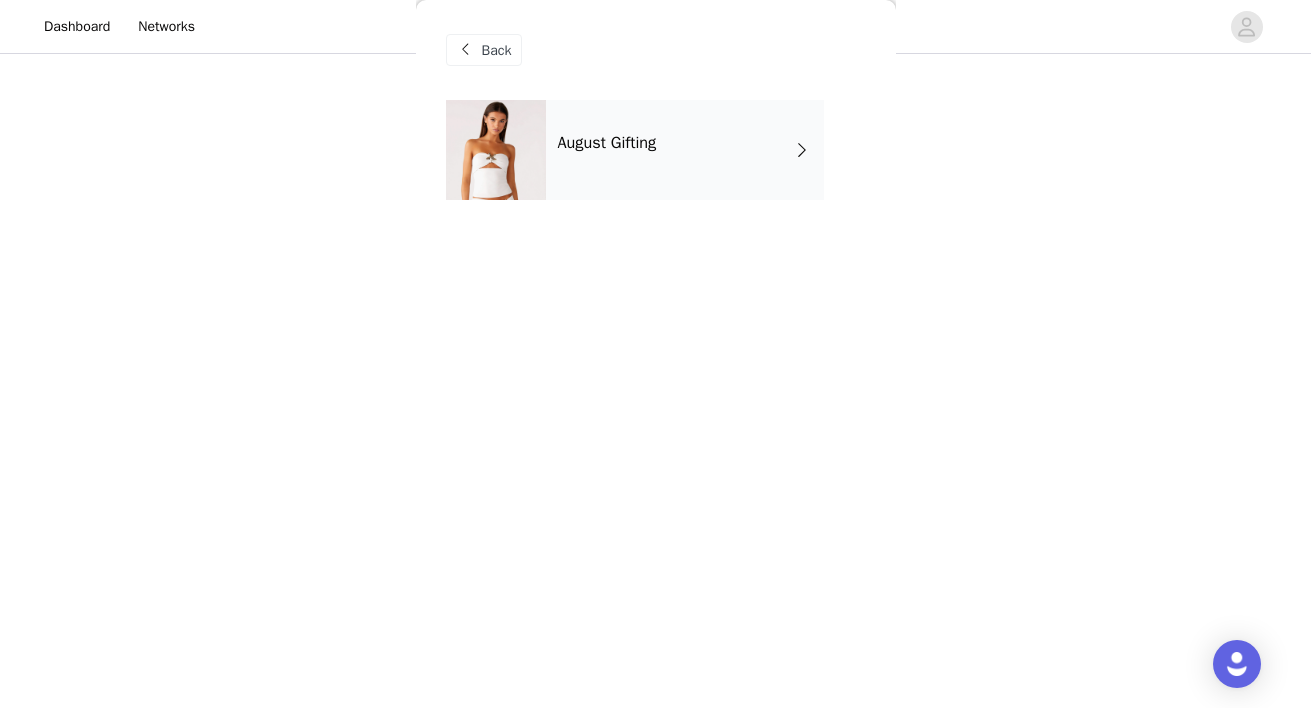click on "August Gifting" at bounding box center (685, 150) 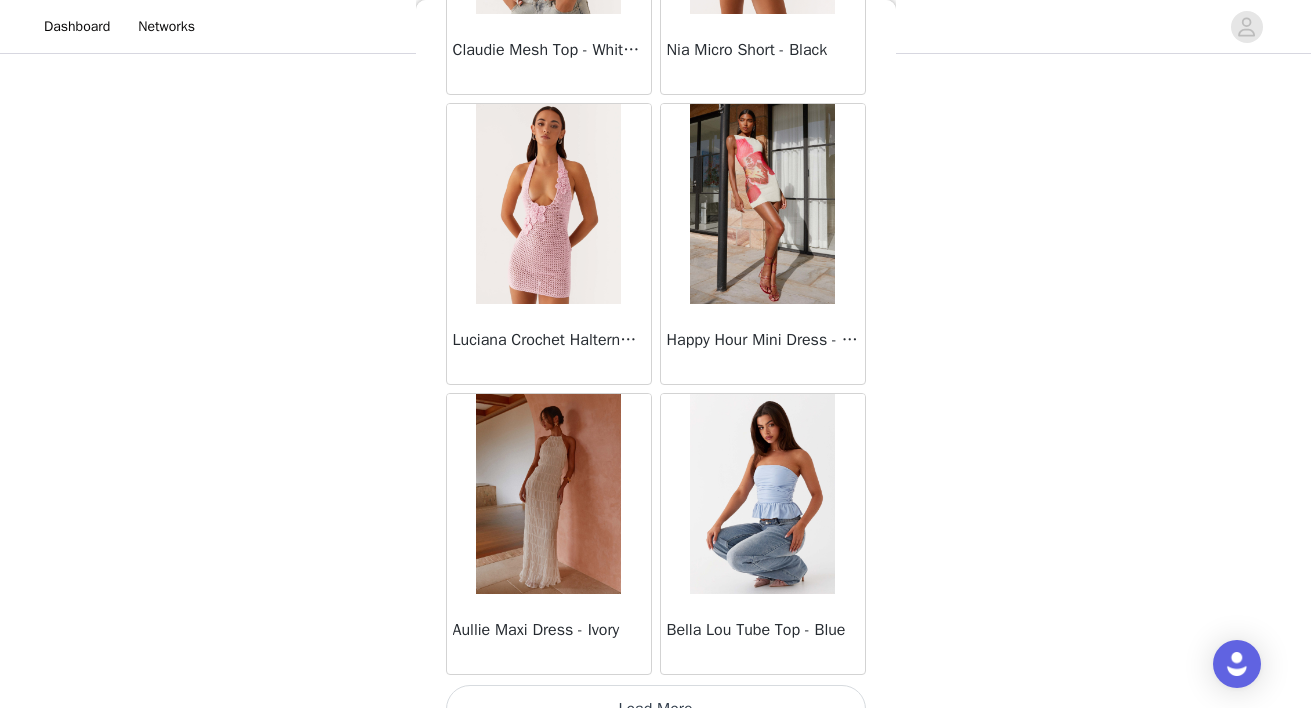 scroll, scrollTop: 2352, scrollLeft: 0, axis: vertical 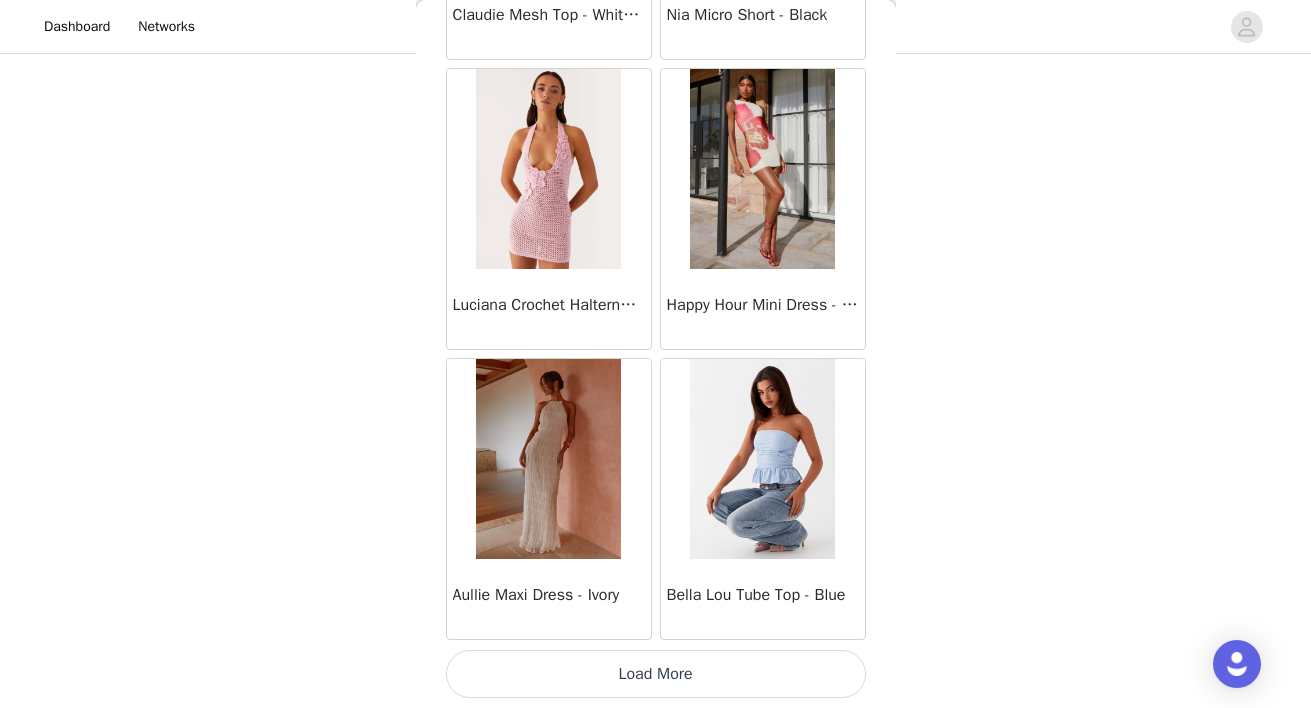 click on "Load More" at bounding box center [656, 674] 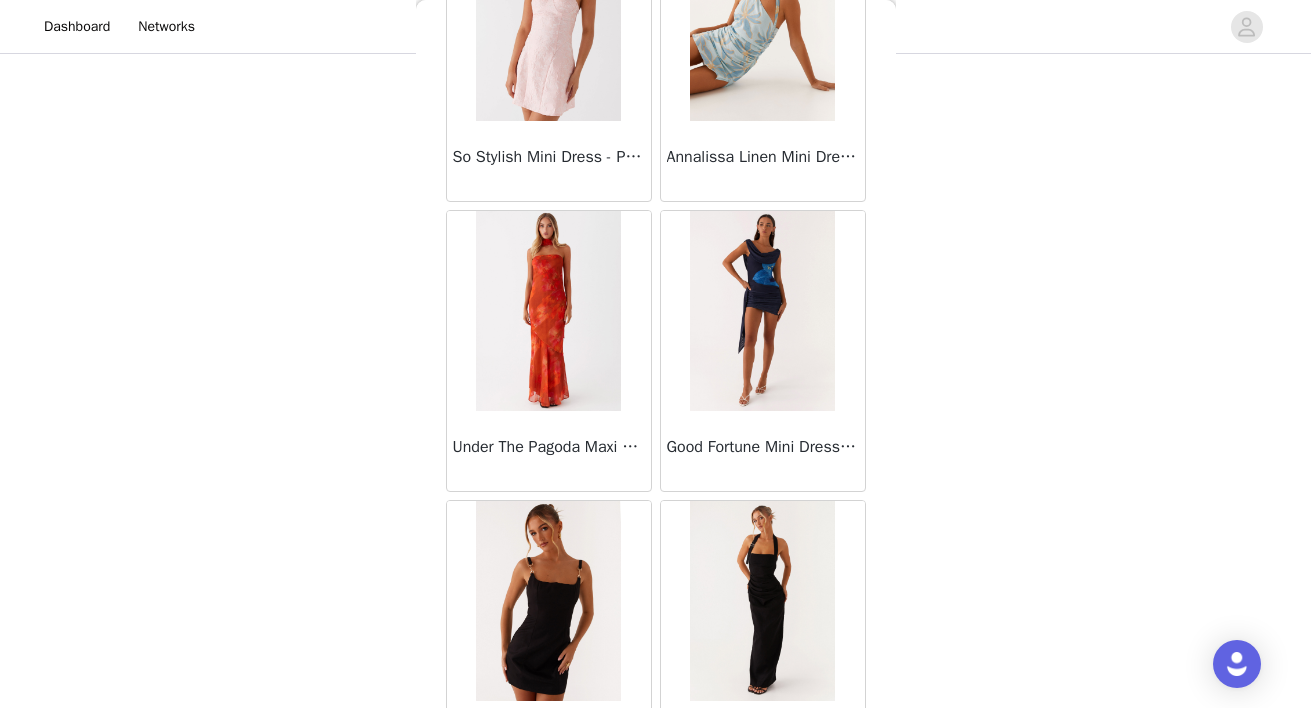 scroll, scrollTop: 5252, scrollLeft: 0, axis: vertical 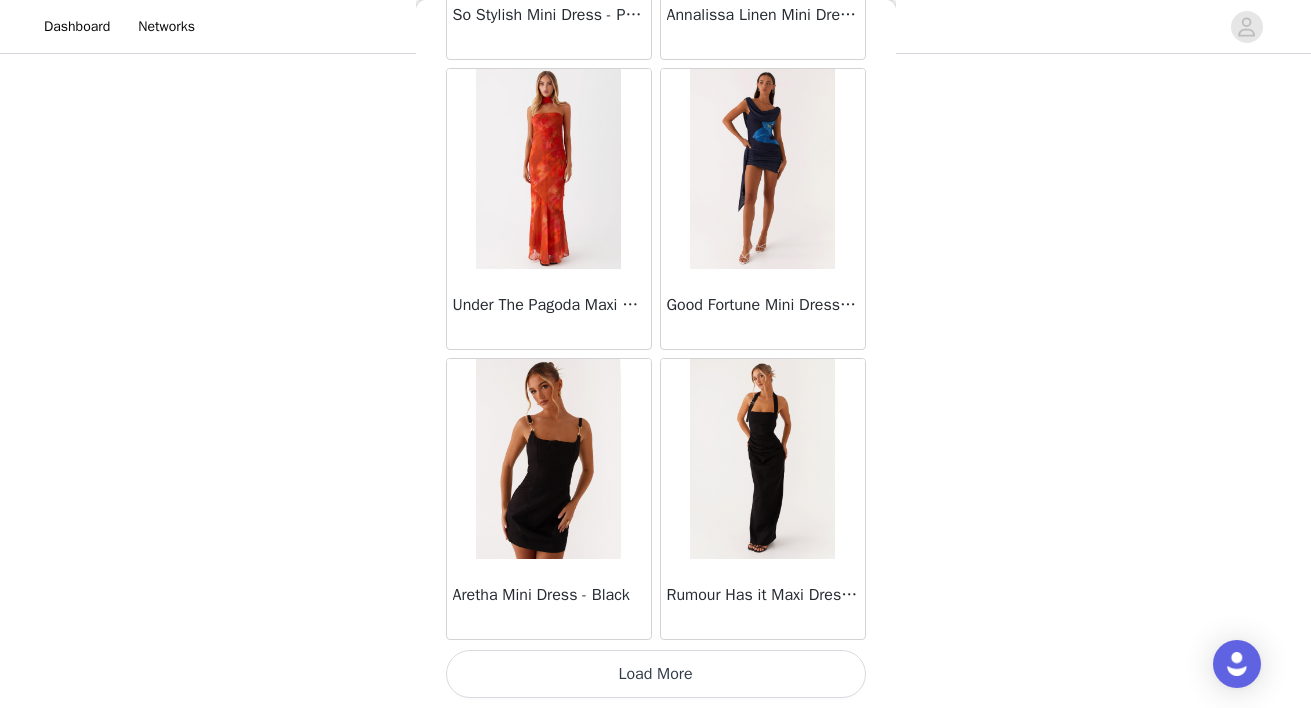click on "Load More" at bounding box center [656, 674] 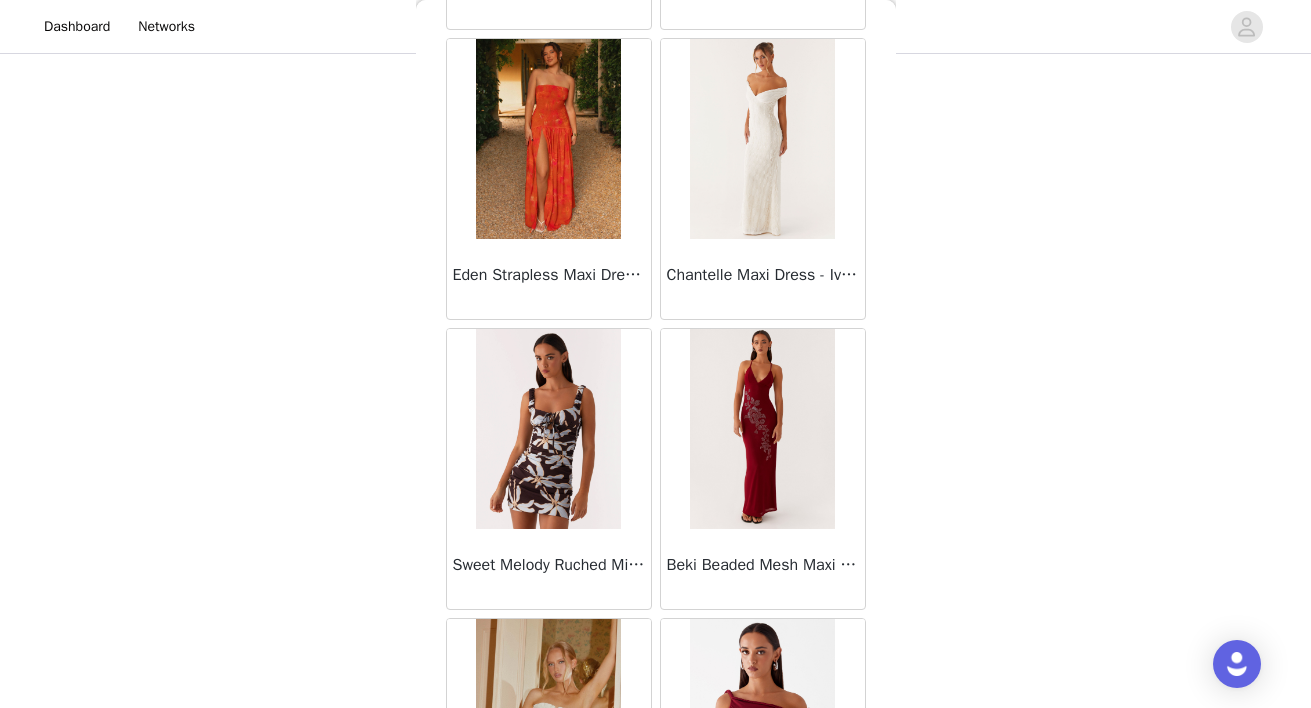 scroll, scrollTop: 8152, scrollLeft: 0, axis: vertical 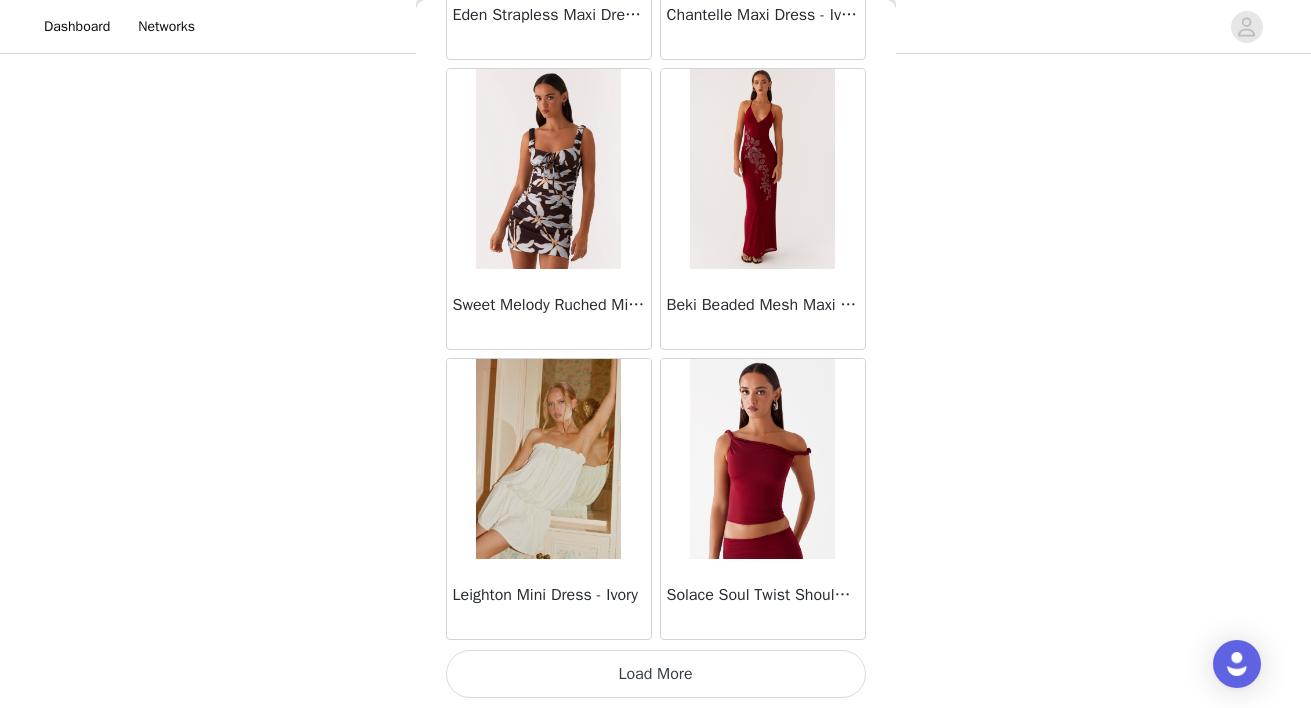 click on "Load More" at bounding box center [656, 674] 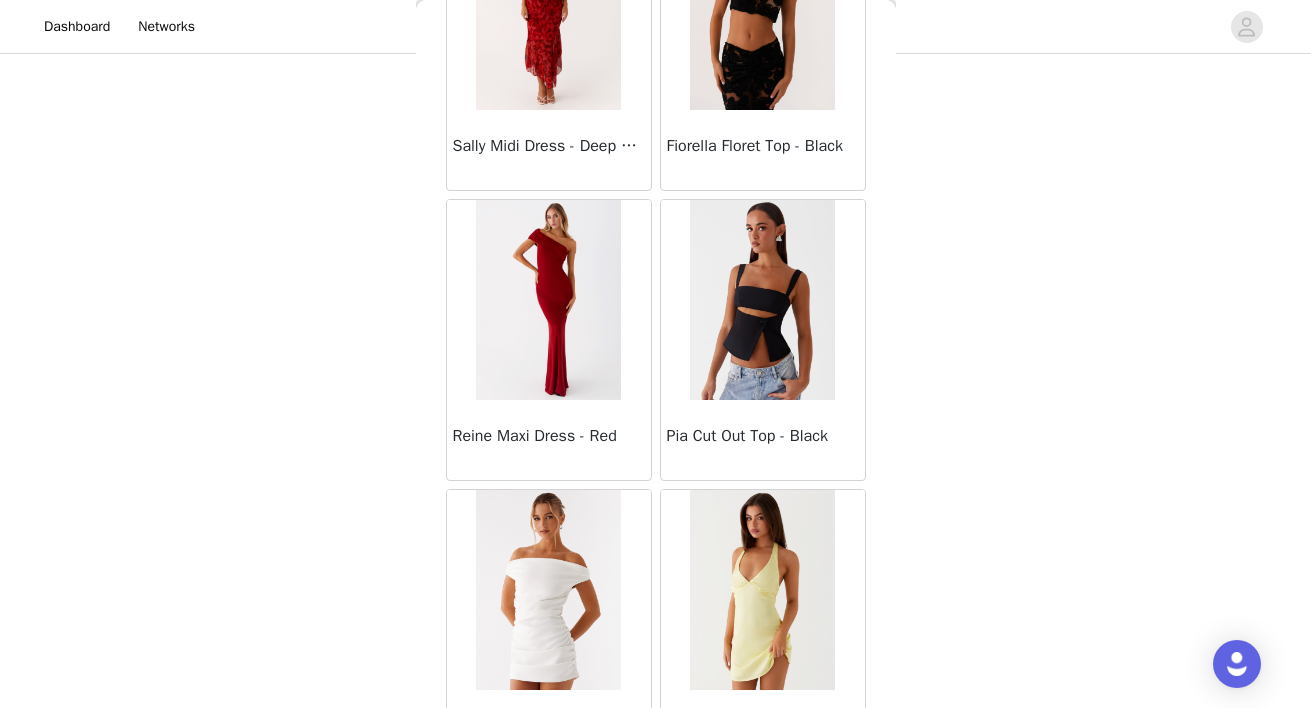 scroll, scrollTop: 11052, scrollLeft: 0, axis: vertical 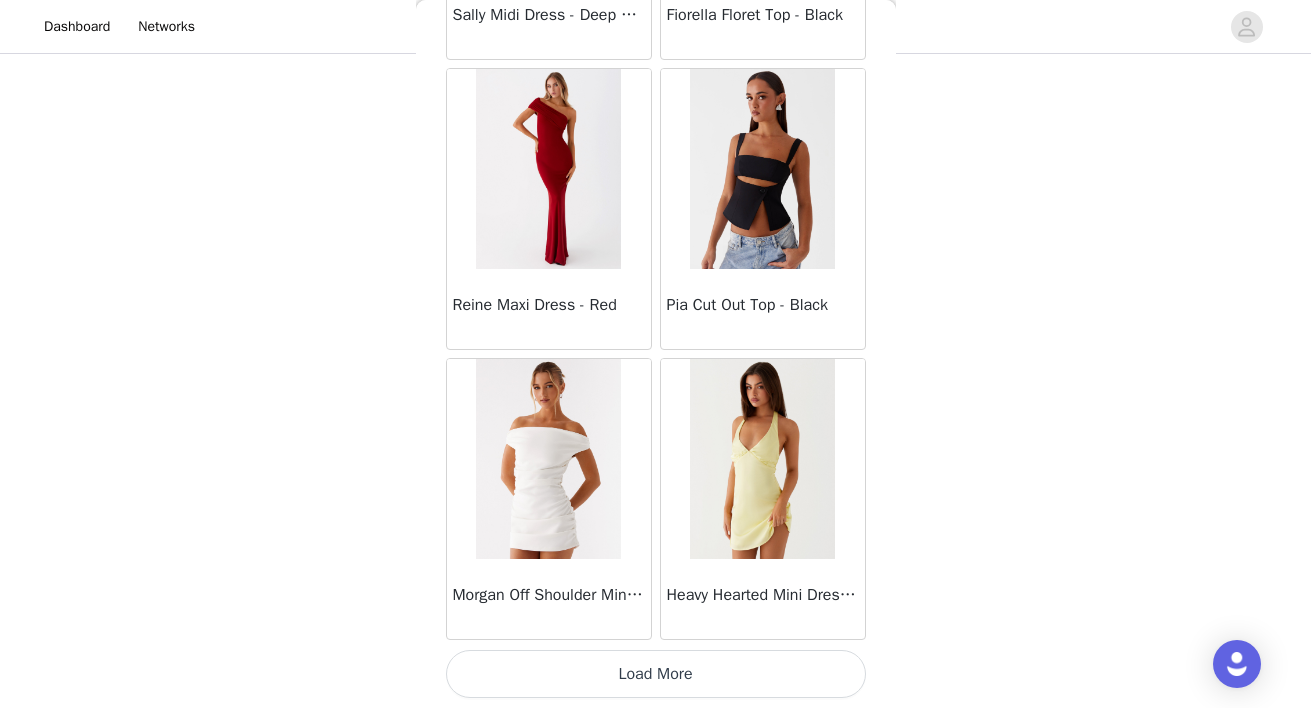 click on "Load More" at bounding box center (656, 674) 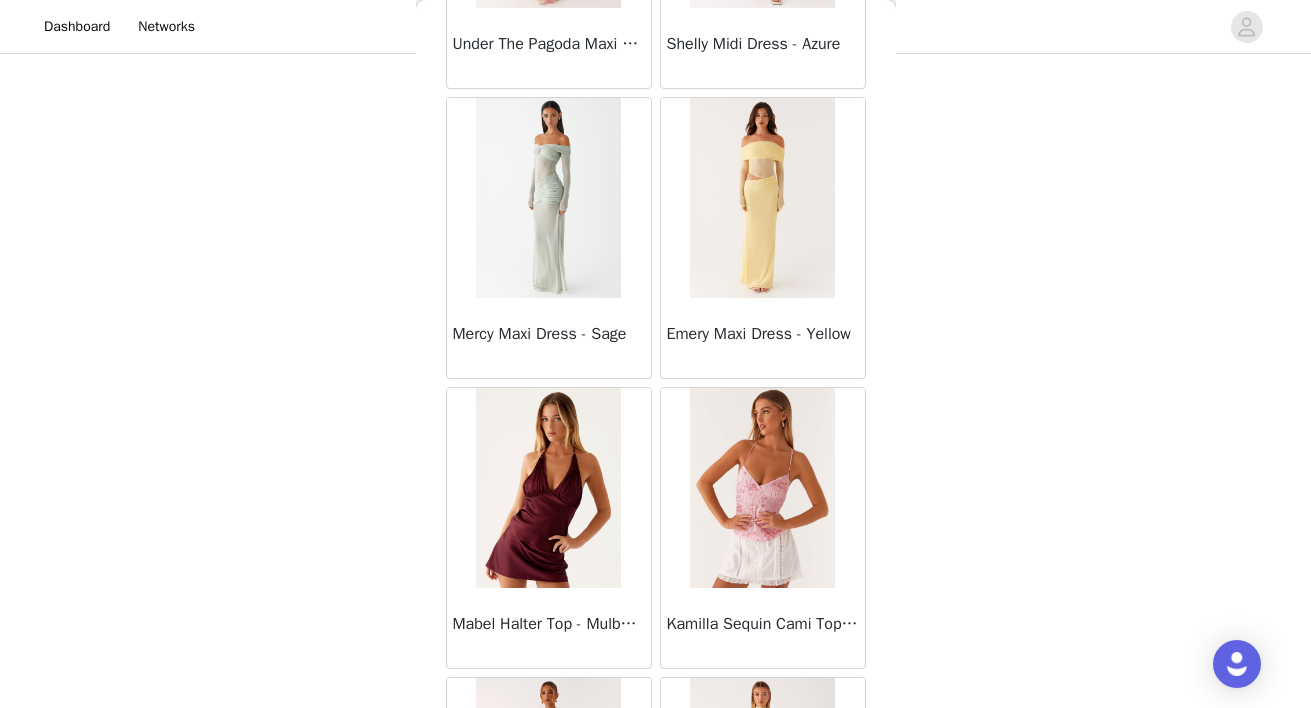 scroll, scrollTop: 13952, scrollLeft: 0, axis: vertical 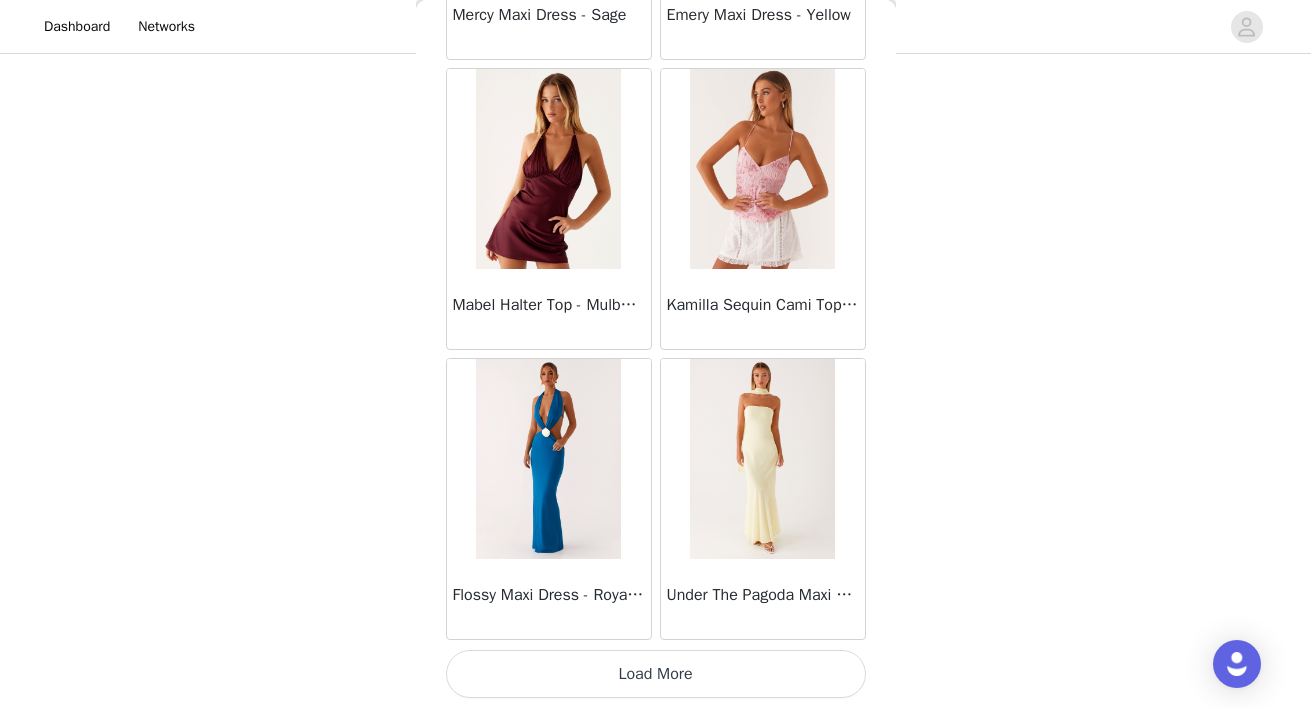 click on "Load More" at bounding box center [656, 674] 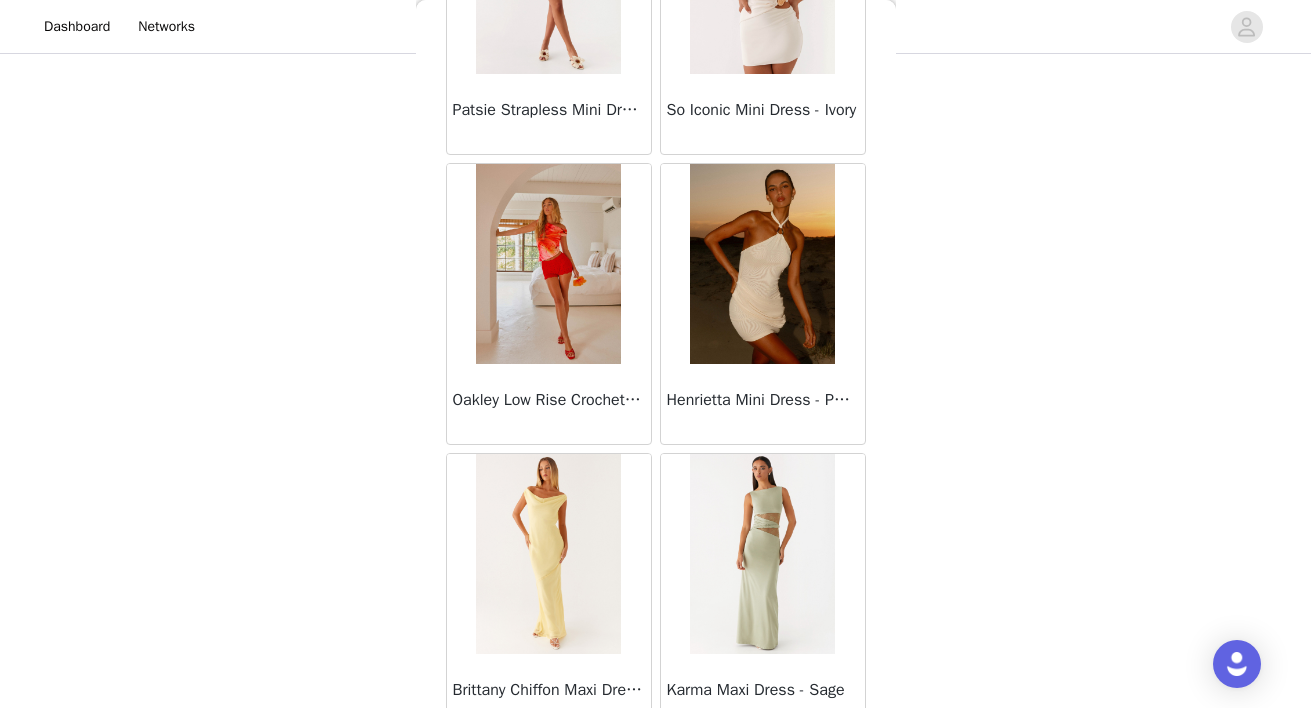 scroll, scrollTop: 11276, scrollLeft: 0, axis: vertical 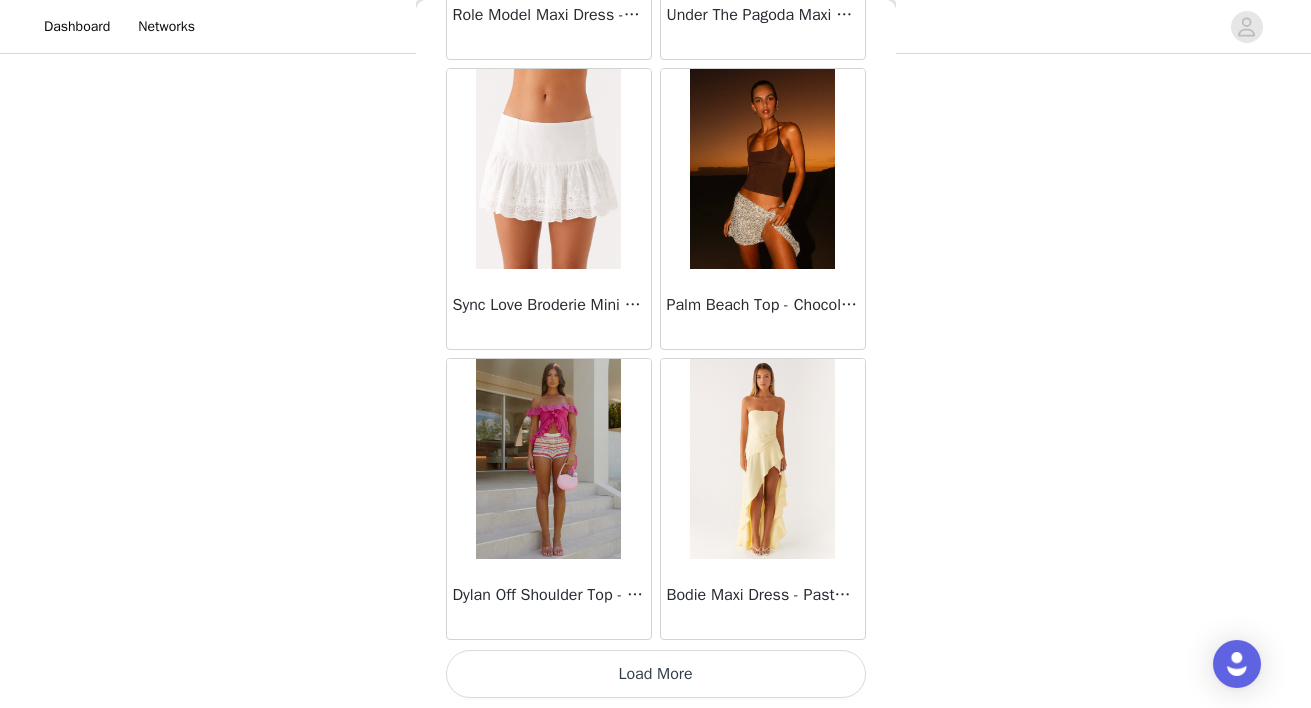 click on "Load More" at bounding box center (656, 674) 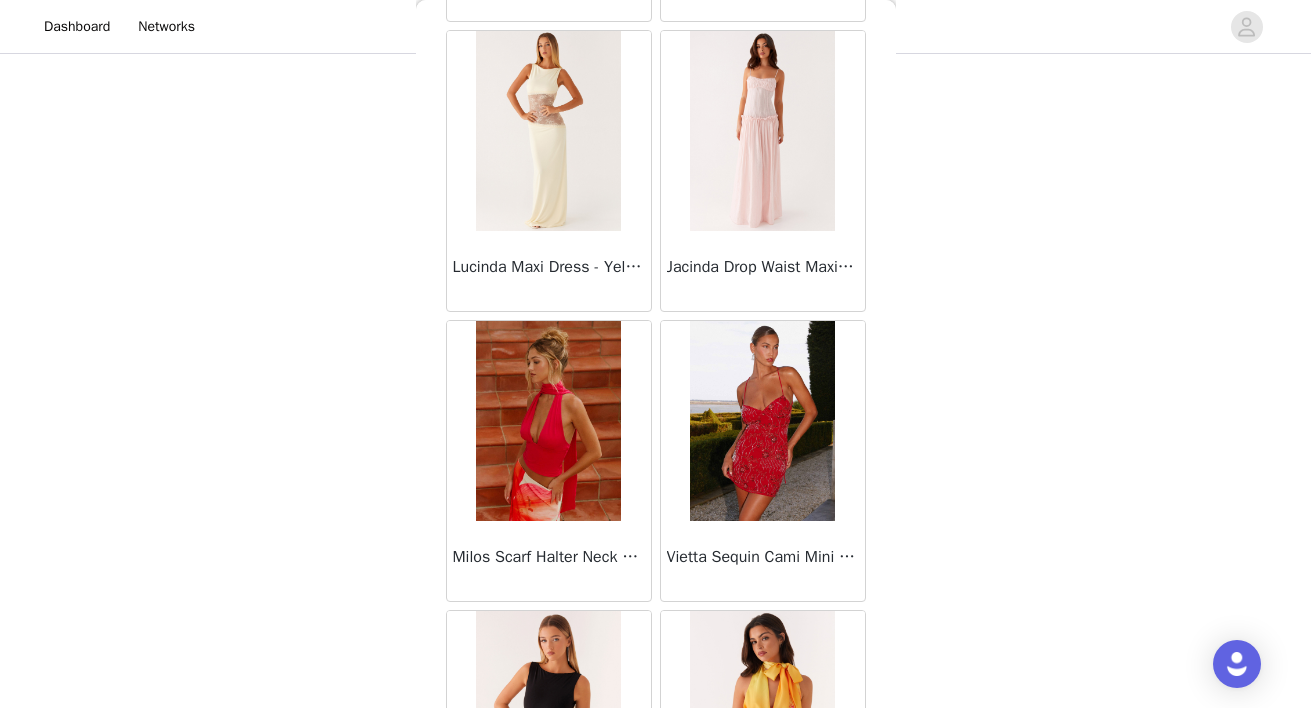 scroll, scrollTop: 19752, scrollLeft: 0, axis: vertical 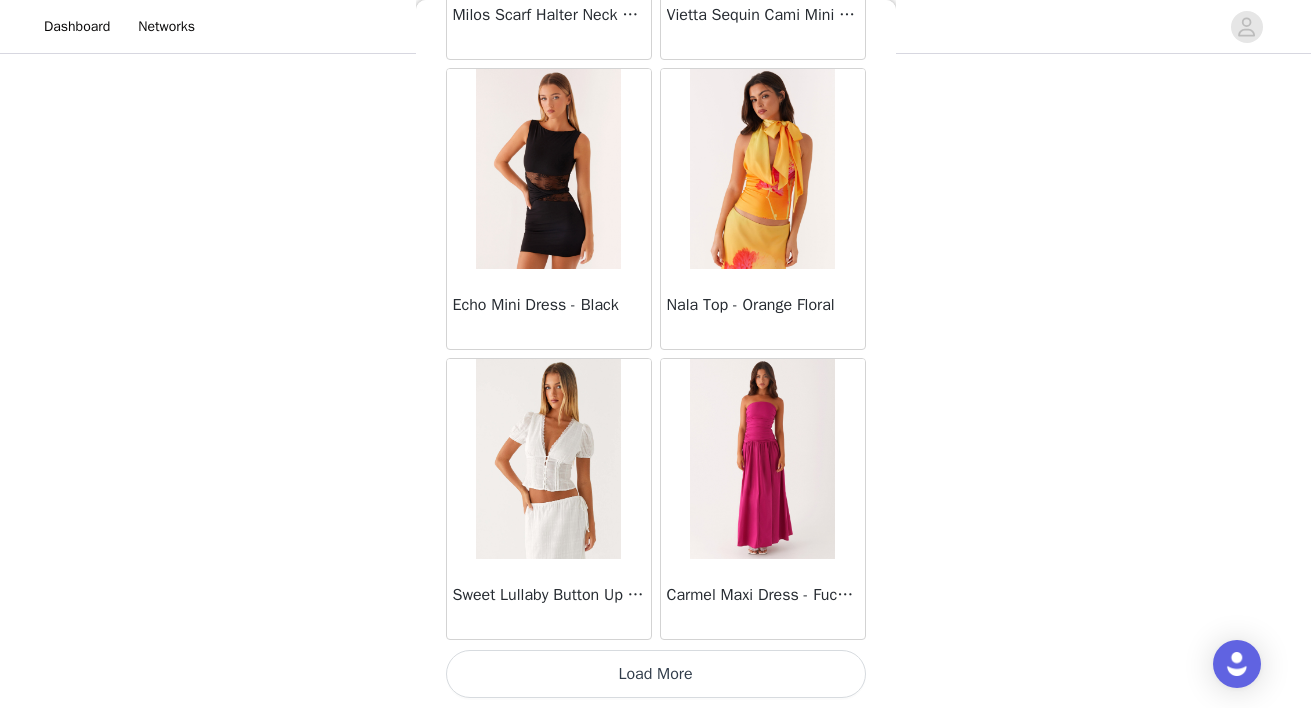 click on "Load More" at bounding box center (656, 674) 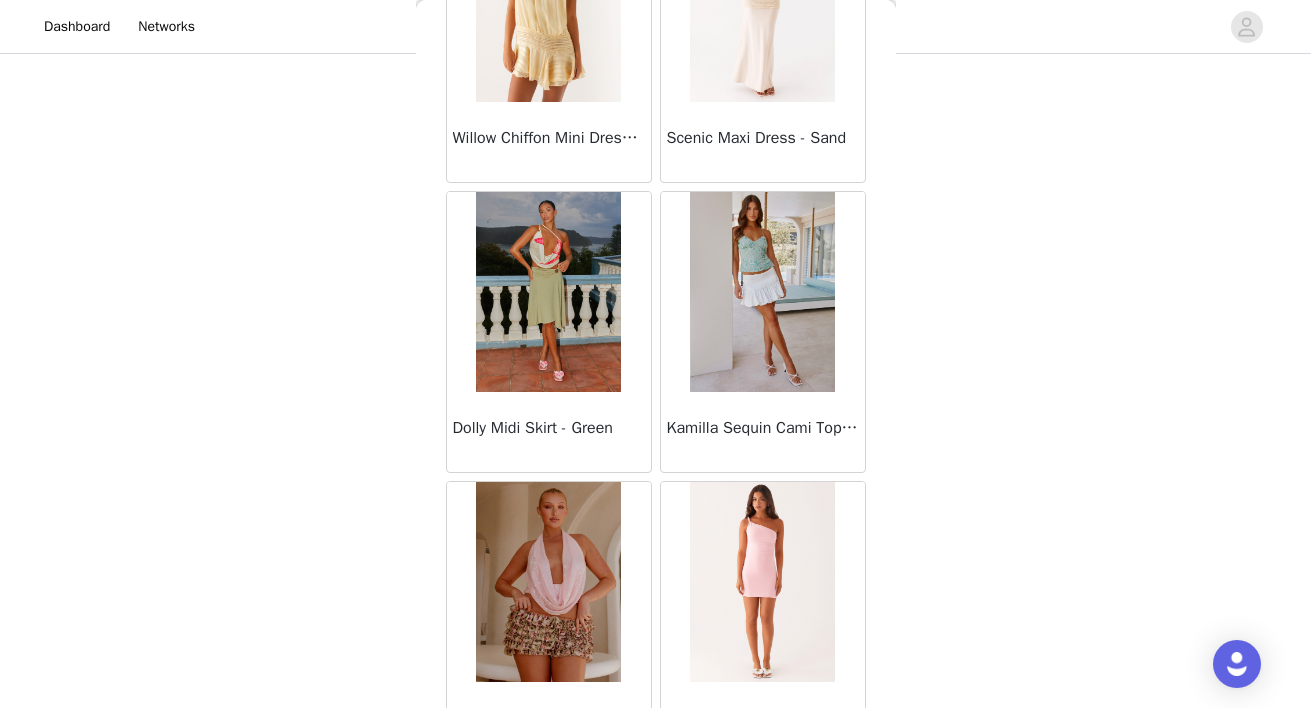 scroll, scrollTop: 22652, scrollLeft: 0, axis: vertical 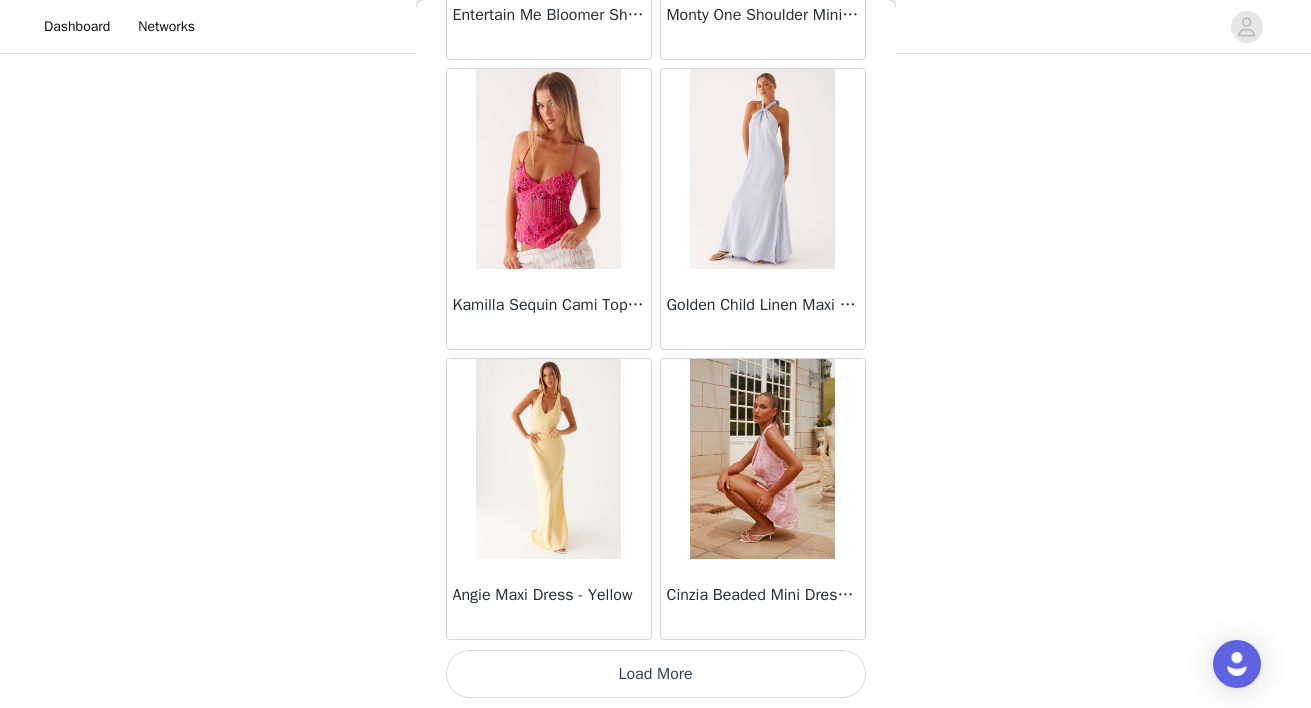 click on "Load More" at bounding box center [656, 674] 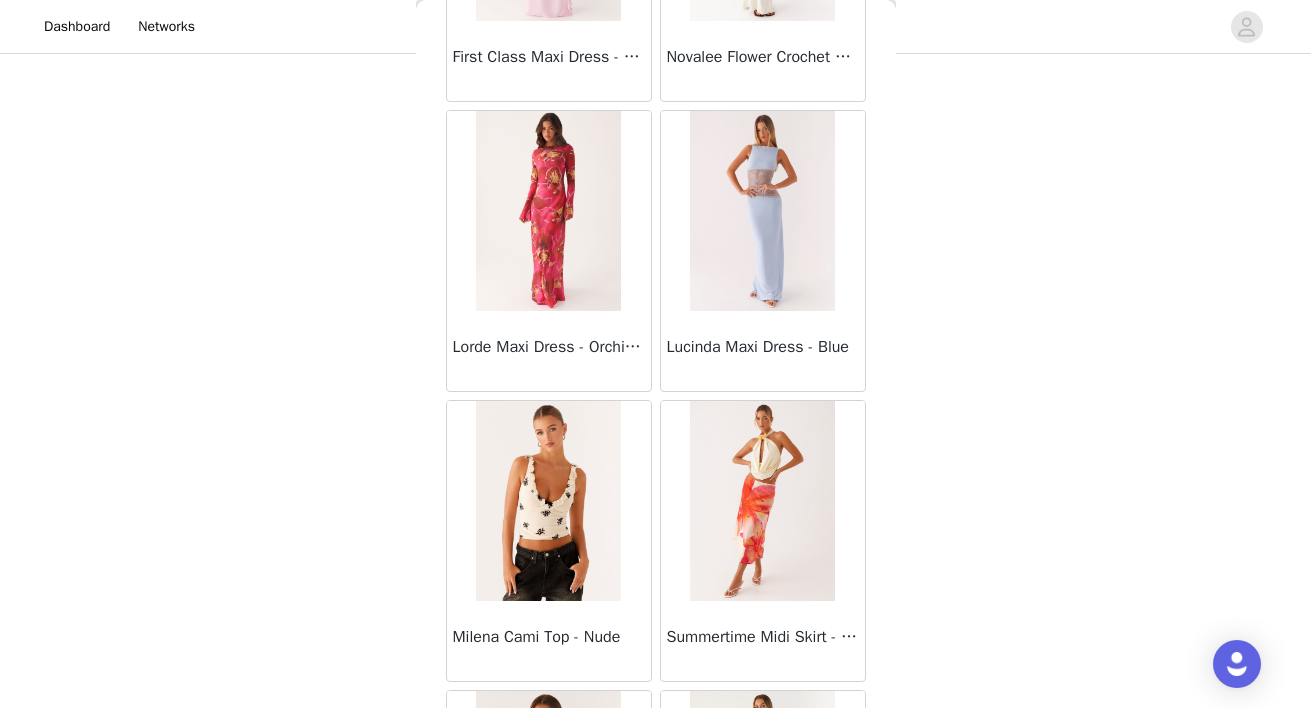 scroll, scrollTop: 24218, scrollLeft: 0, axis: vertical 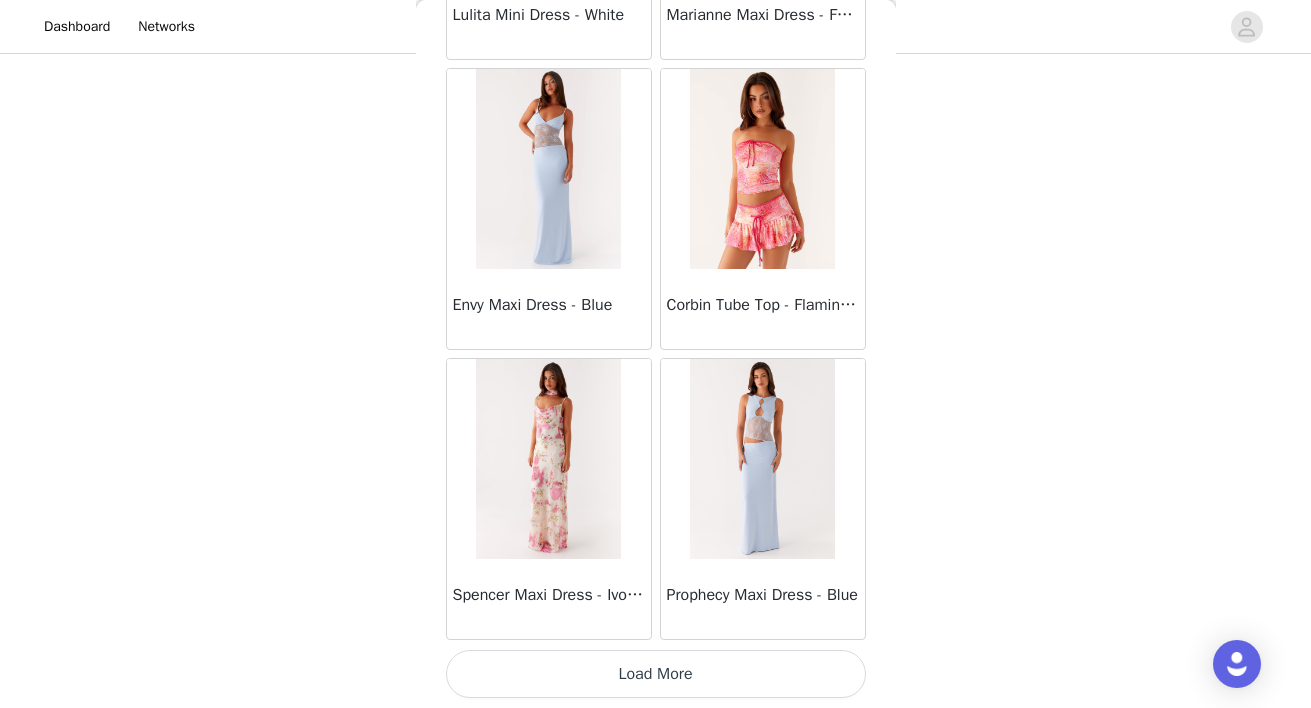 click on "Load More" at bounding box center (656, 674) 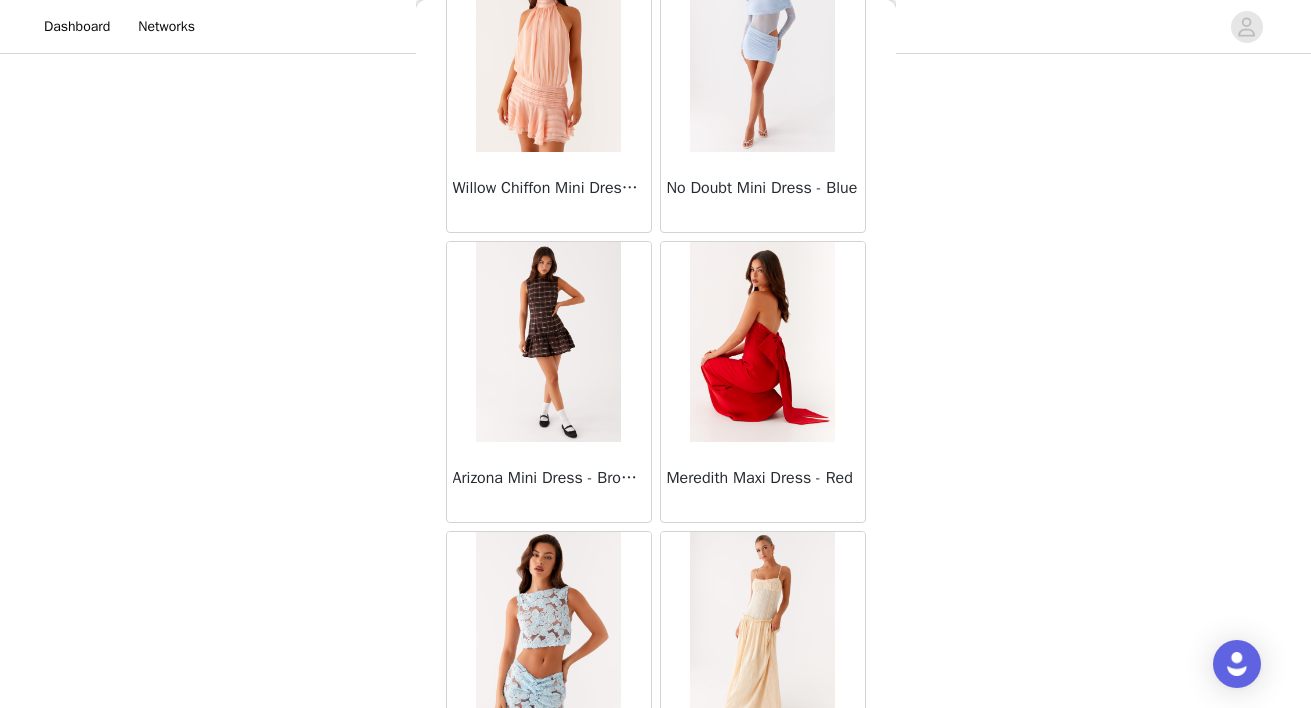 scroll, scrollTop: 28452, scrollLeft: 0, axis: vertical 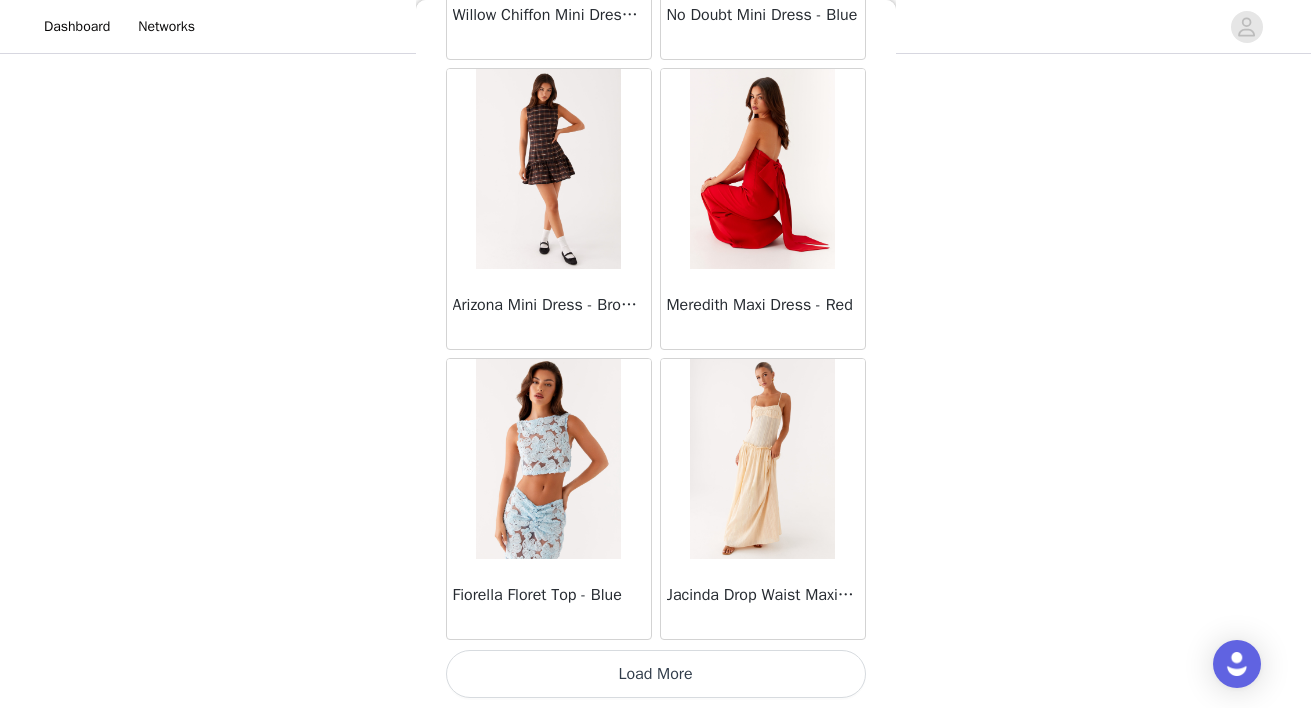 click on "Load More" at bounding box center [656, 674] 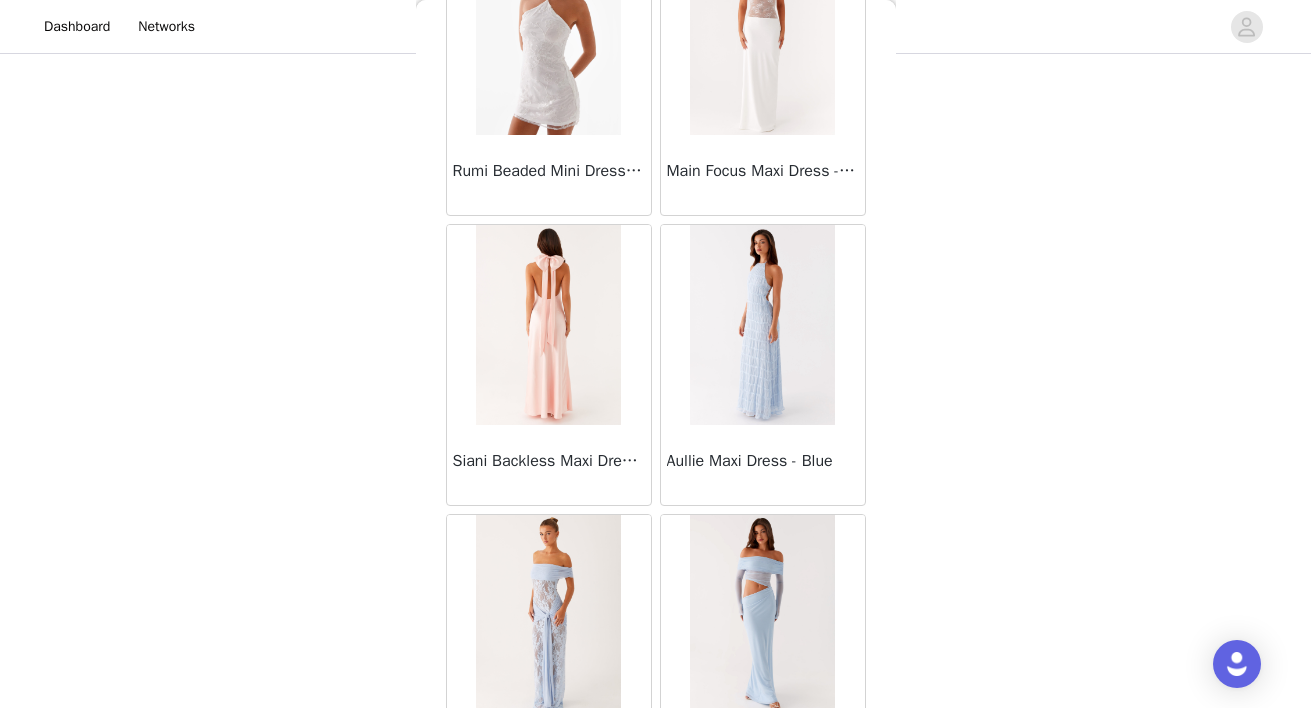 scroll, scrollTop: 31352, scrollLeft: 0, axis: vertical 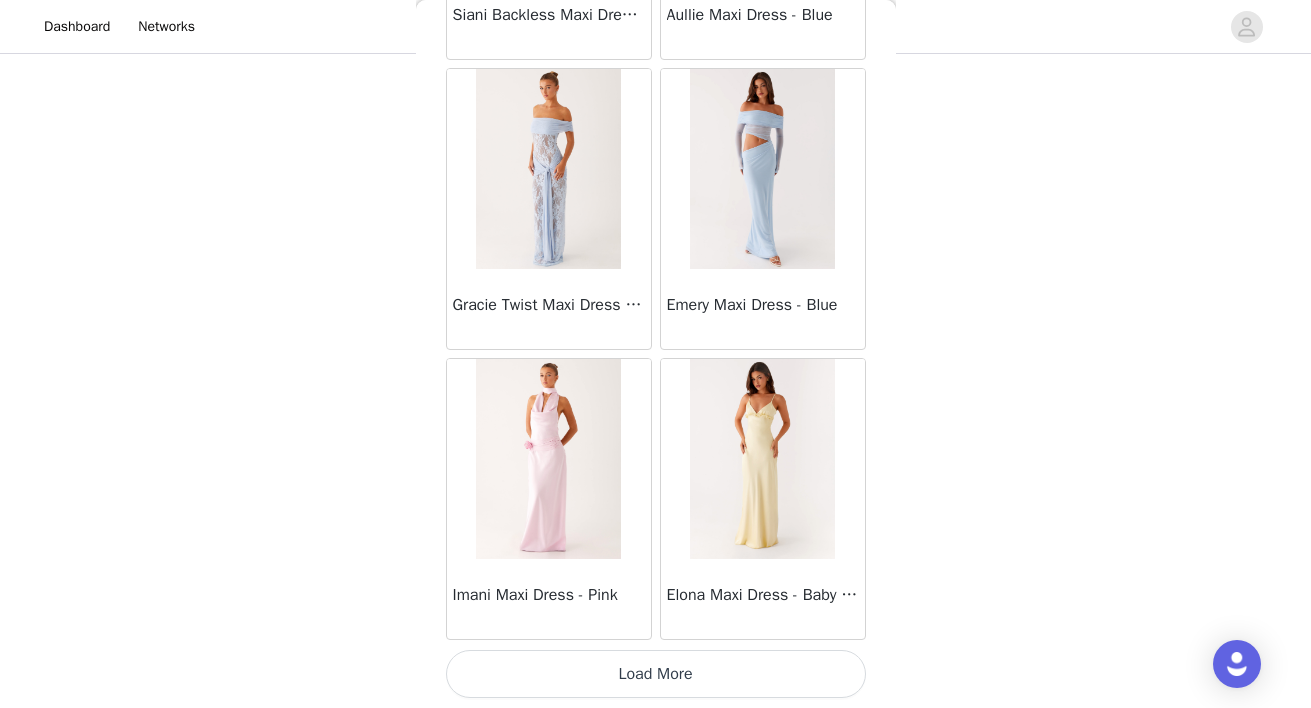 click on "Load More" at bounding box center (656, 674) 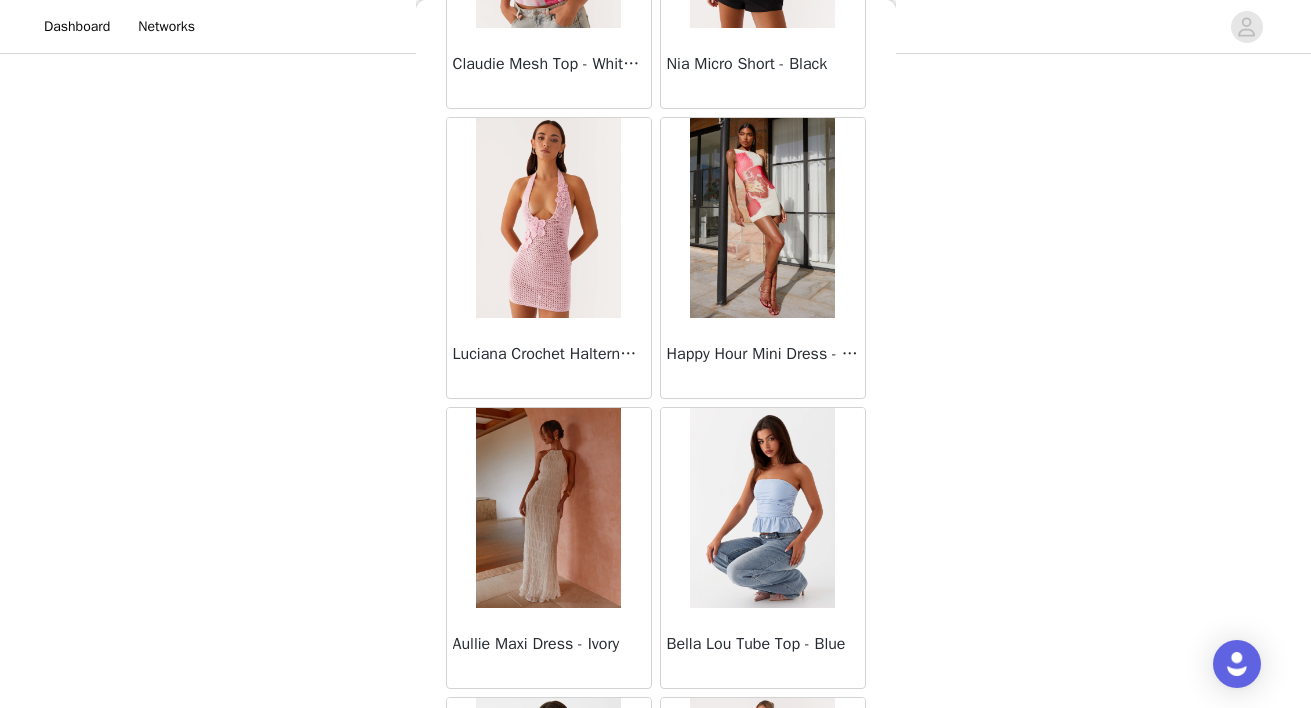 scroll, scrollTop: 20283, scrollLeft: 0, axis: vertical 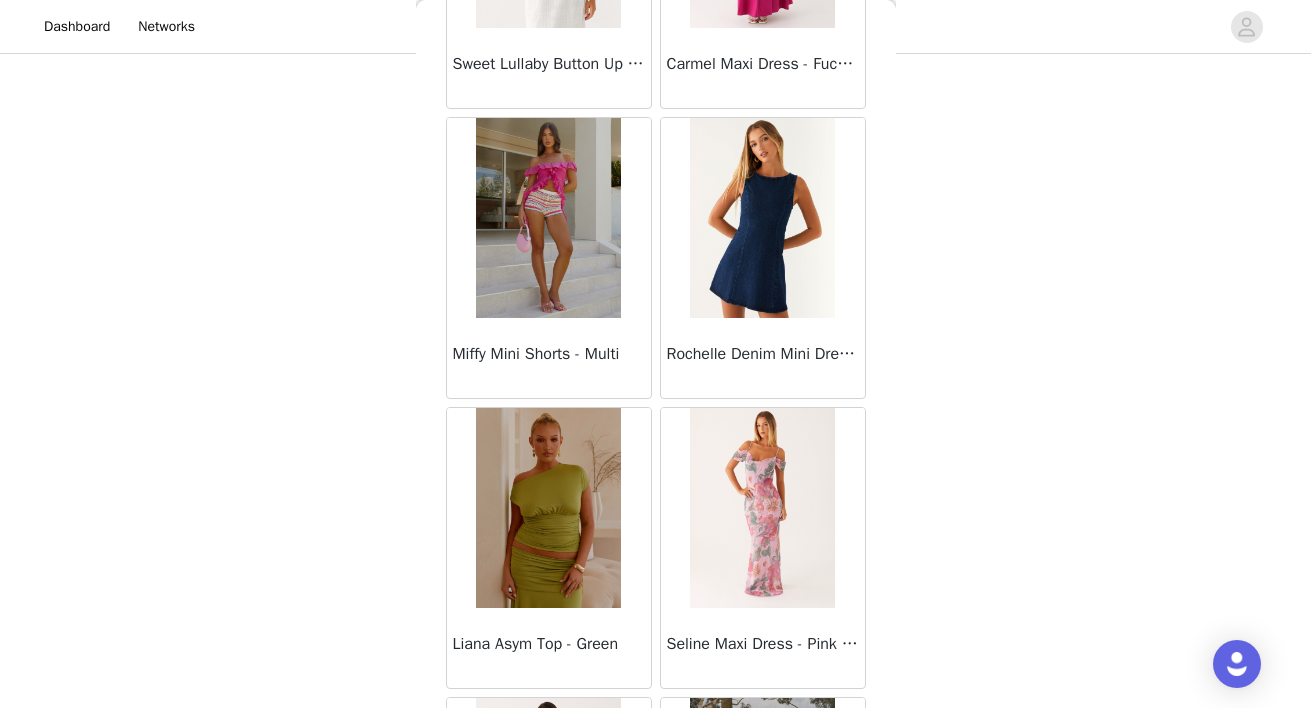click at bounding box center [762, 218] 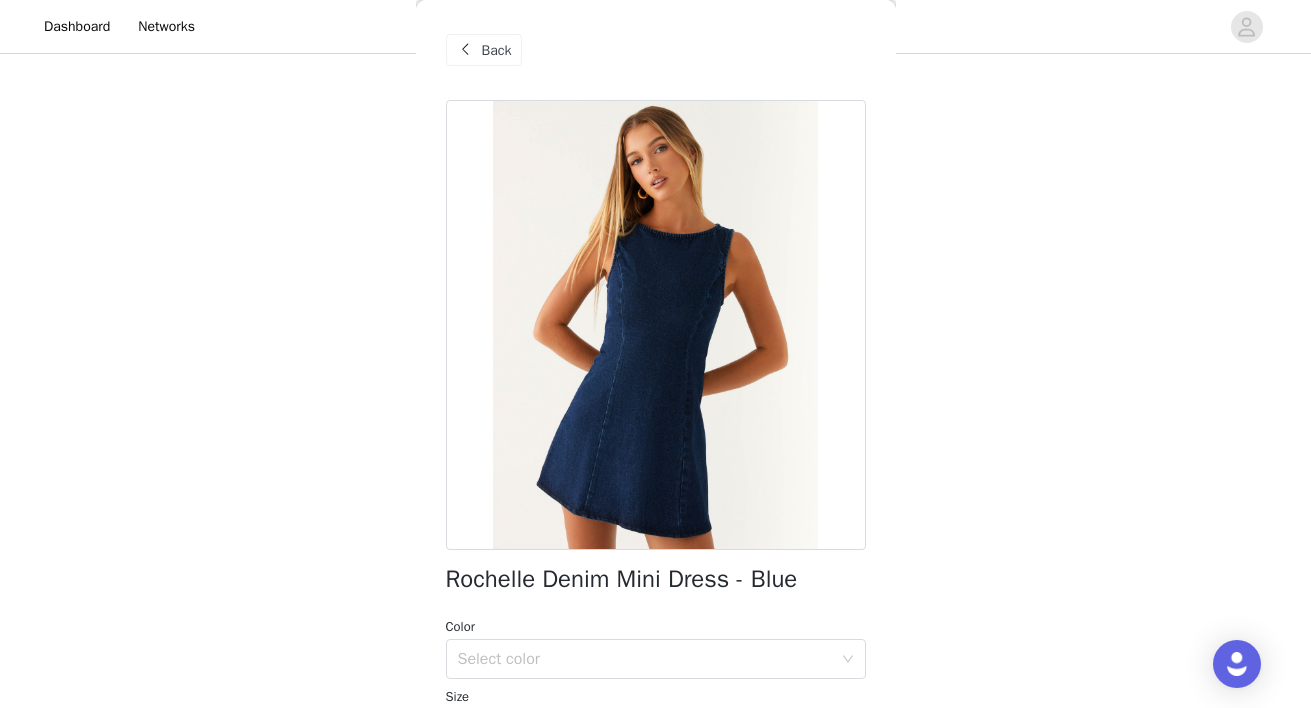 scroll, scrollTop: 155, scrollLeft: 0, axis: vertical 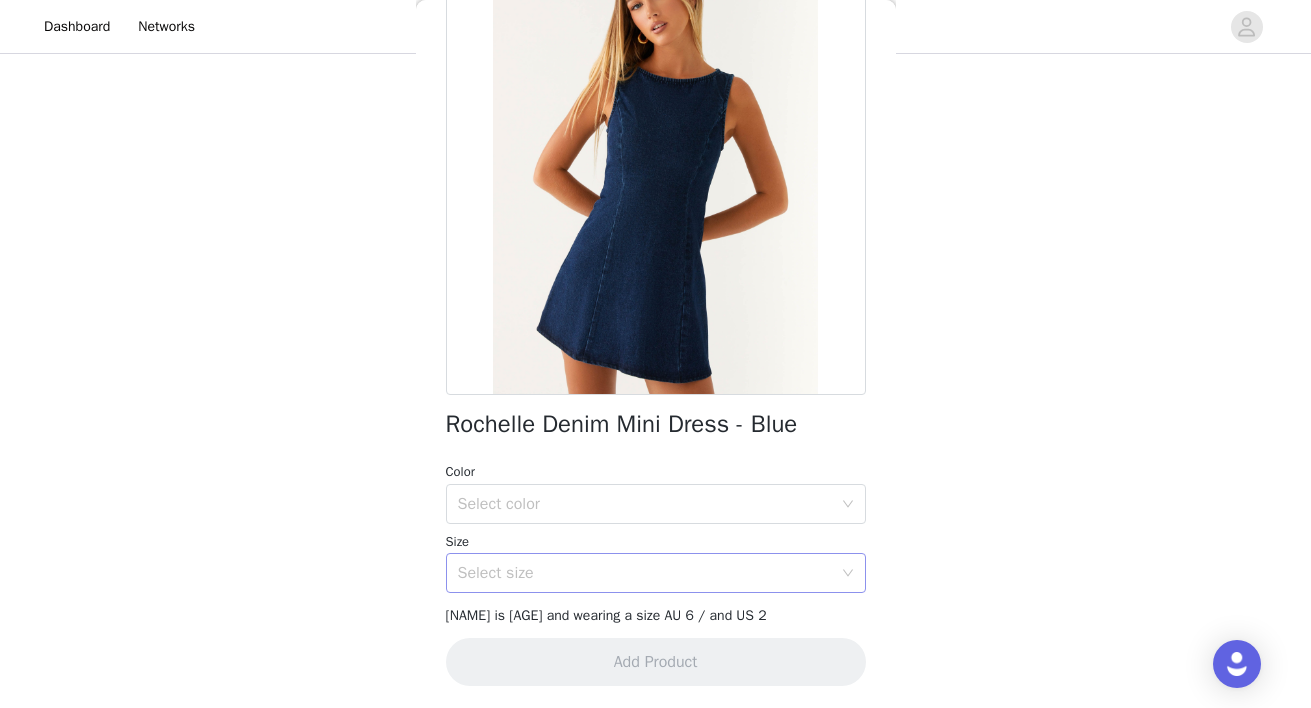 click on "Select size" at bounding box center (645, 573) 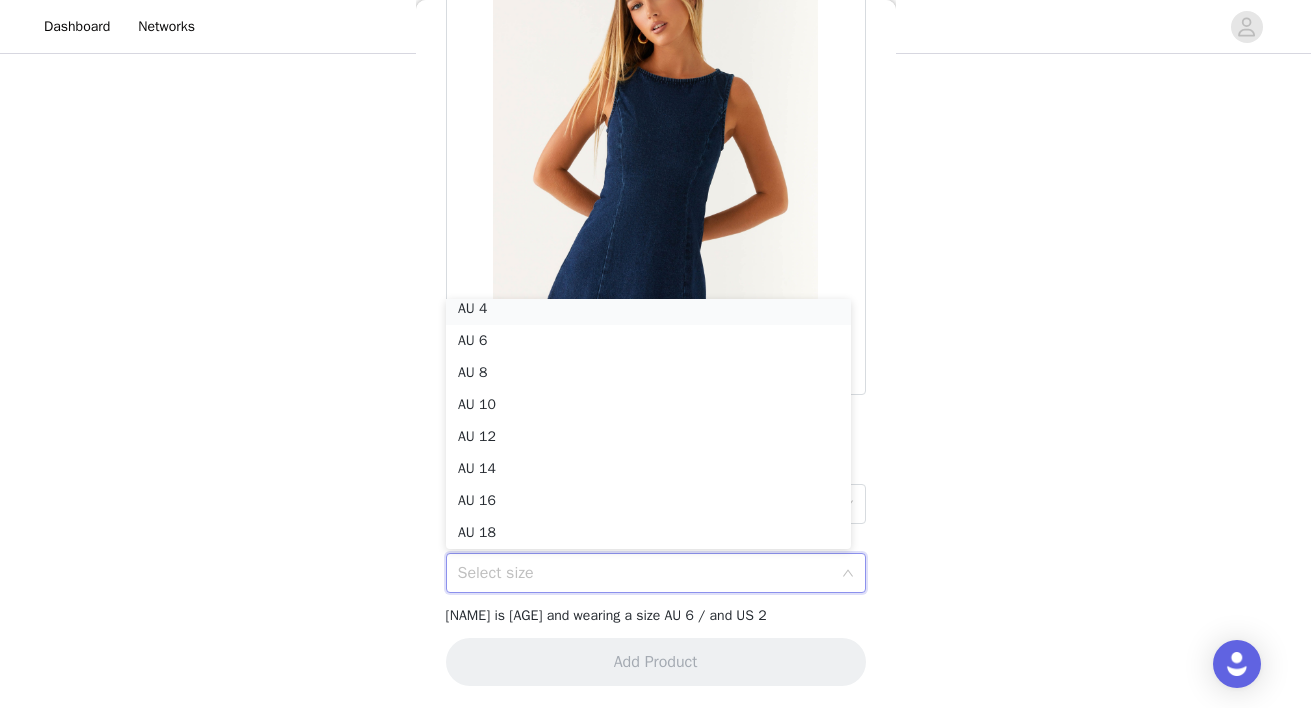scroll, scrollTop: 4, scrollLeft: 0, axis: vertical 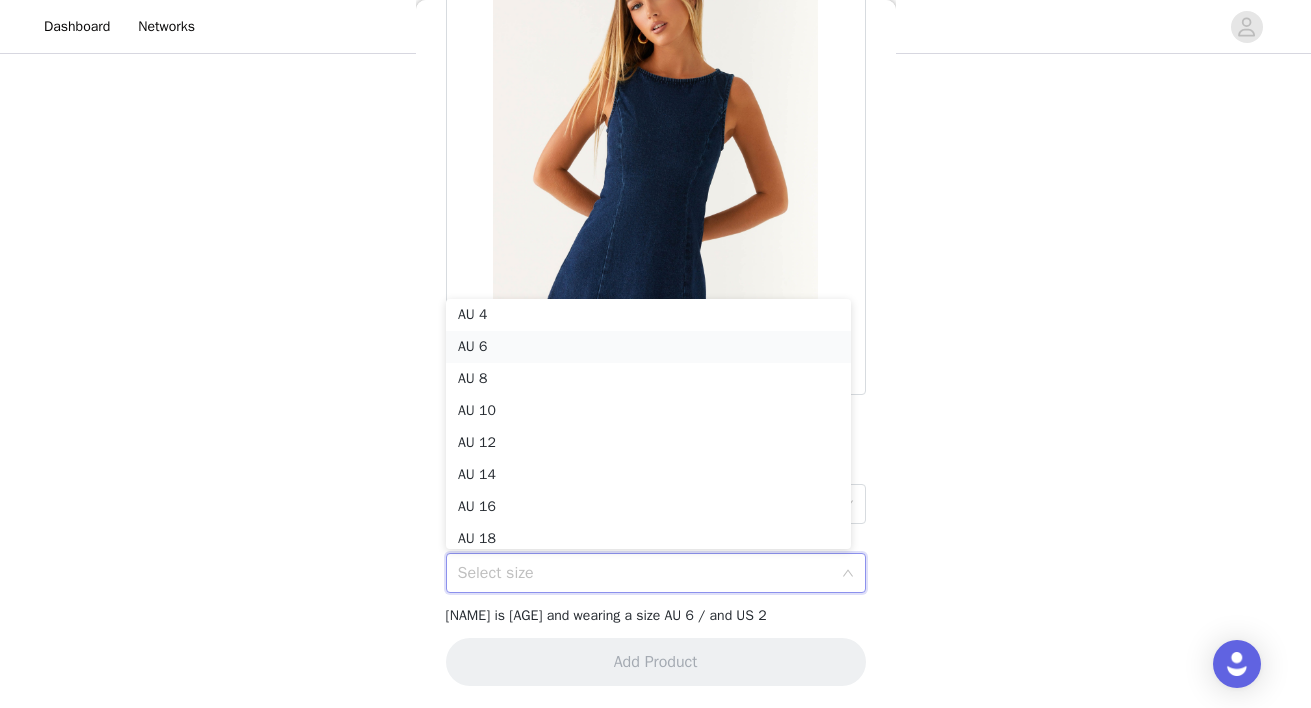 click on "AU 6" at bounding box center [648, 347] 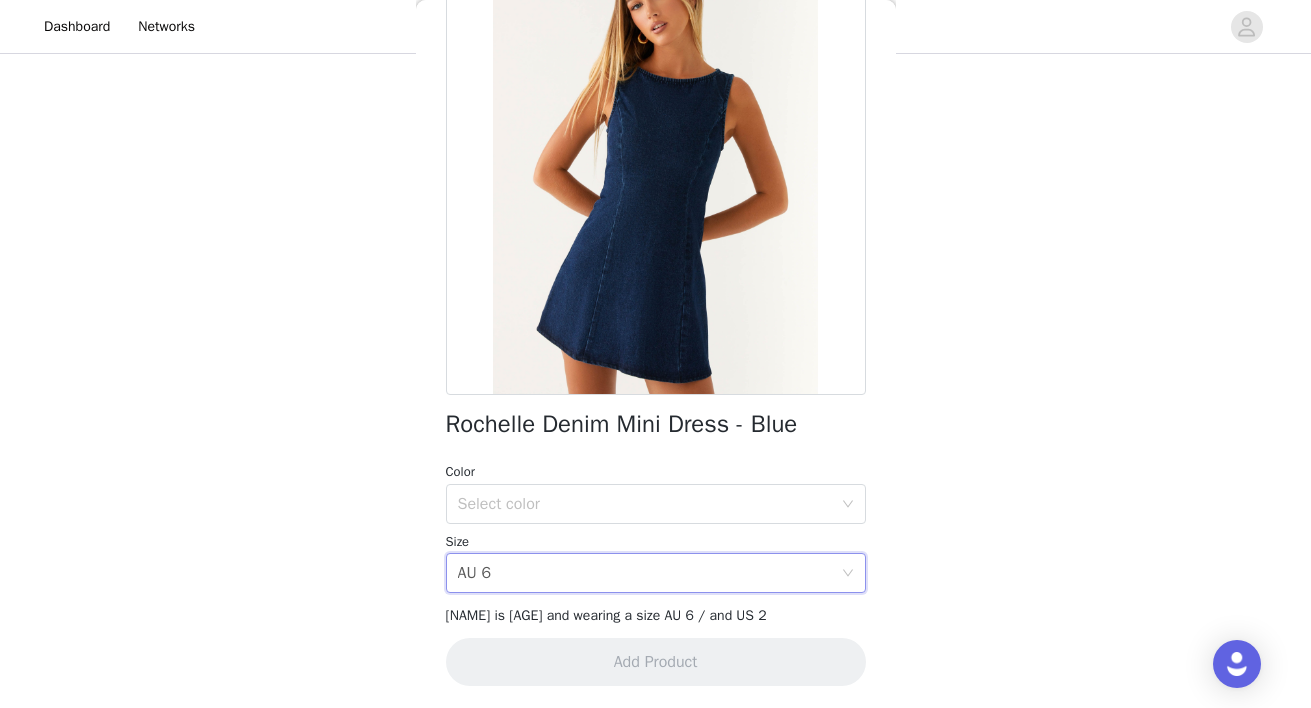 scroll, scrollTop: 351, scrollLeft: 0, axis: vertical 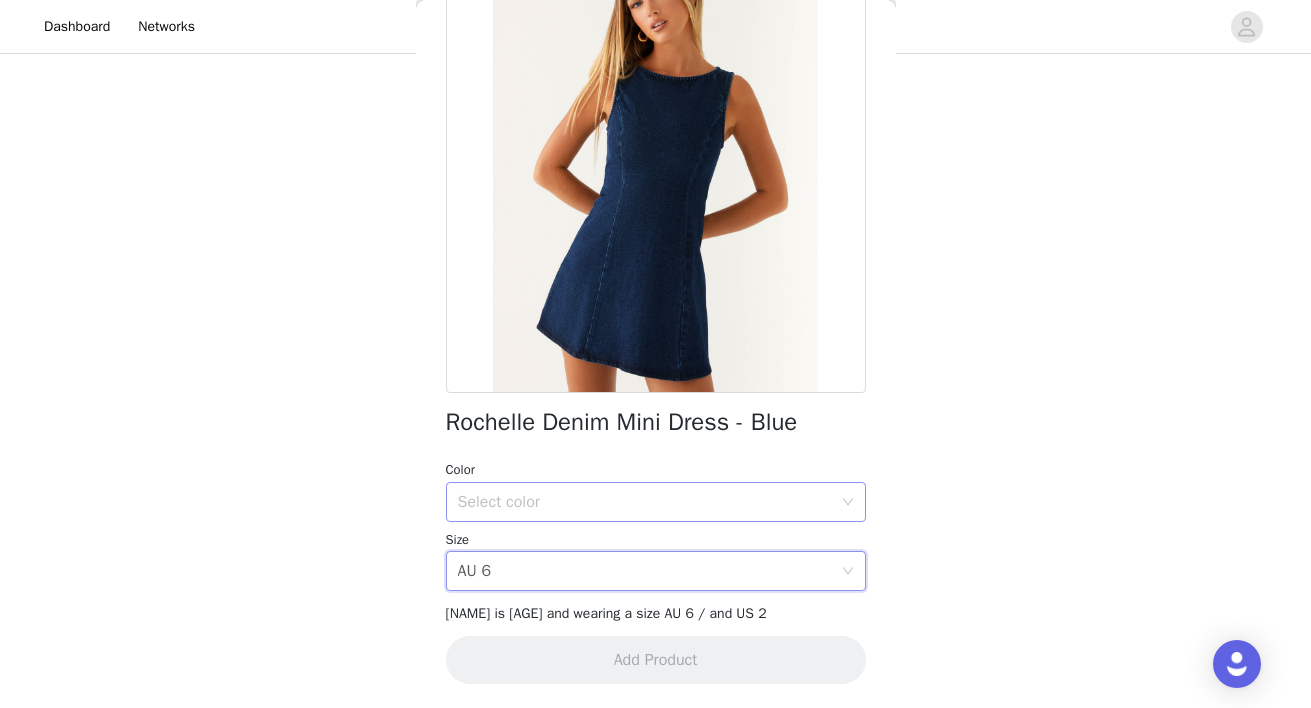 click on "Select color" at bounding box center [645, 502] 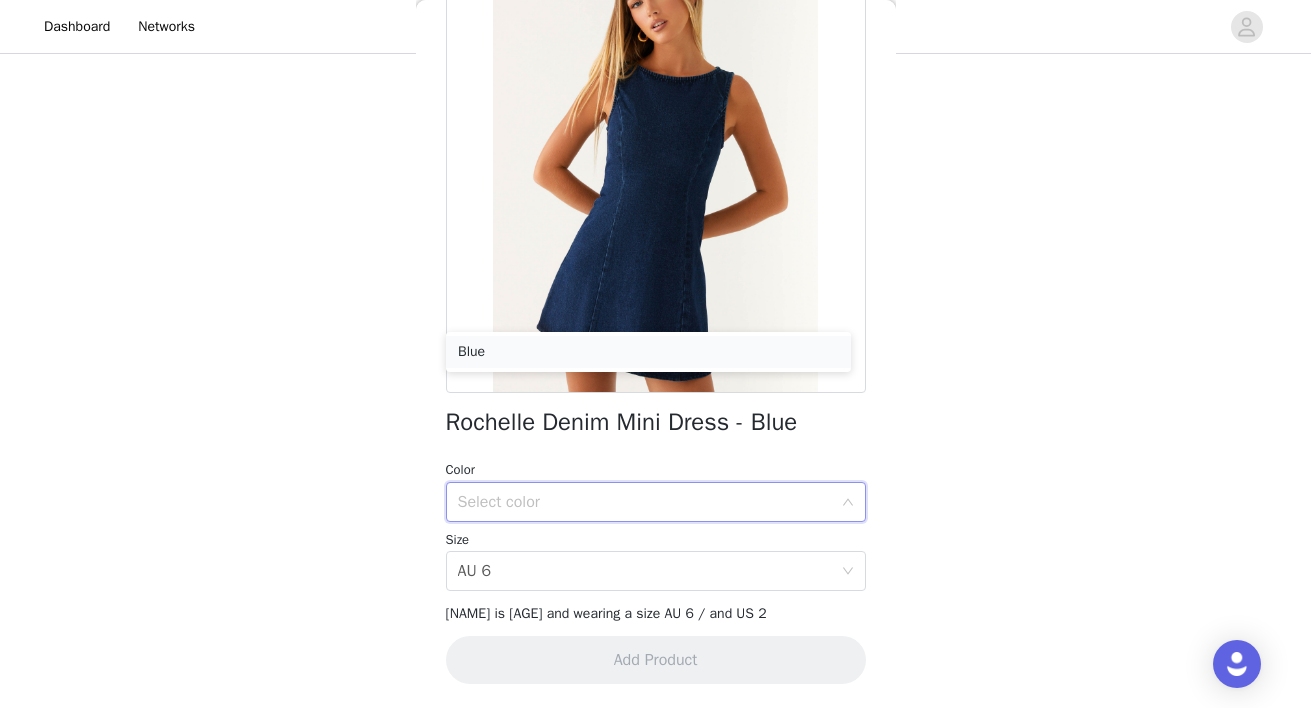 click on "Blue" at bounding box center [648, 352] 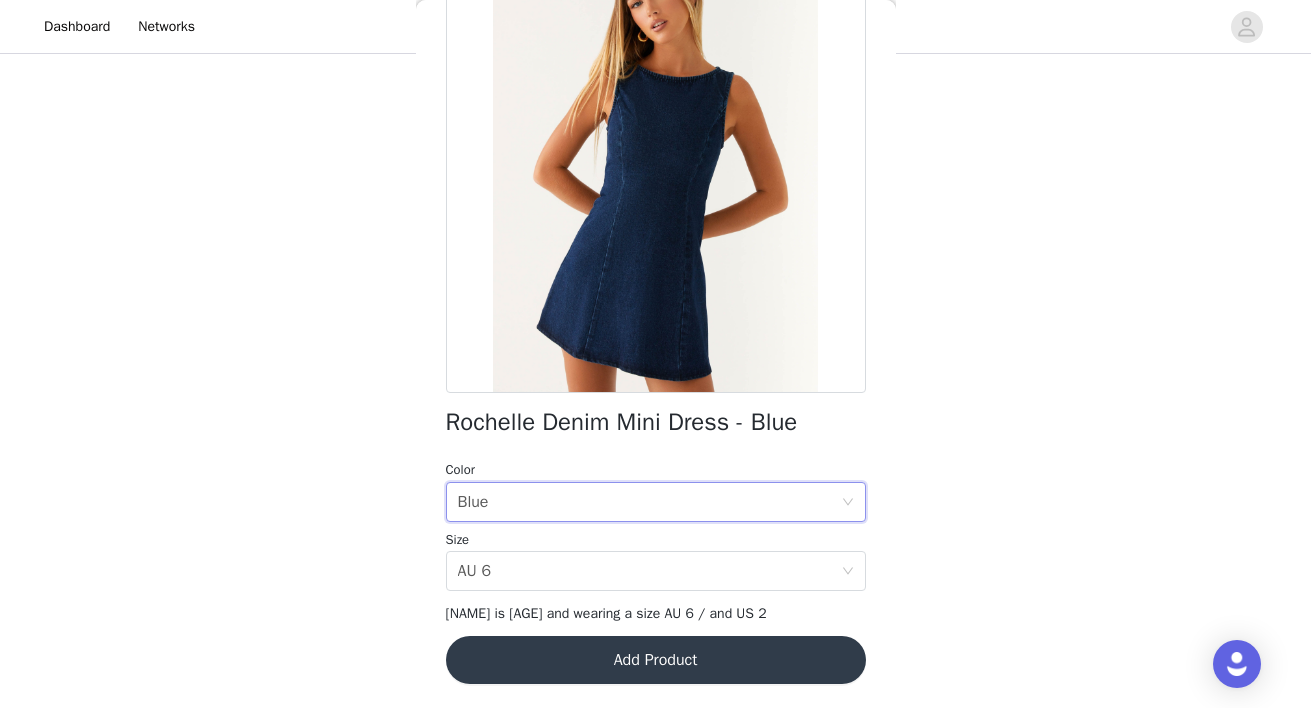 click on "Add Product" at bounding box center (656, 660) 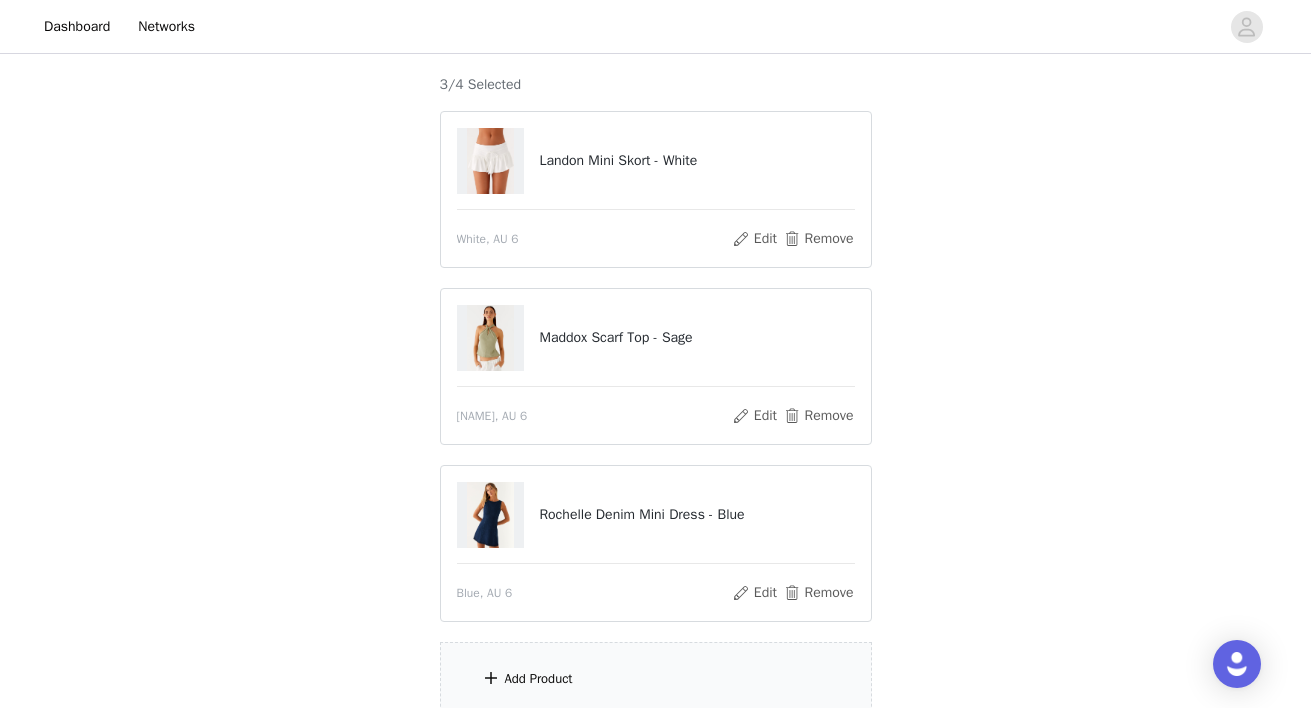scroll, scrollTop: 342, scrollLeft: 0, axis: vertical 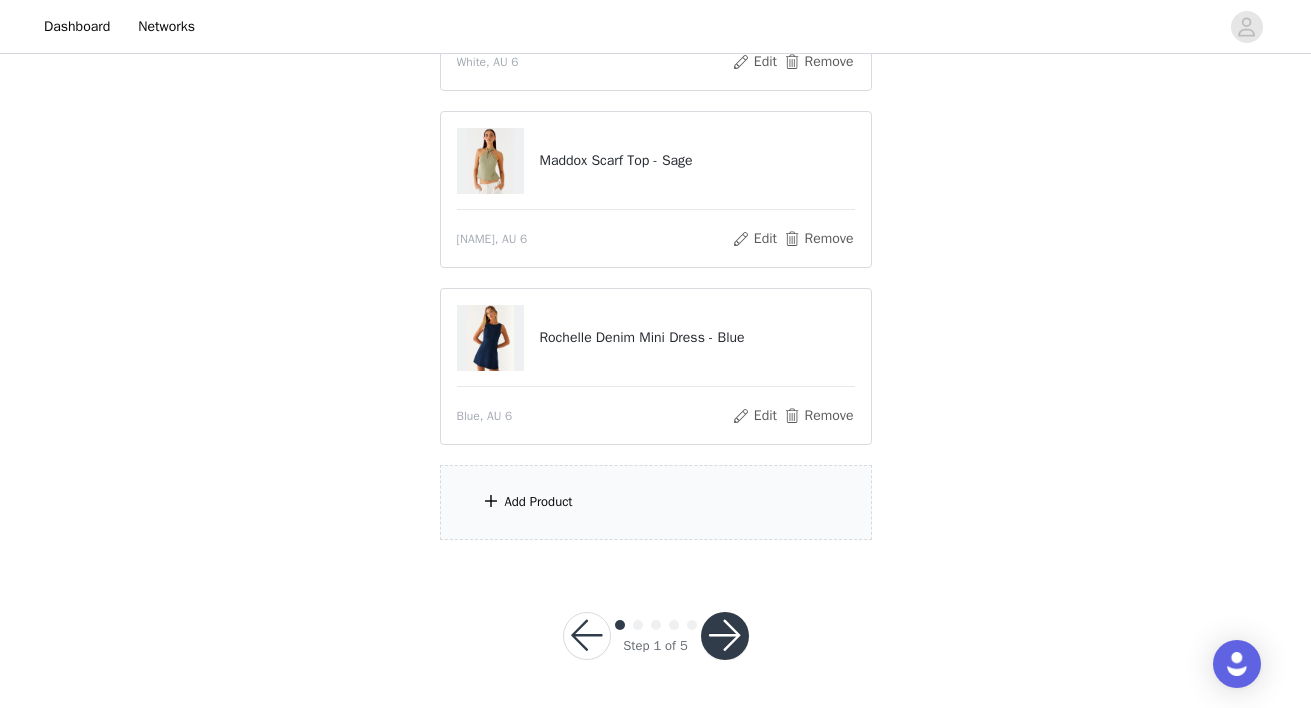 click on "Add Product" at bounding box center (656, 502) 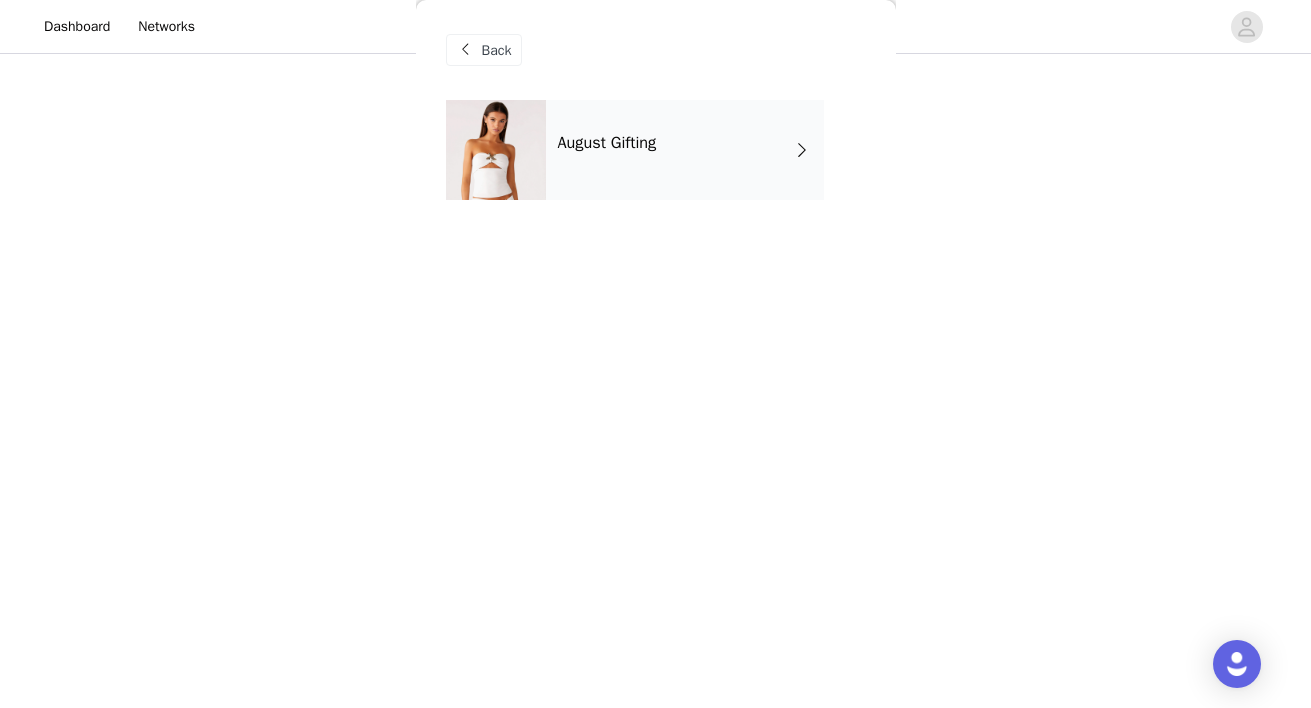 click on "Back" at bounding box center (656, 50) 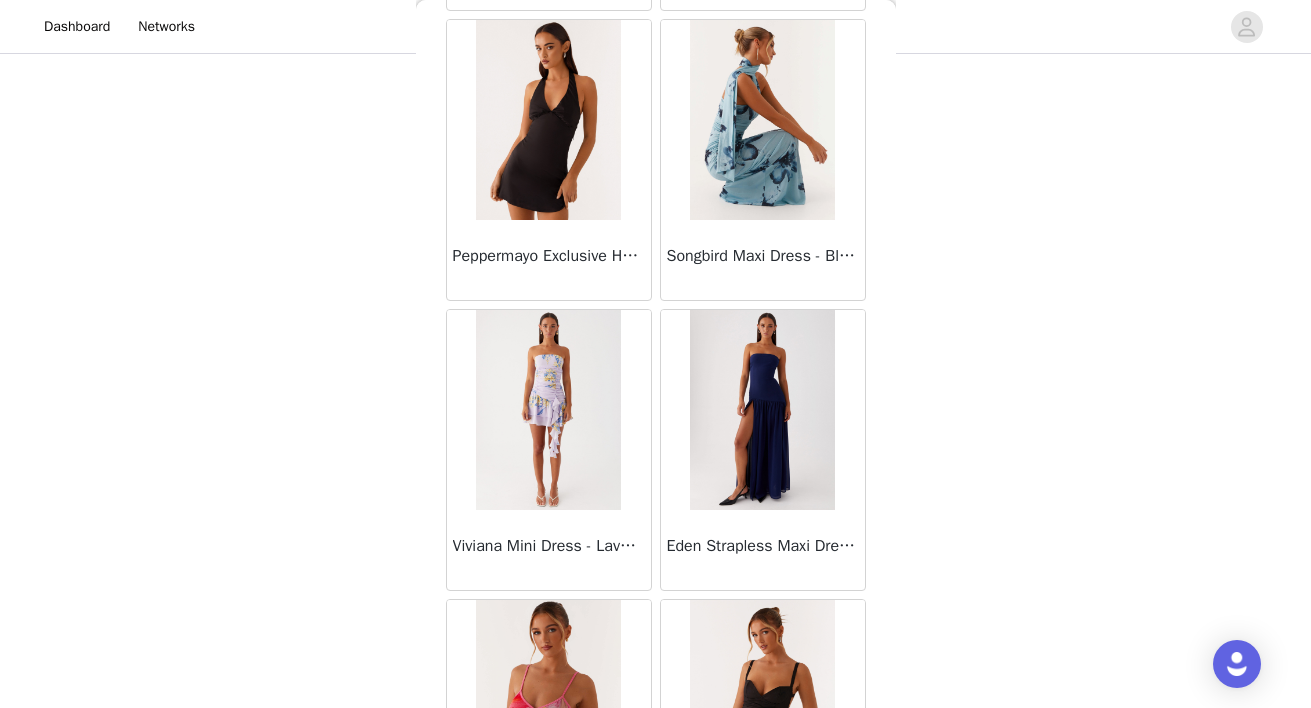 scroll, scrollTop: 1428, scrollLeft: 0, axis: vertical 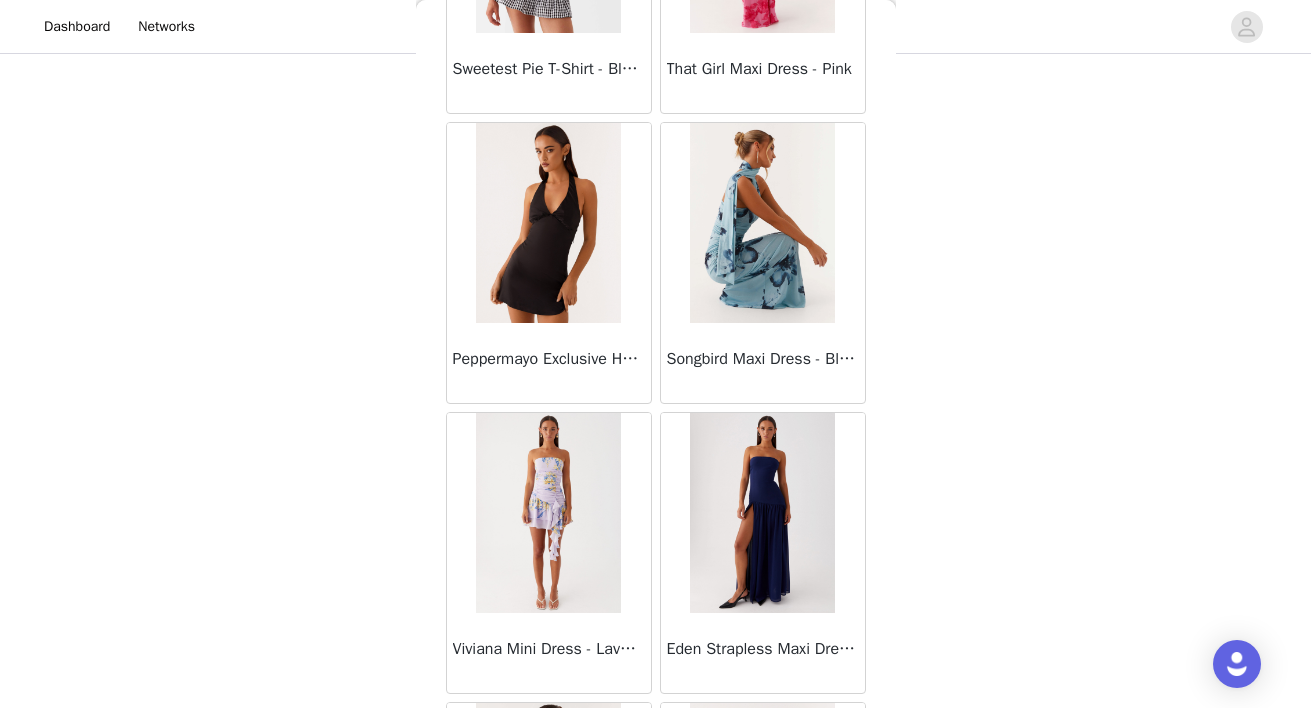click at bounding box center (548, 223) 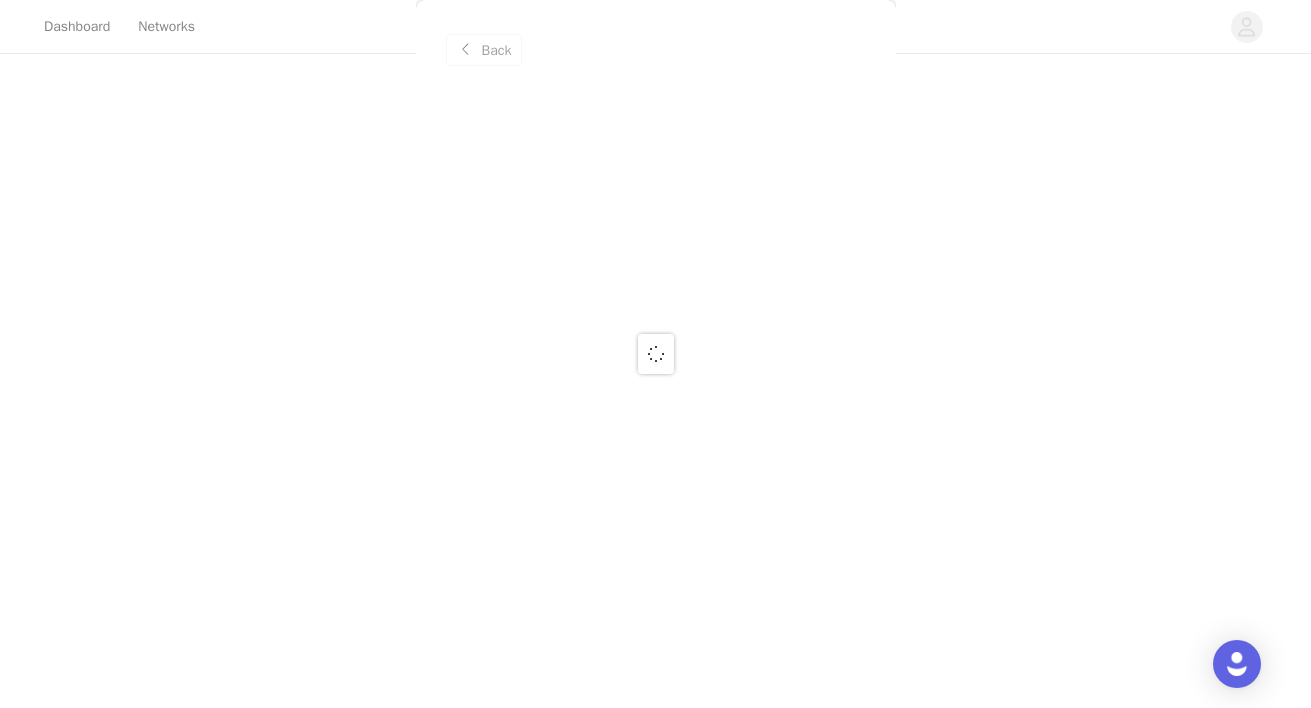 scroll, scrollTop: 0, scrollLeft: 0, axis: both 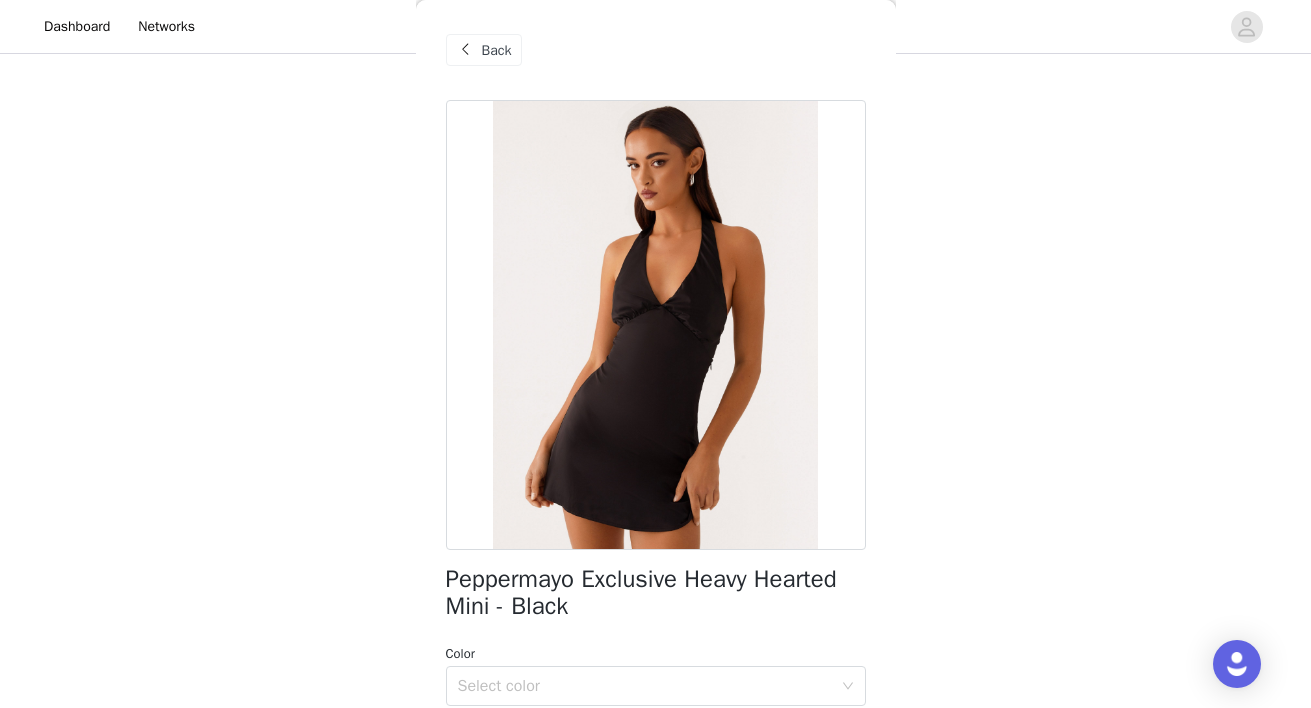 click at bounding box center [466, 50] 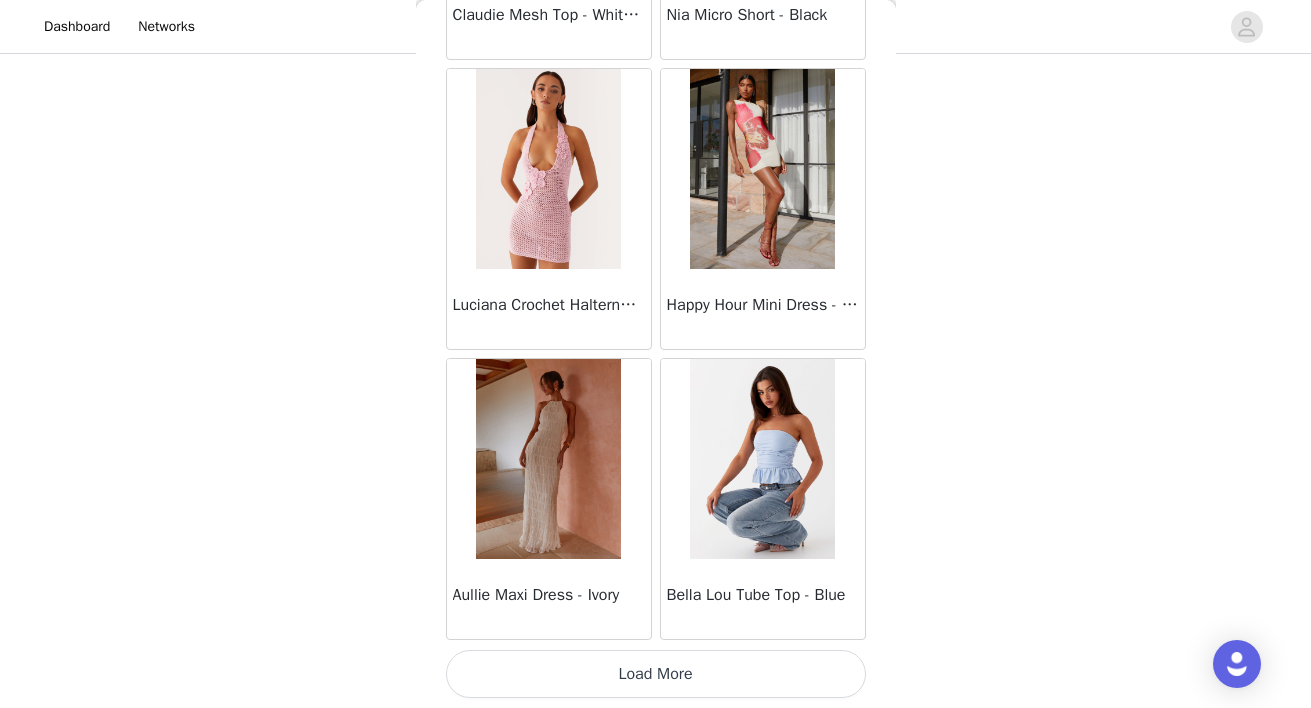 click on "Load More" at bounding box center (656, 674) 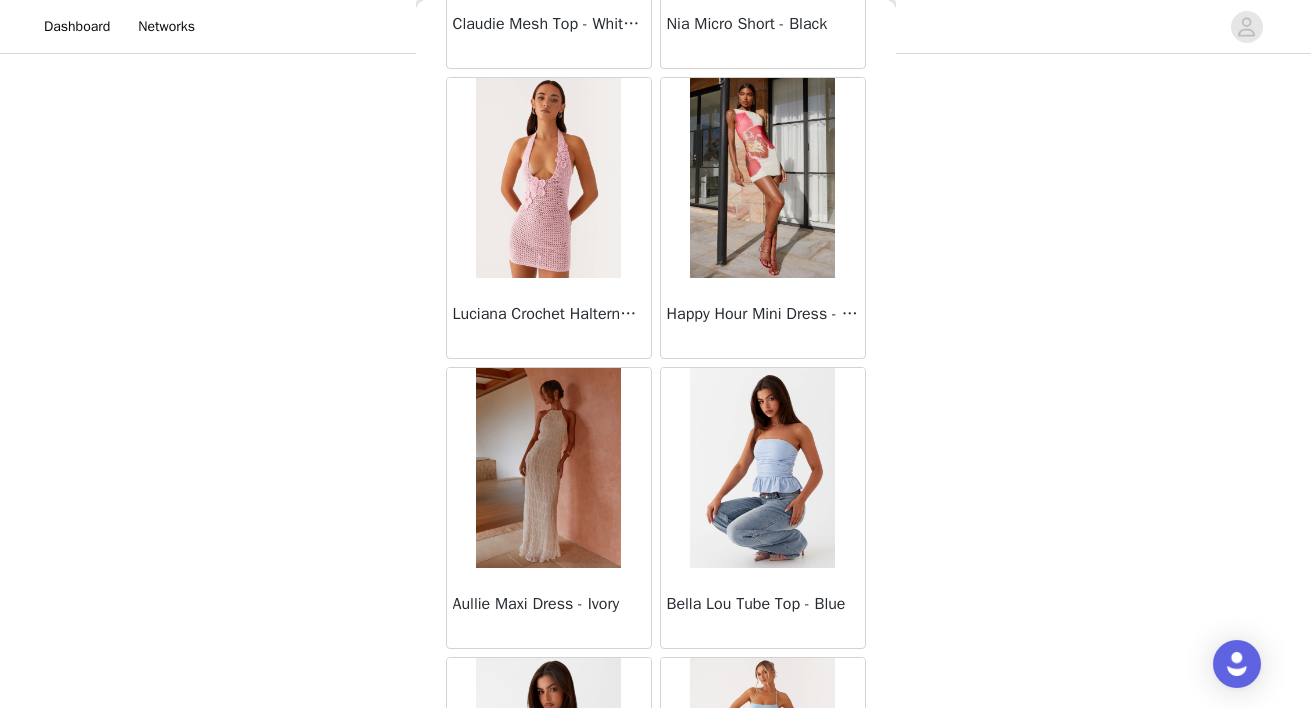 scroll, scrollTop: 2352, scrollLeft: 0, axis: vertical 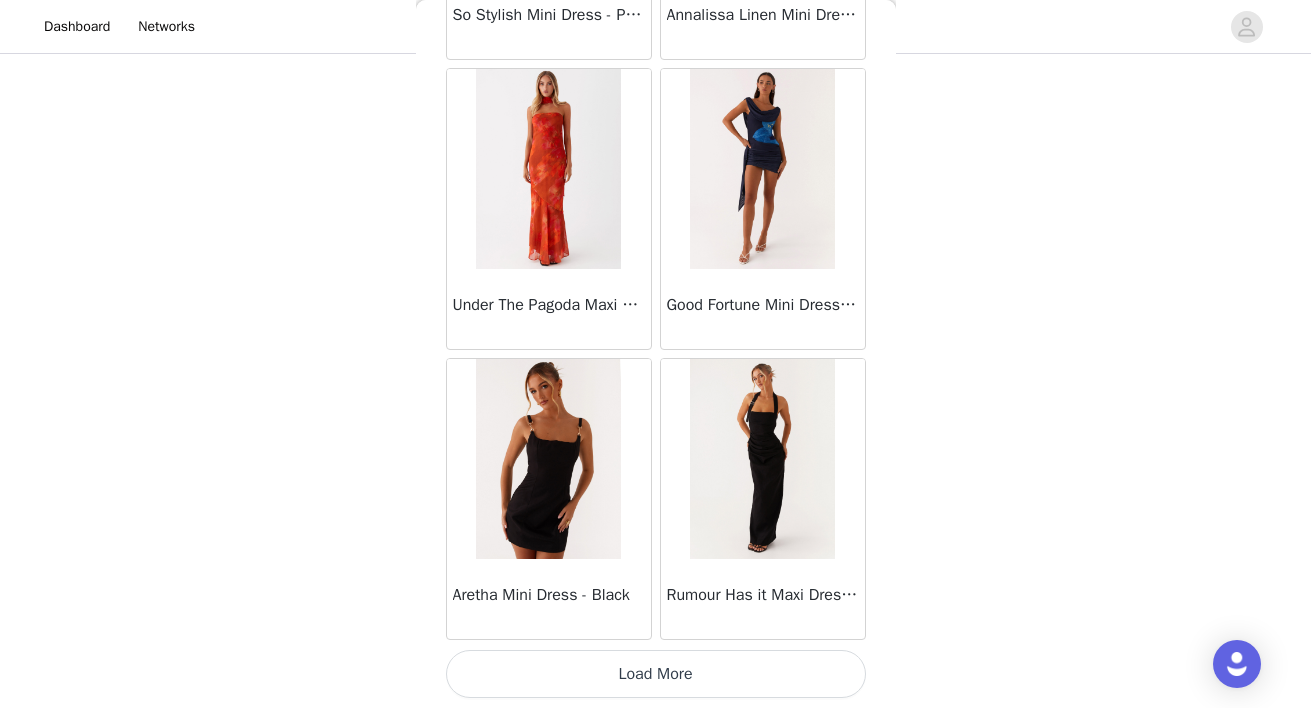 click on "Load More" at bounding box center (656, 674) 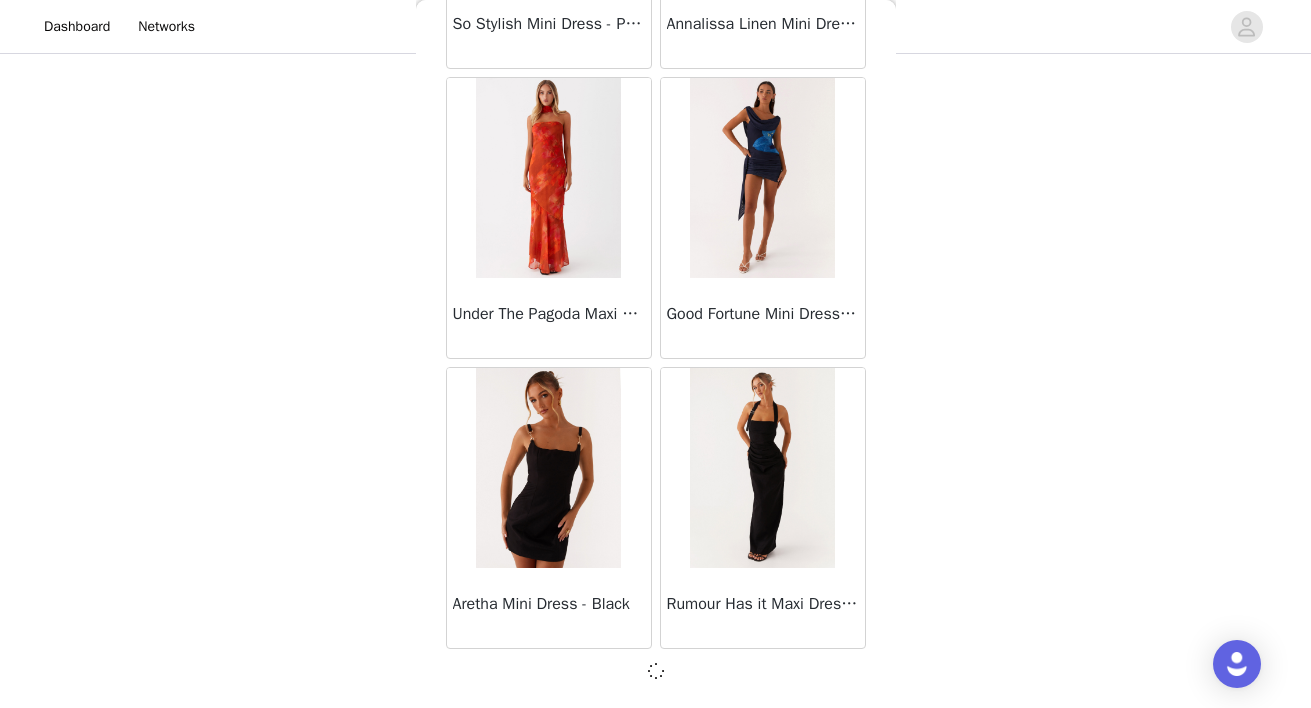 scroll, scrollTop: 5252, scrollLeft: 0, axis: vertical 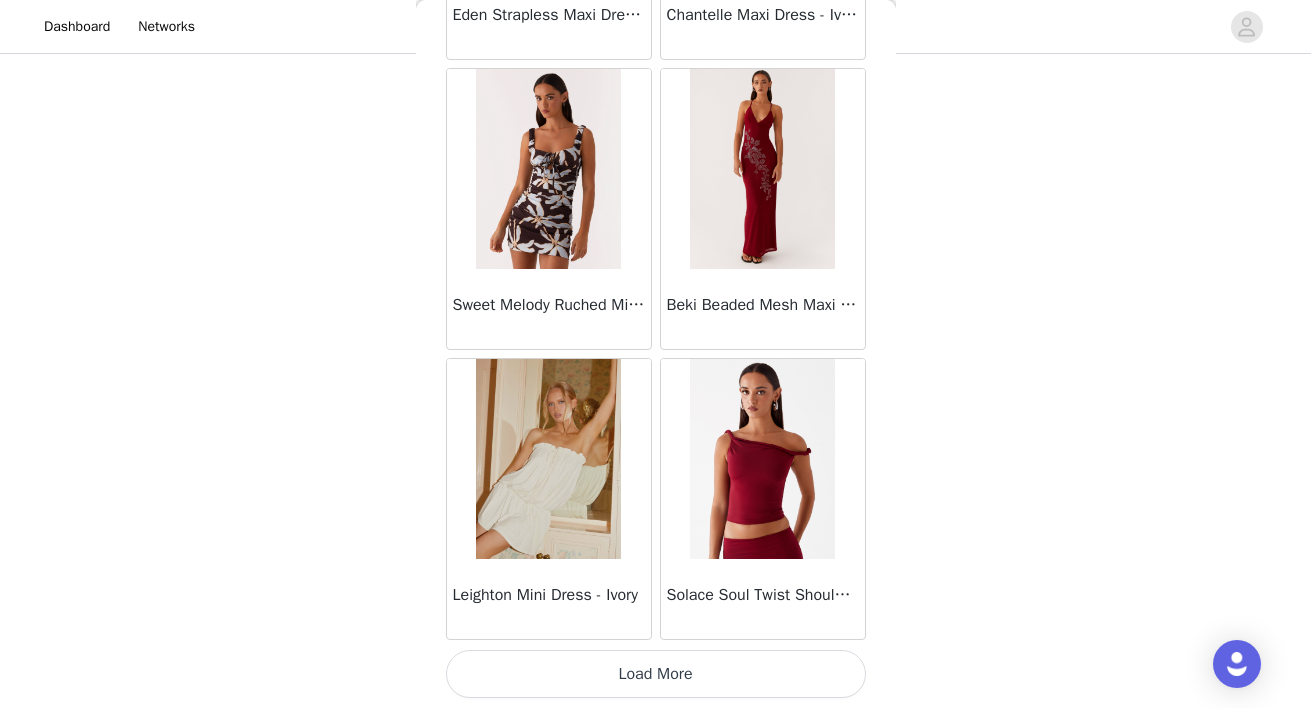 click on "Load More" at bounding box center (656, 674) 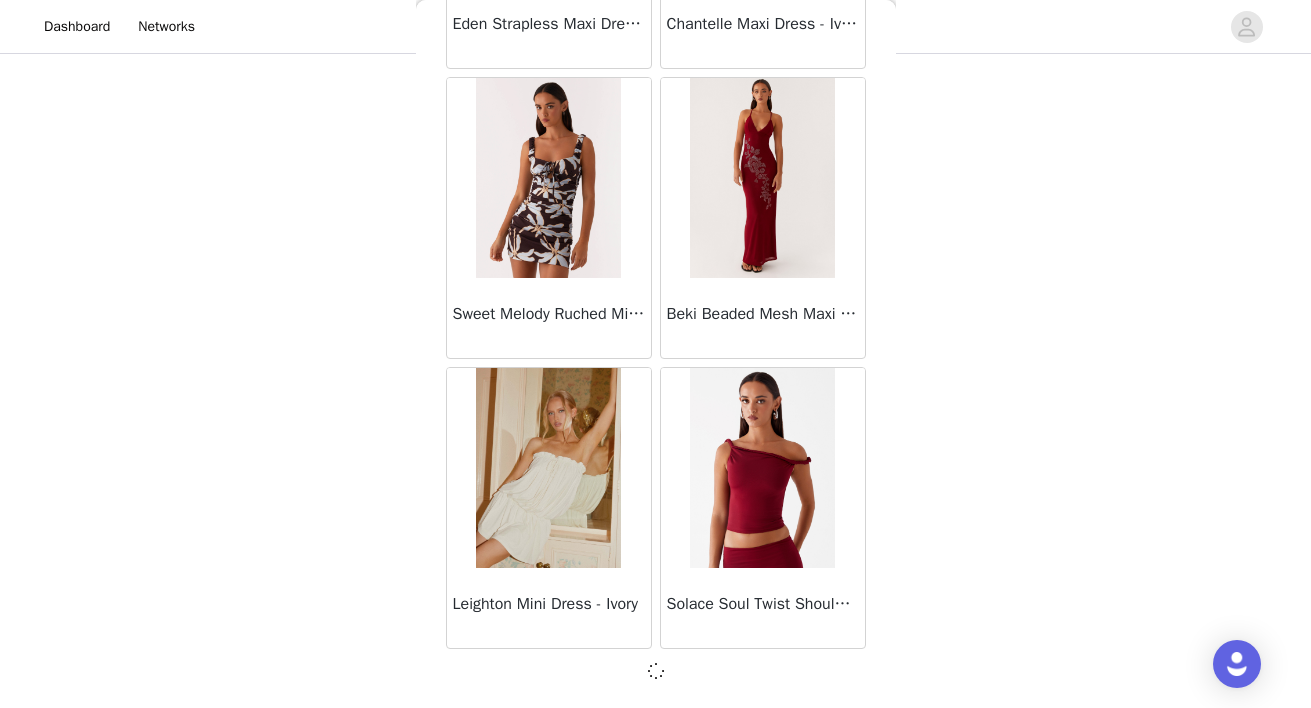 scroll, scrollTop: 8152, scrollLeft: 0, axis: vertical 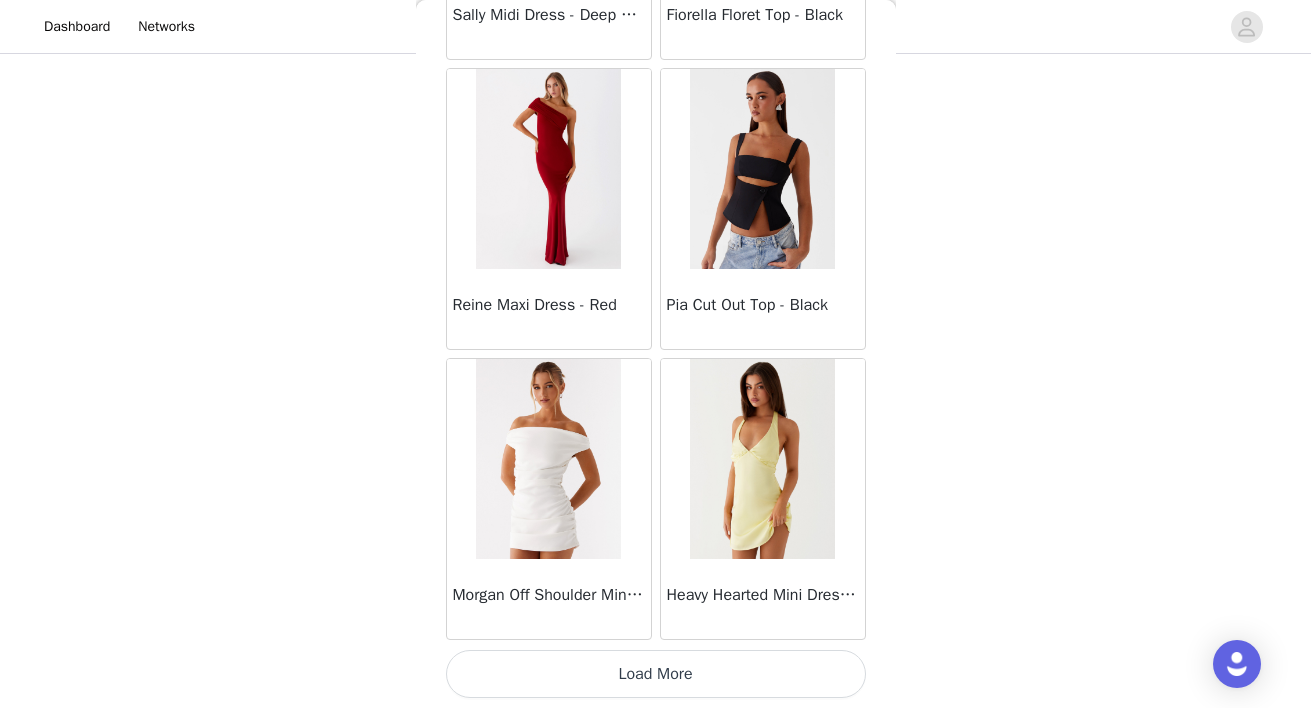 click on "Load More" at bounding box center (656, 674) 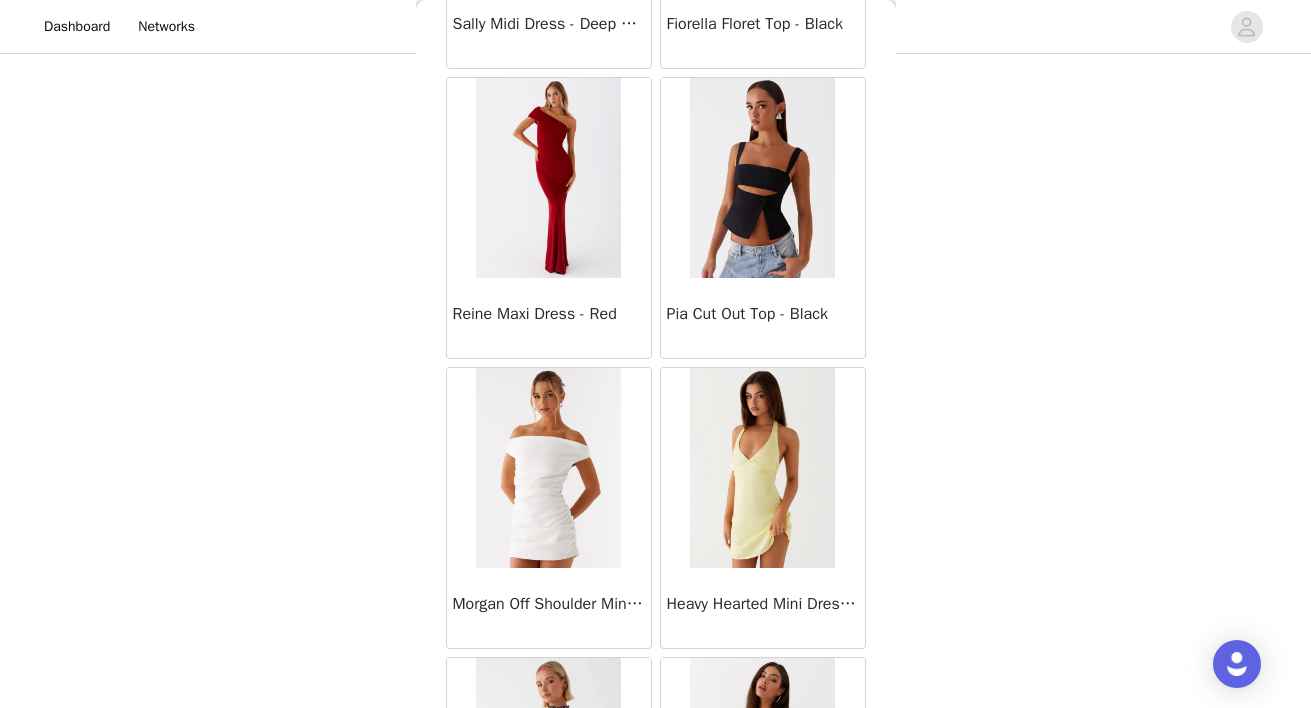 scroll, scrollTop: 11052, scrollLeft: 0, axis: vertical 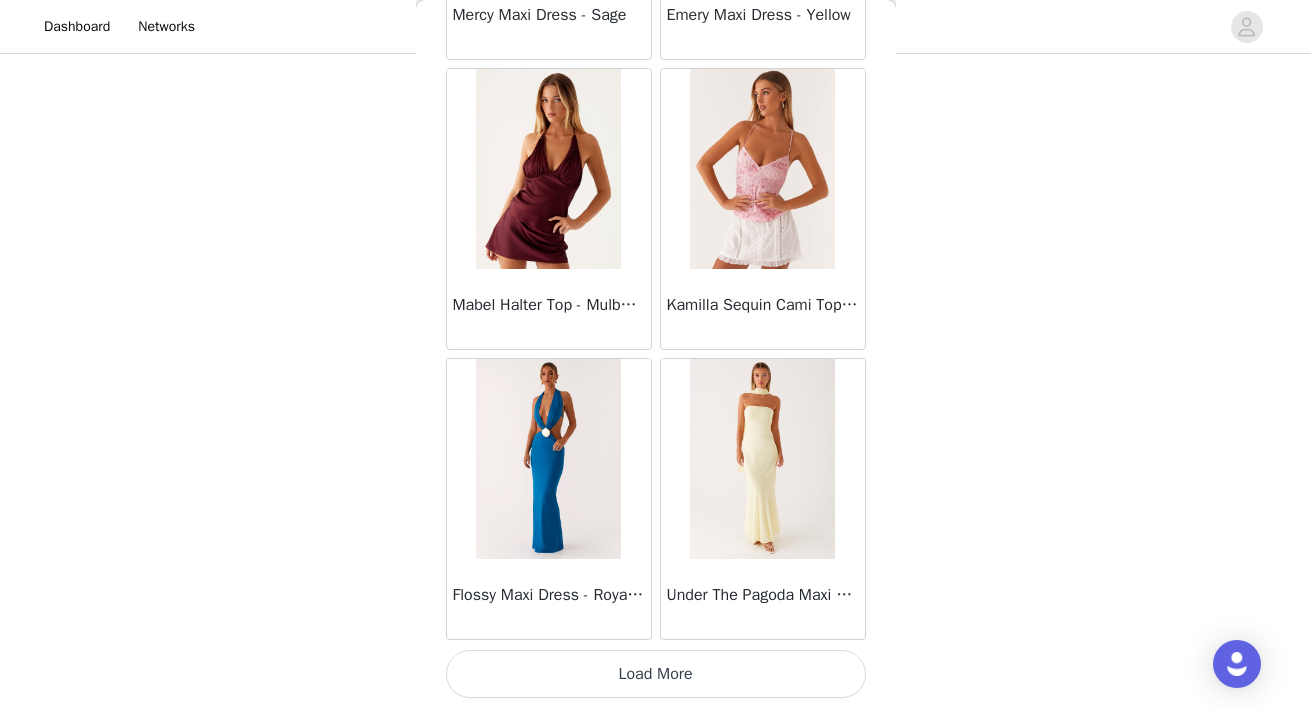 click on "Load More" at bounding box center (656, 674) 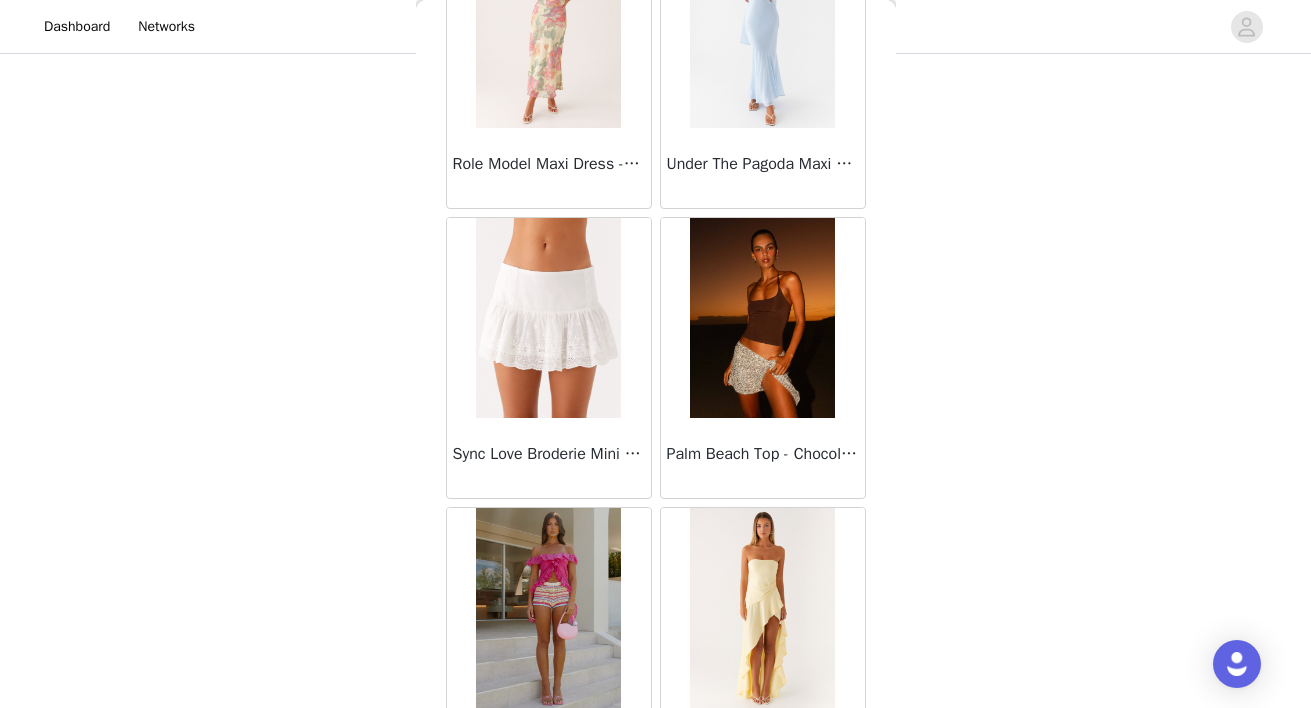 scroll, scrollTop: 16802, scrollLeft: 0, axis: vertical 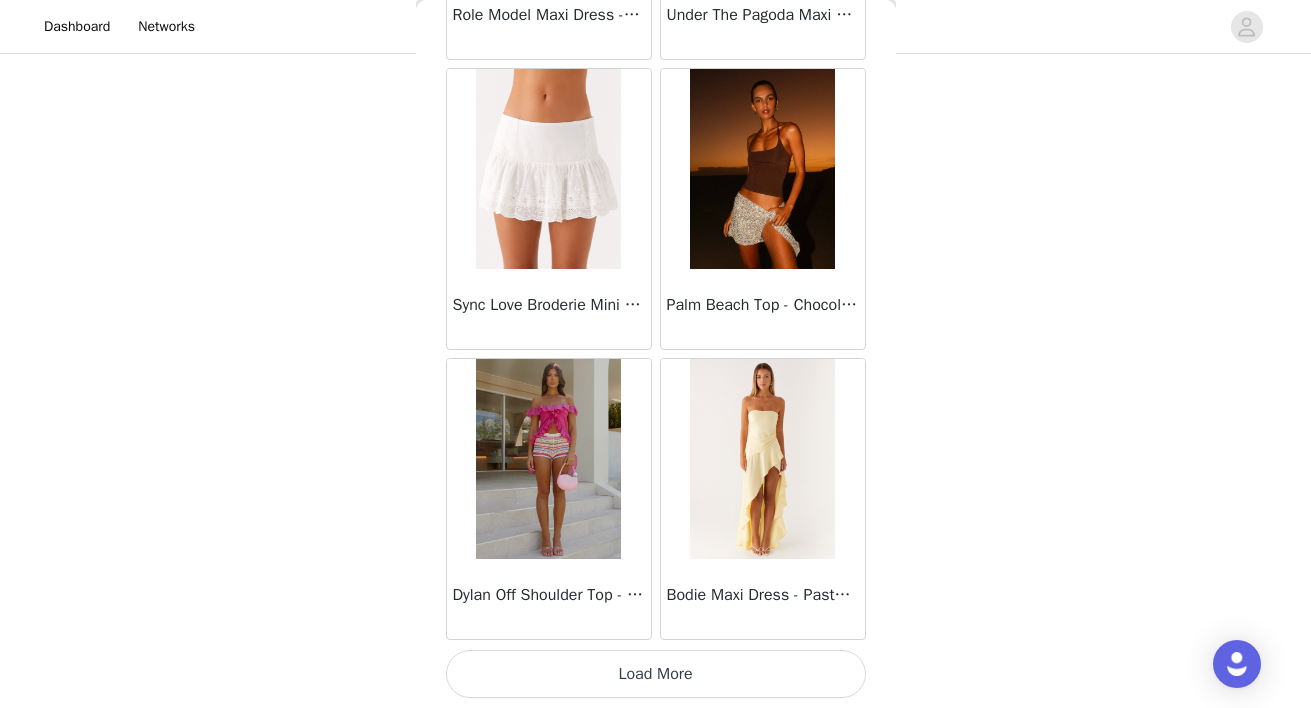 click on "Load More" at bounding box center (656, 674) 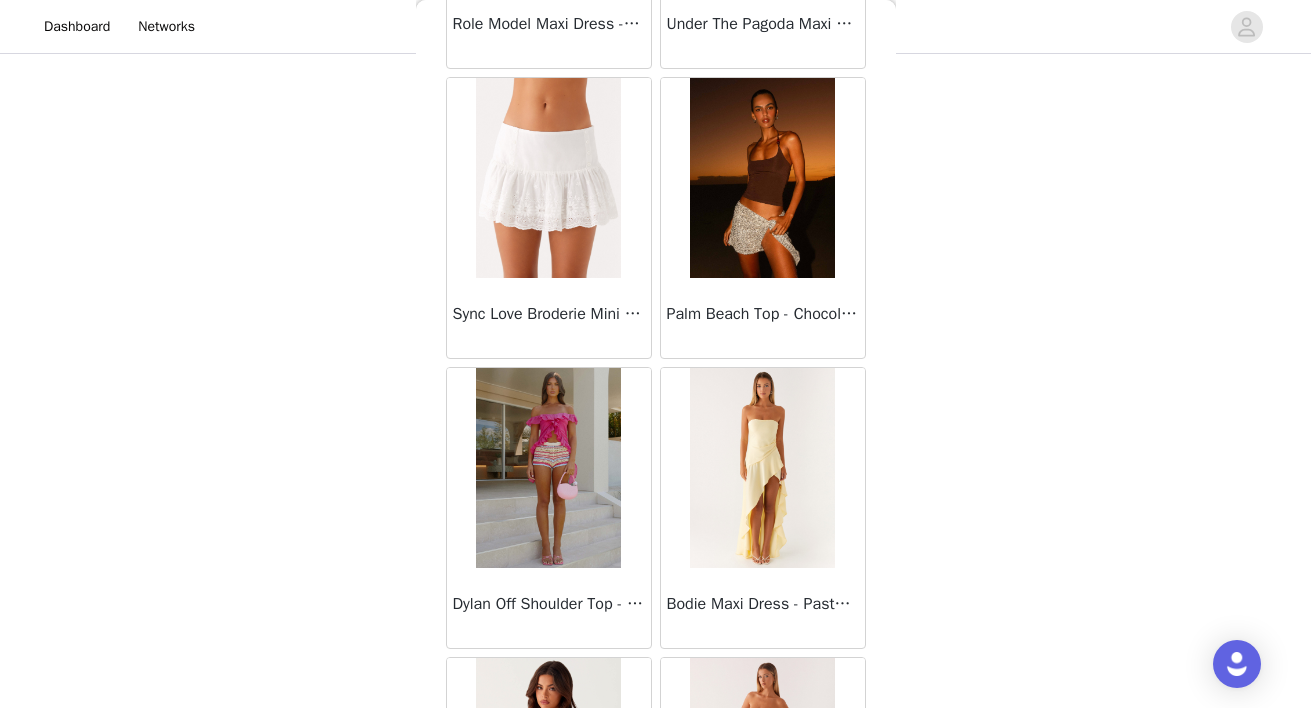 scroll, scrollTop: 16852, scrollLeft: 0, axis: vertical 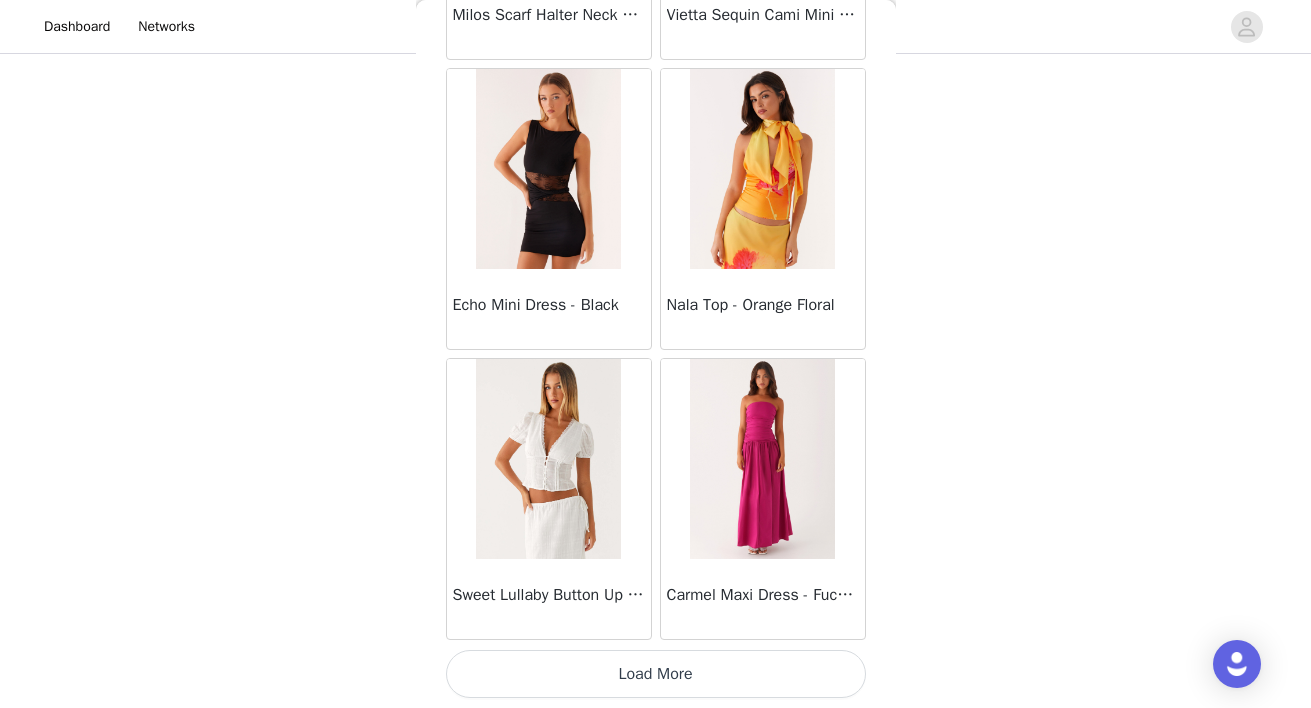 click on "Load More" at bounding box center [656, 674] 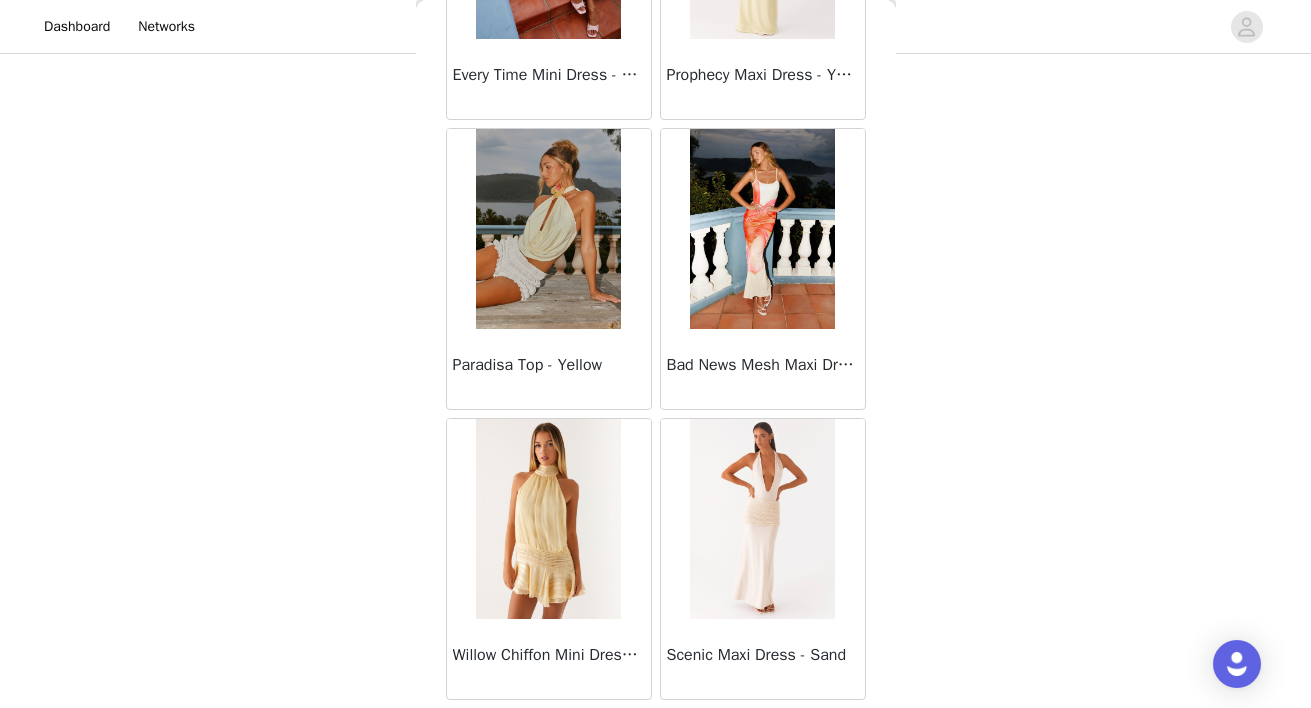 scroll, scrollTop: 21465, scrollLeft: 0, axis: vertical 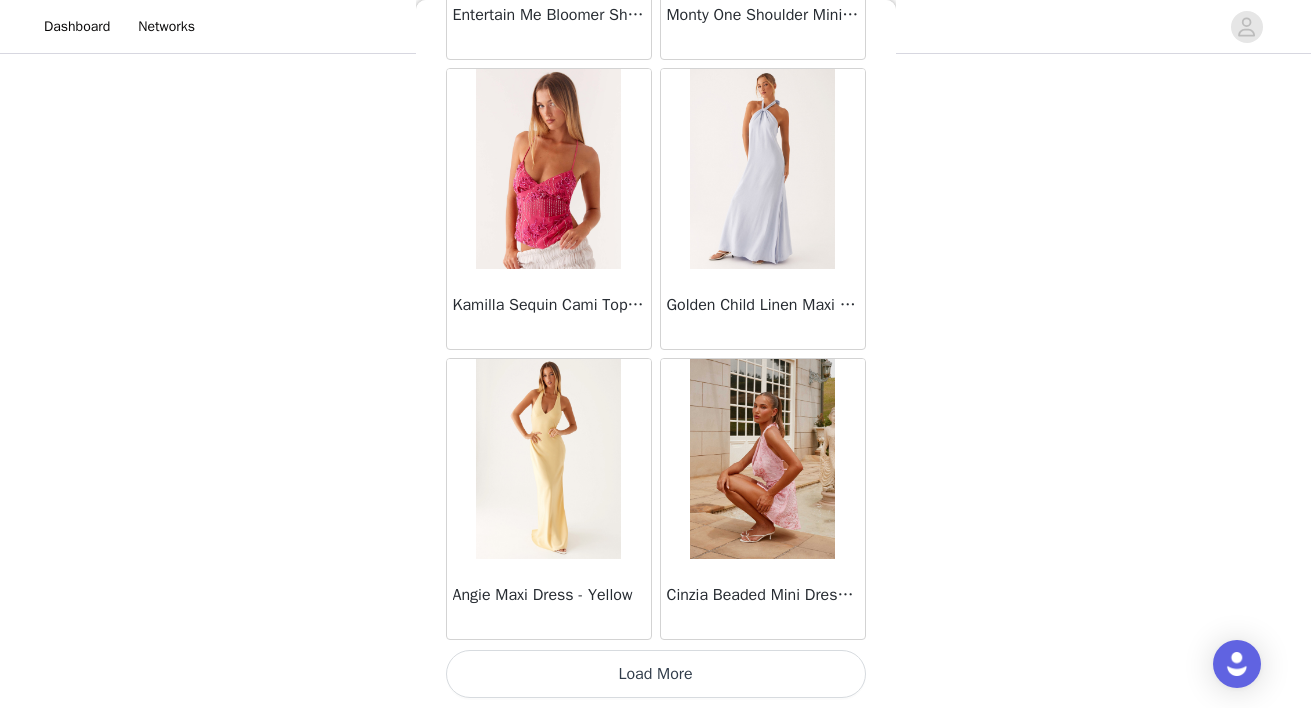 click on "Load More" at bounding box center [656, 674] 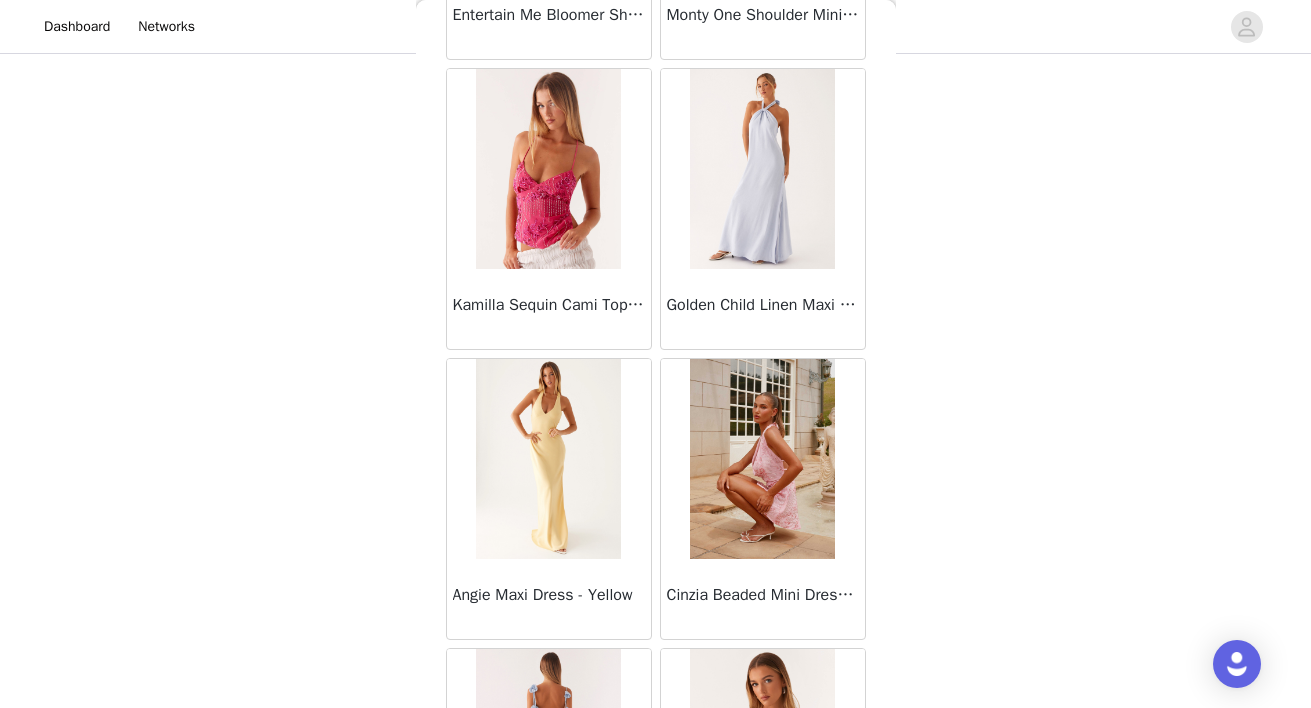 scroll, scrollTop: 23089, scrollLeft: 0, axis: vertical 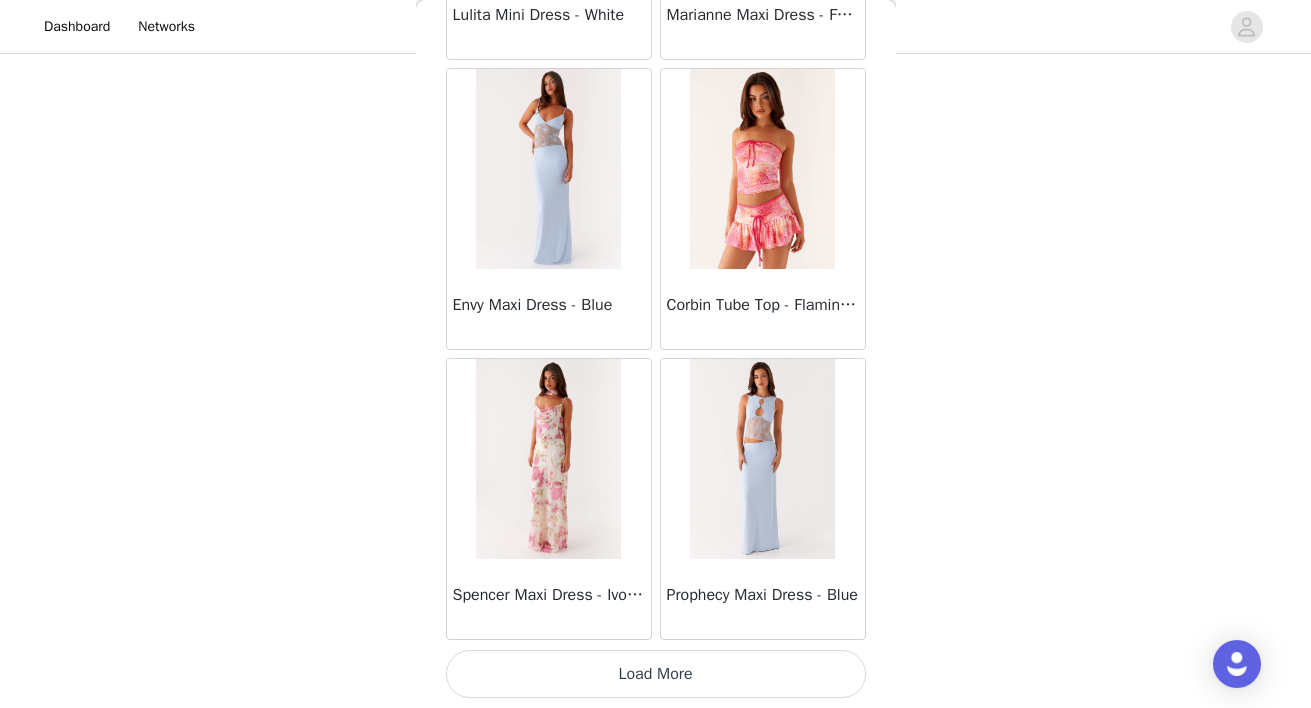 click on "Load More" at bounding box center (656, 674) 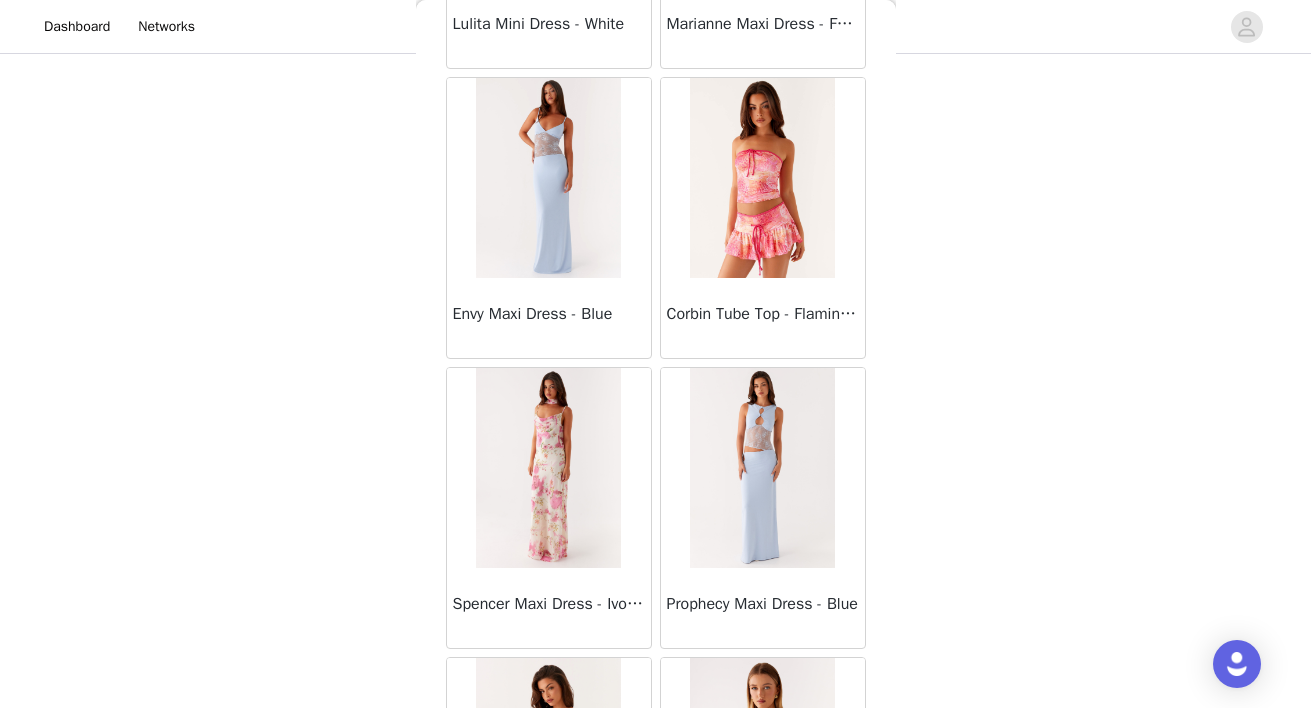scroll, scrollTop: 25552, scrollLeft: 0, axis: vertical 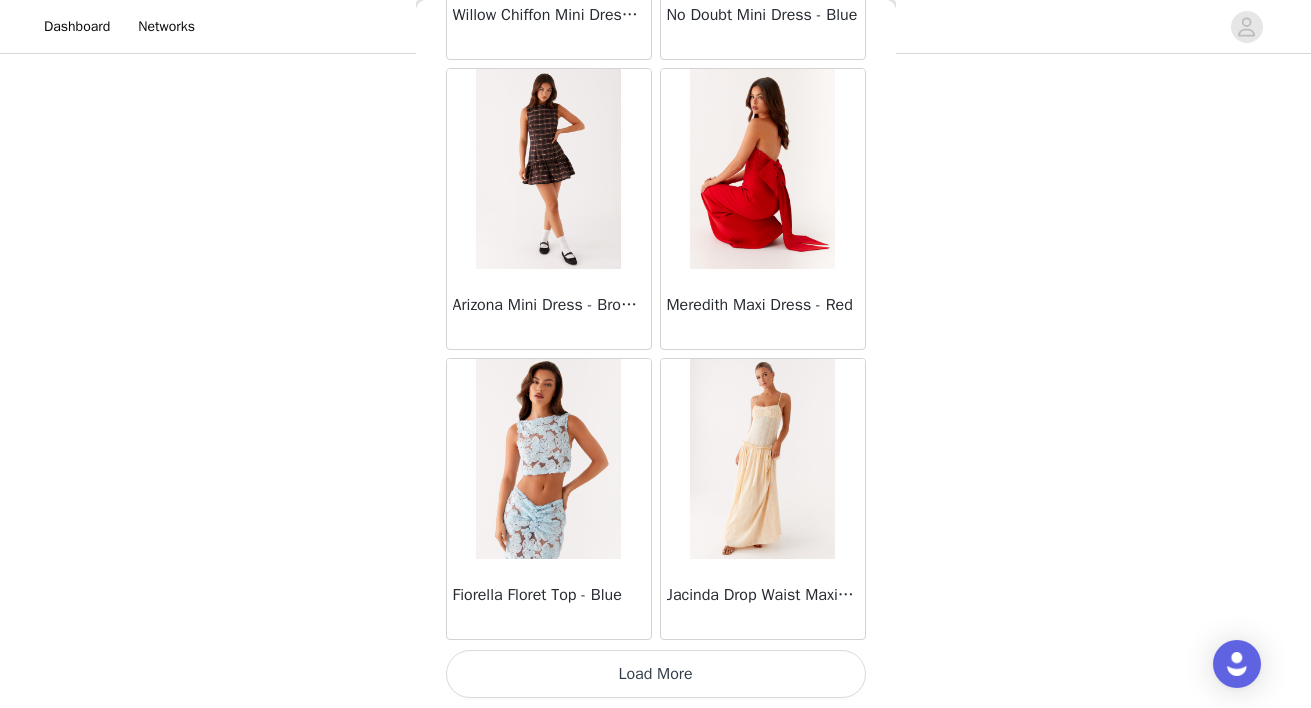 click on "Load More" at bounding box center [656, 674] 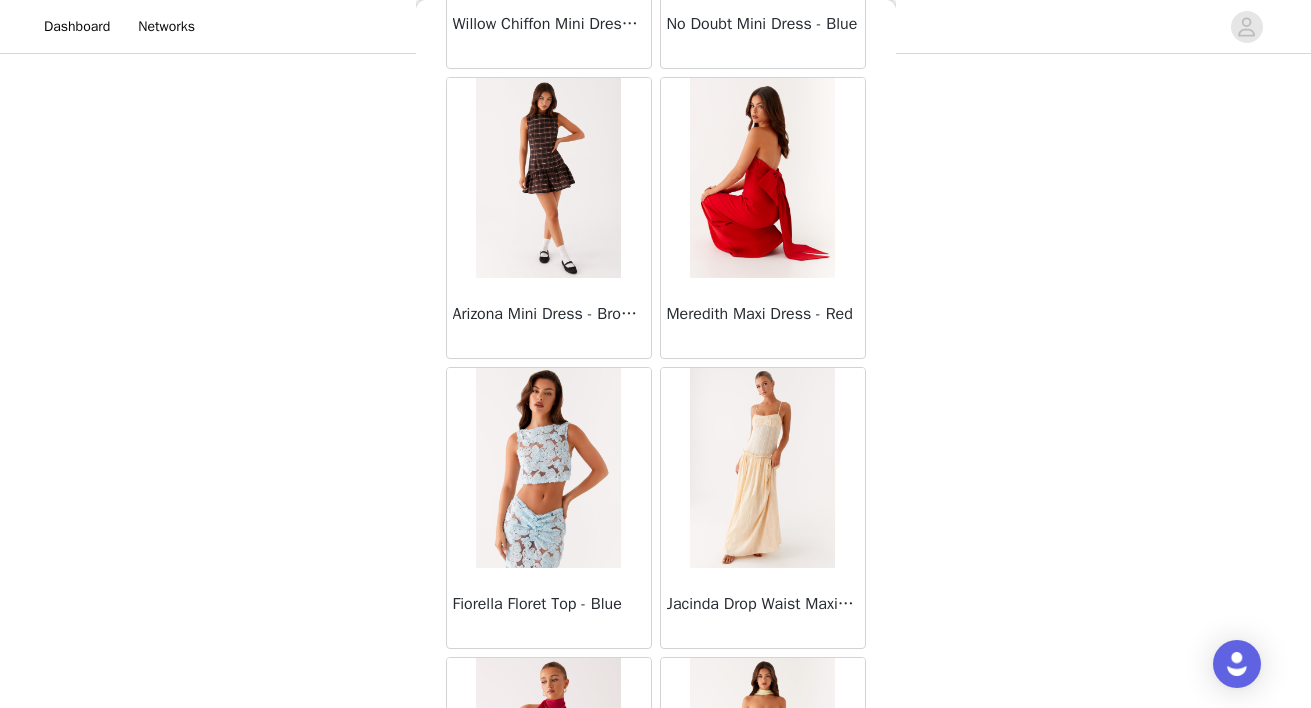 scroll, scrollTop: 28452, scrollLeft: 0, axis: vertical 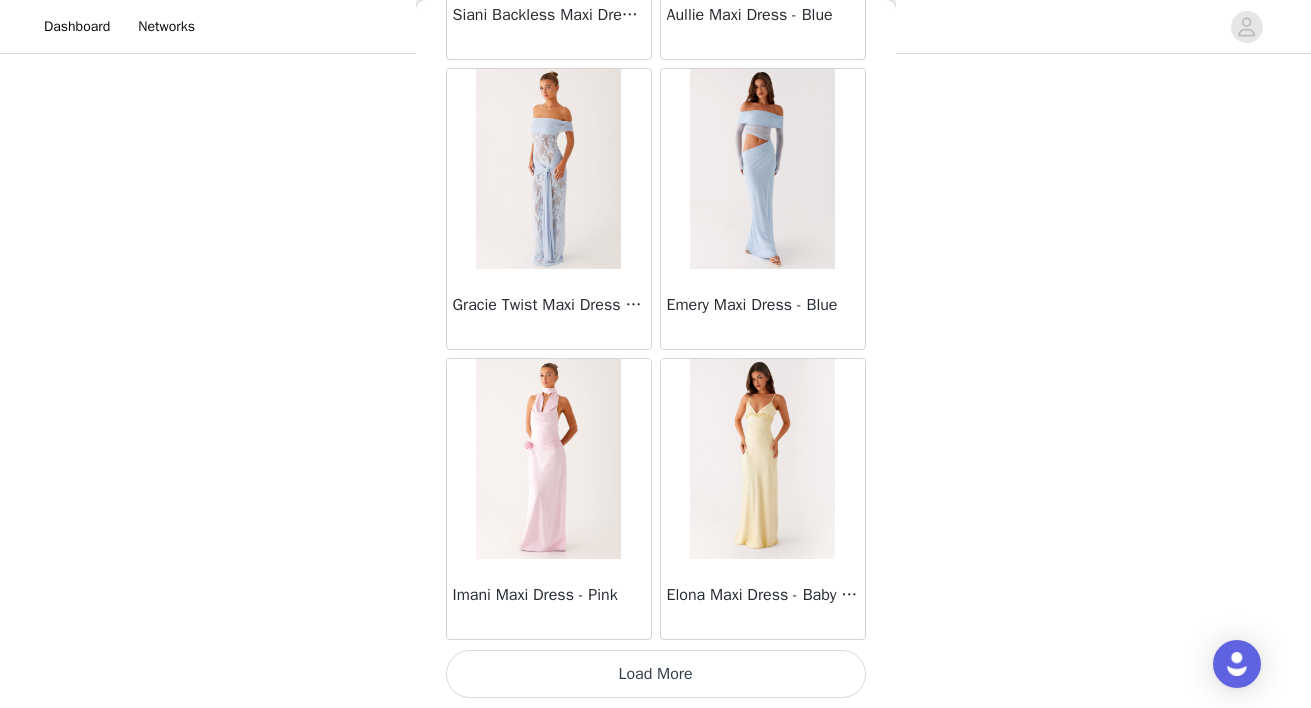 click on "Sweetpea Mini Dress - Yellow       Manifest Mini Dress - Amber       Raquel Off Shoulder Long Sleeve Top - Pink       Julianna Linen Mini Dress - Black       Radiate Halterneck Top - Pink       Arden Mesh Mini Dress - White       Cheryl Bustier Halter Top - Cherry Red       Under The Pagoda Maxi Dress - Deep Red Floral       Sweetest Pie T-Shirt - Black Gingham       That Girl Maxi Dress - Pink       Peppermayo Exclusive Heavy Hearted Mini - Black       Songbird Maxi Dress - Blue Black Floral       Viviana Mini Dress - Lavender       Eden Strapless Maxi Dress - Navy       Claudie Mesh Top - White Pink Lilly       Nia Micro Short - Black       Luciana Crochet Halterneck Mini Dress - Pink       Happy Hour Mini Dress - Yellow       Aullie Maxi Dress - Ivory       Bella Lou Tube Top - Blue       Odette Satin Mini Dress - Blue       Talk About Us Maxi Dress - Blue       Odette Satin Mini Dress - Lilac       Bellamy Top - Red Gingham       Field Of Dreams Maxi Dress - Blue Black Floral" at bounding box center [656, -15274] 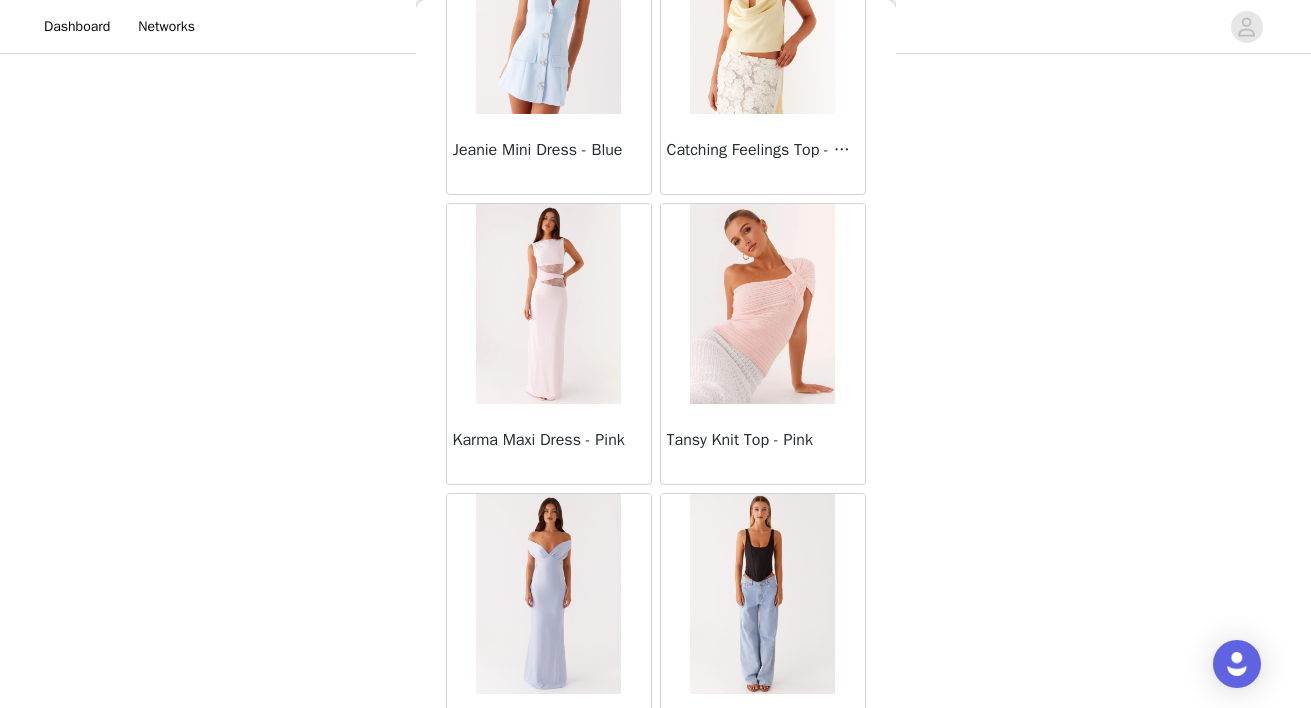 scroll, scrollTop: 33107, scrollLeft: 0, axis: vertical 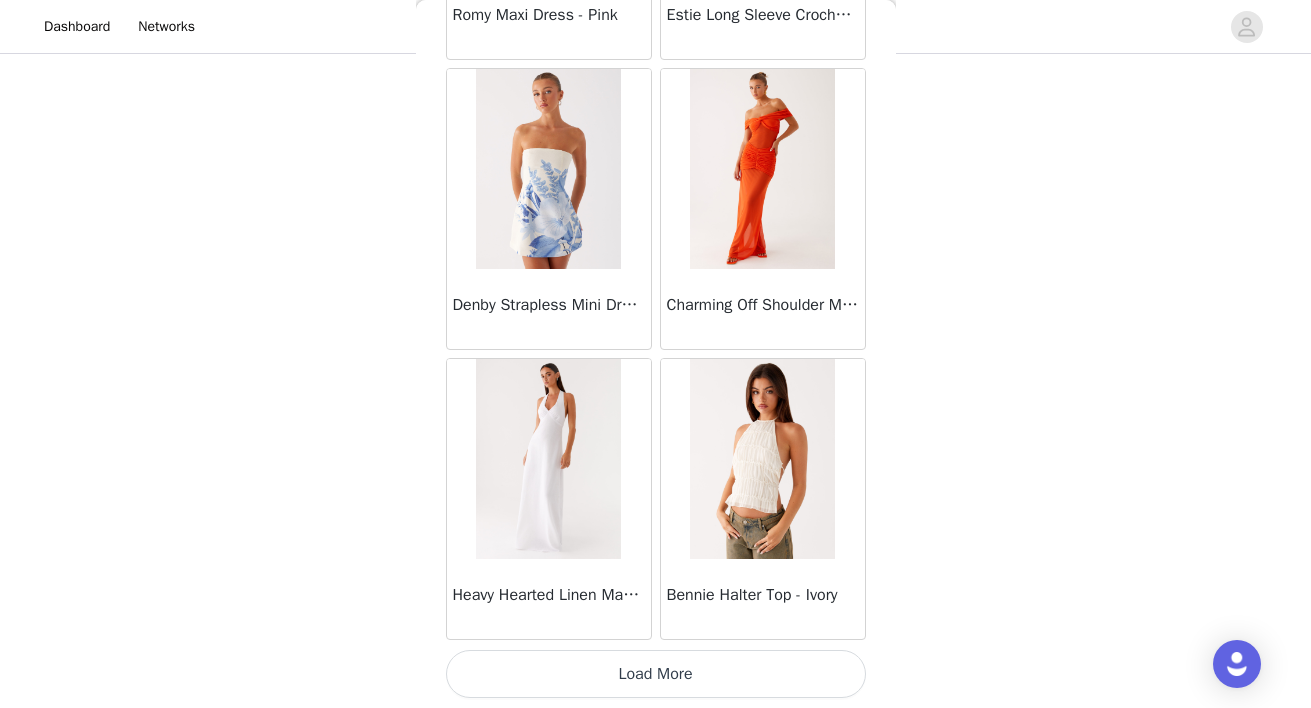 click on "Load More" at bounding box center [656, 674] 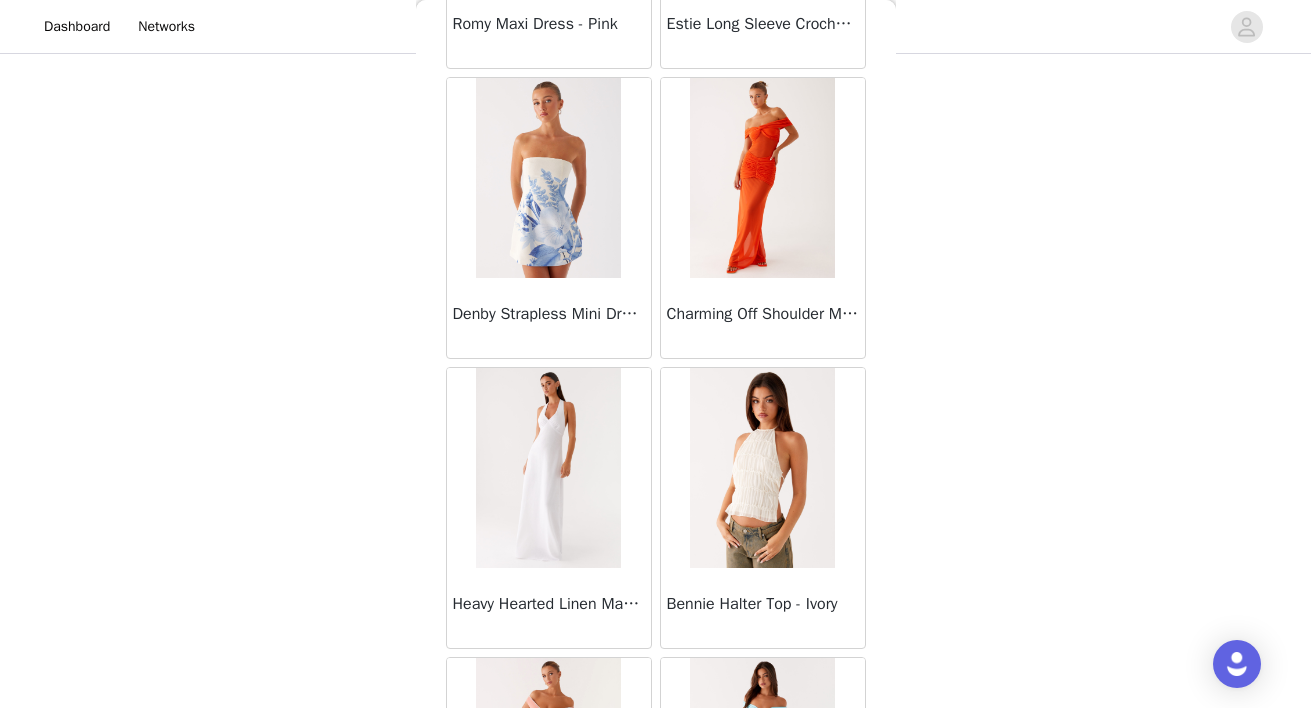 scroll, scrollTop: 34252, scrollLeft: 0, axis: vertical 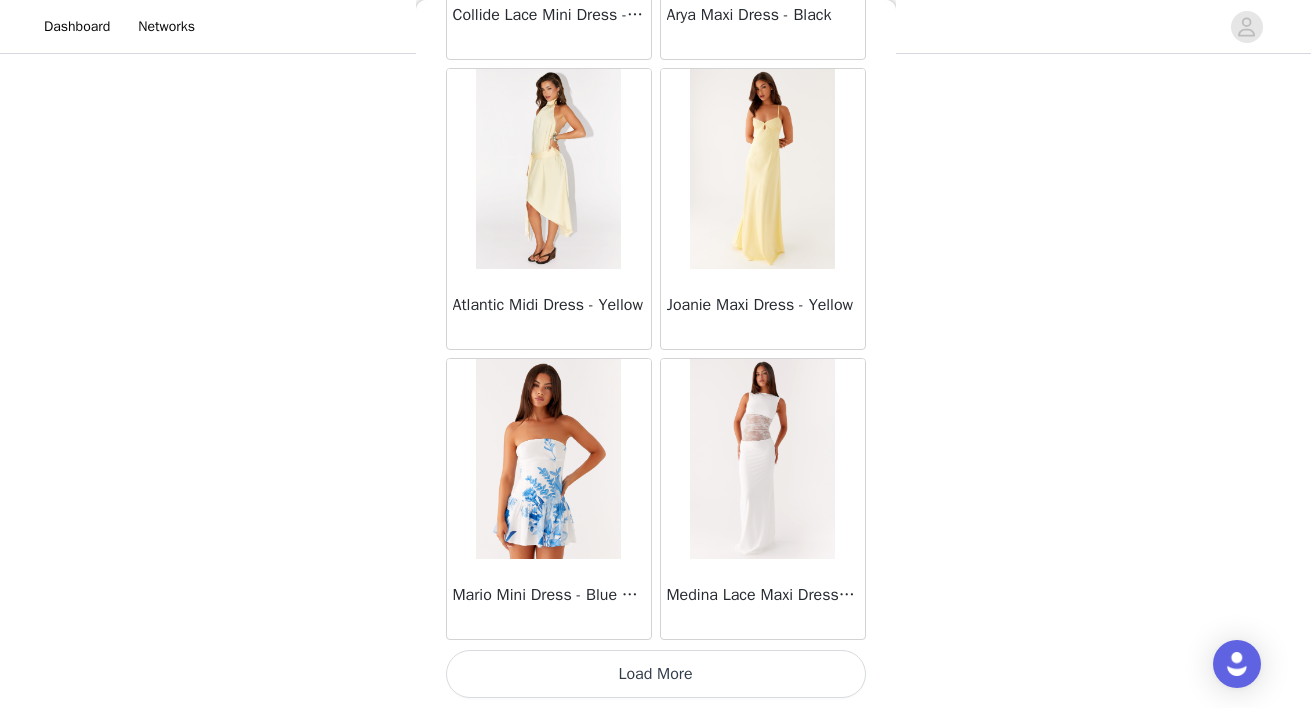 click on "Load More" at bounding box center (656, 674) 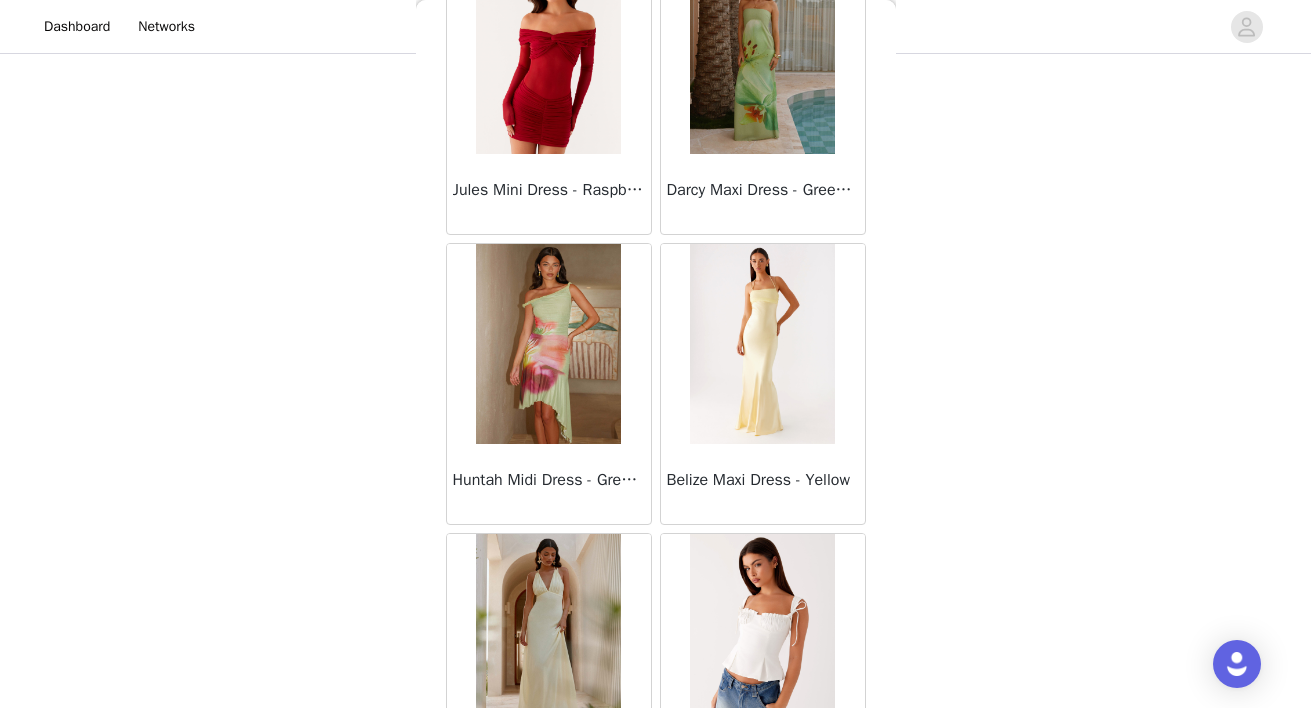 scroll, scrollTop: 40052, scrollLeft: 0, axis: vertical 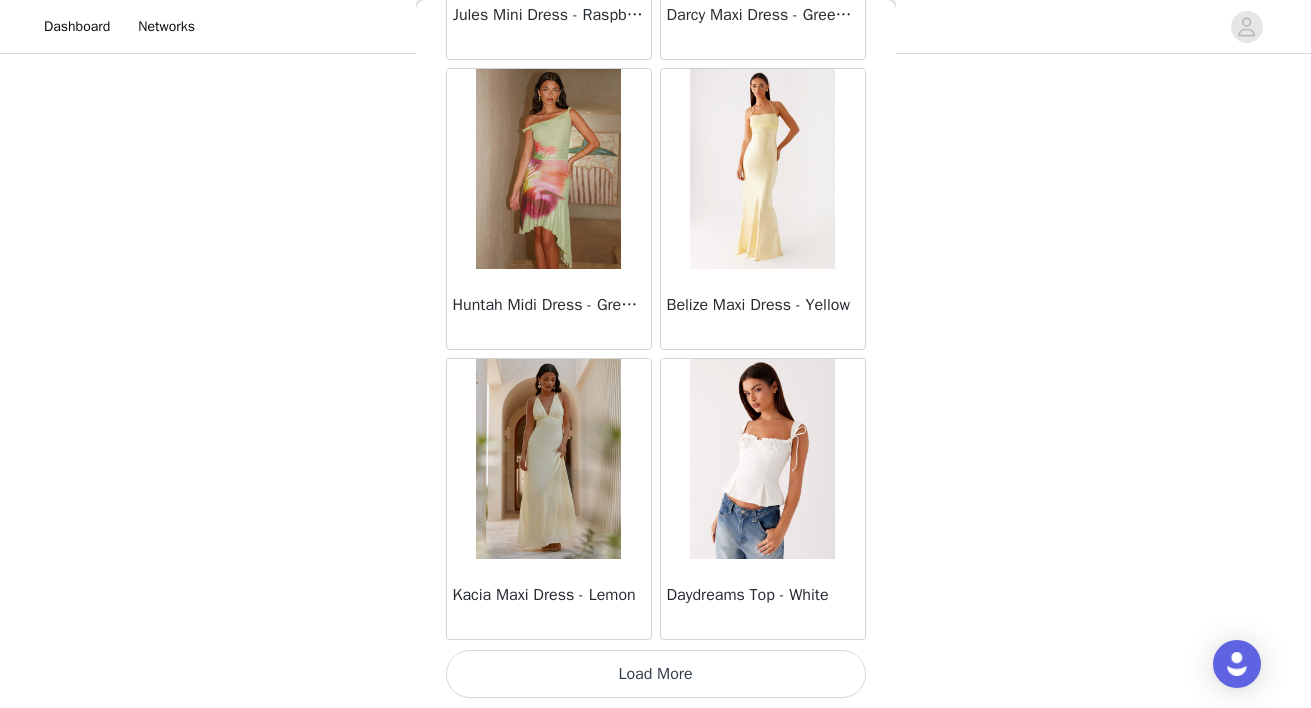 click on "Load More" at bounding box center [656, 674] 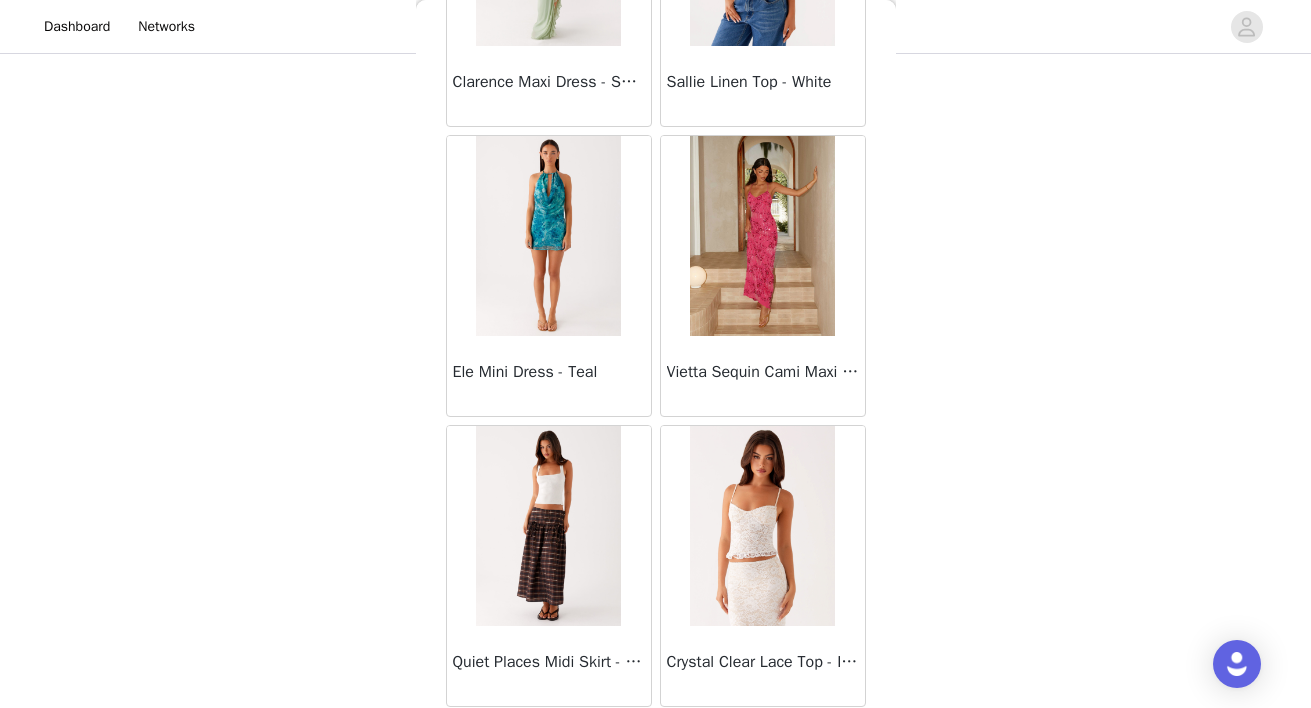 scroll, scrollTop: 42952, scrollLeft: 0, axis: vertical 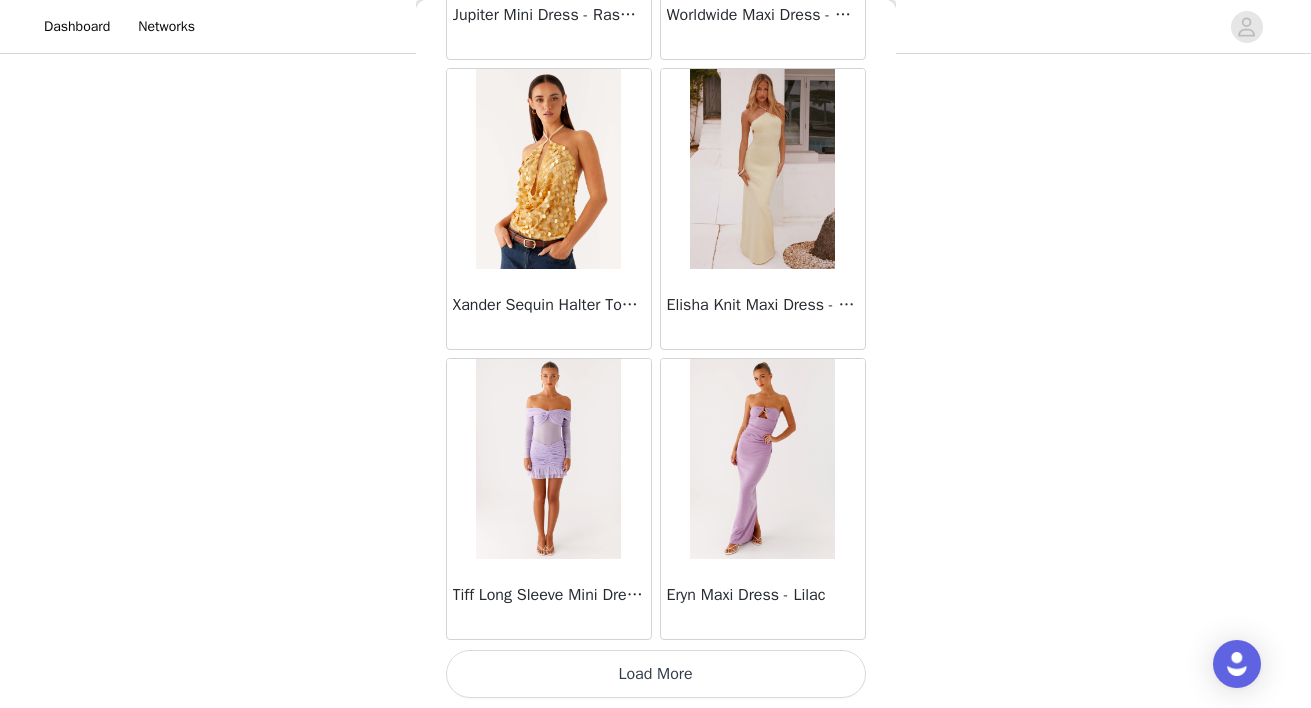 click on "Sweetpea Mini Dress - Yellow       Manifest Mini Dress - Amber       Raquel Off Shoulder Long Sleeve Top - Pink       Julianna Linen Mini Dress - Black       Radiate Halterneck Top - Pink       Arden Mesh Mini Dress - White       Cheryl Bustier Halter Top - Cherry Red       Under The Pagoda Maxi Dress - Deep Red Floral       Sweetest Pie T-Shirt - Black Gingham       That Girl Maxi Dress - Pink       Peppermayo Exclusive Heavy Hearted Mini - Black       Songbird Maxi Dress - Blue Black Floral       Viviana Mini Dress - Lavender       Eden Strapless Maxi Dress - Navy       Claudie Mesh Top - White Pink Lilly       Nia Micro Short - Black       Luciana Crochet Halterneck Mini Dress - Pink       Happy Hour Mini Dress - Yellow       Aullie Maxi Dress - Ivory       Bella Lou Tube Top - Blue       Odette Satin Mini Dress - Blue       Talk About Us Maxi Dress - Blue       Odette Satin Mini Dress - Lilac       Bellamy Top - Red Gingham       Field Of Dreams Maxi Dress - Blue Black Floral" at bounding box center [656, -21074] 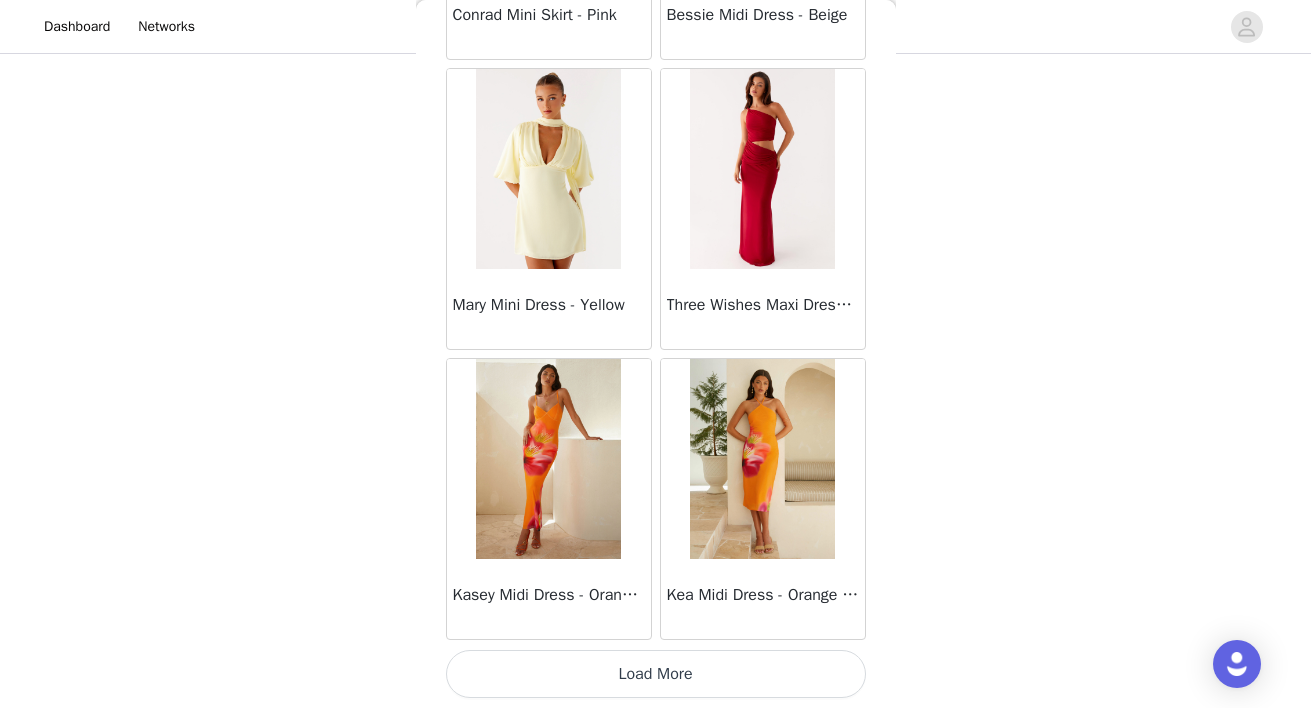 click on "Load More" at bounding box center [656, 674] 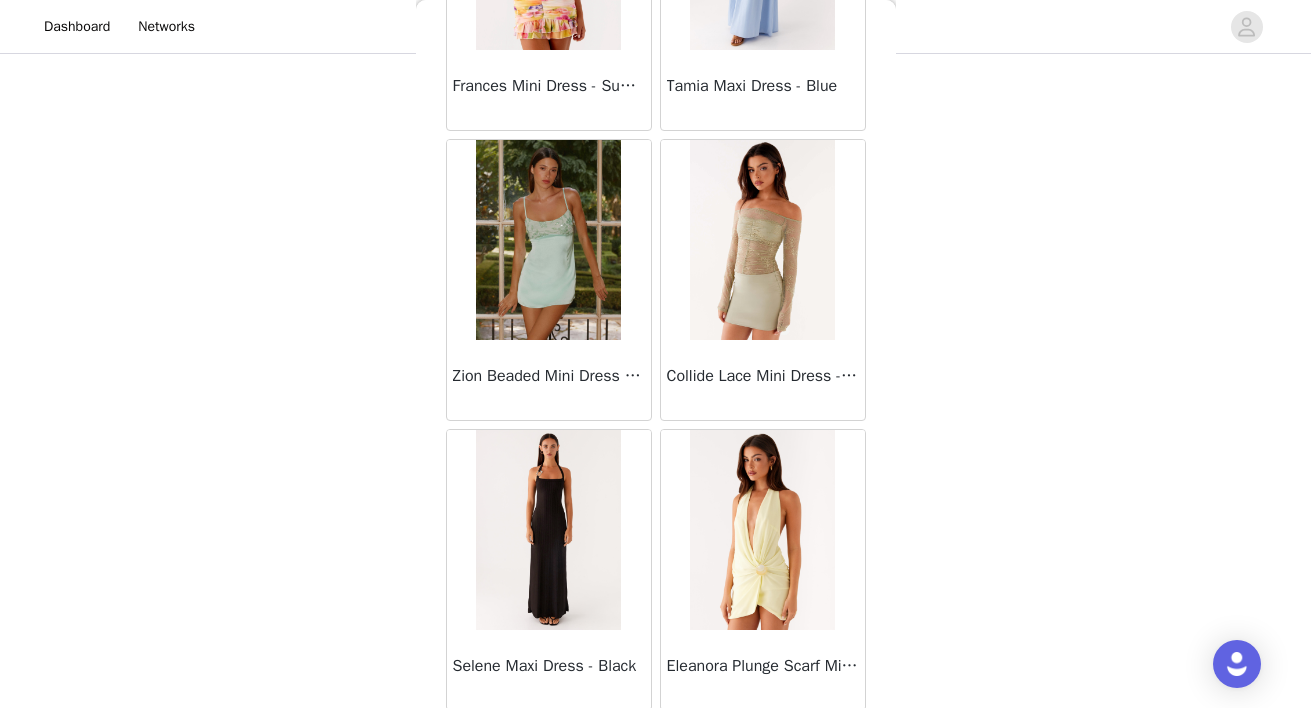 scroll, scrollTop: 48752, scrollLeft: 0, axis: vertical 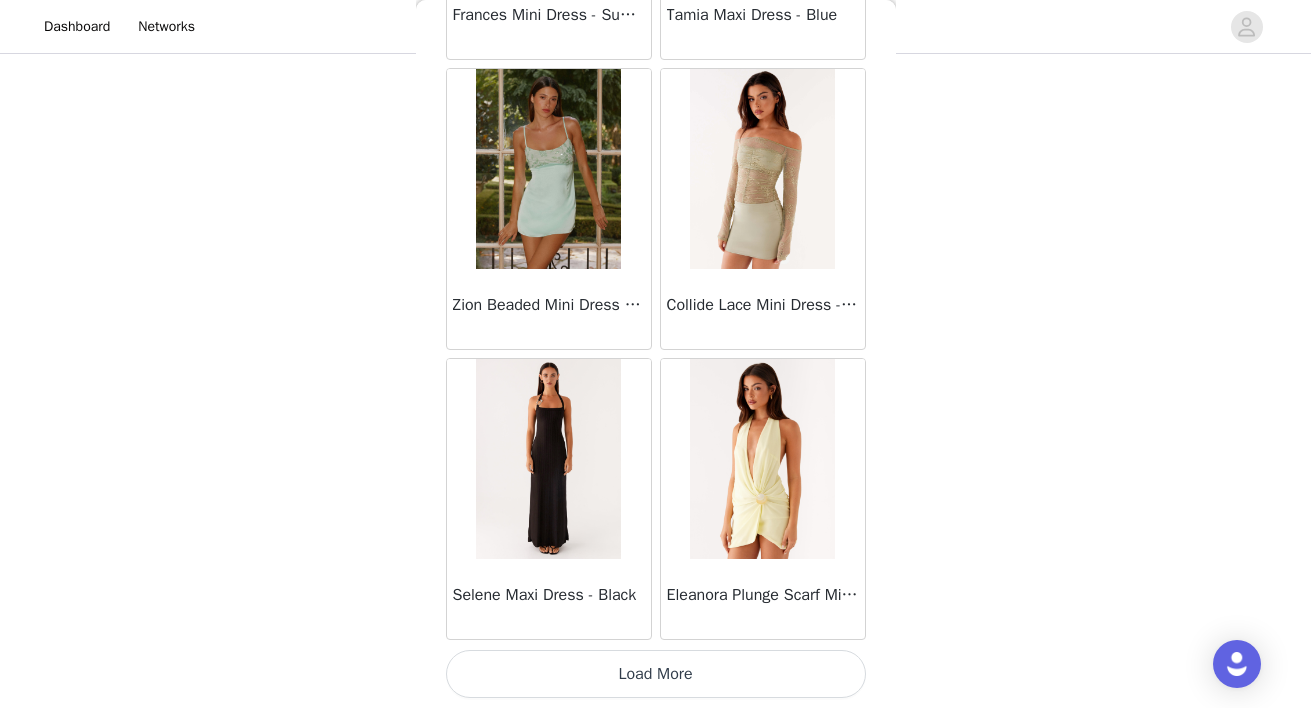 click on "Load More" at bounding box center [656, 674] 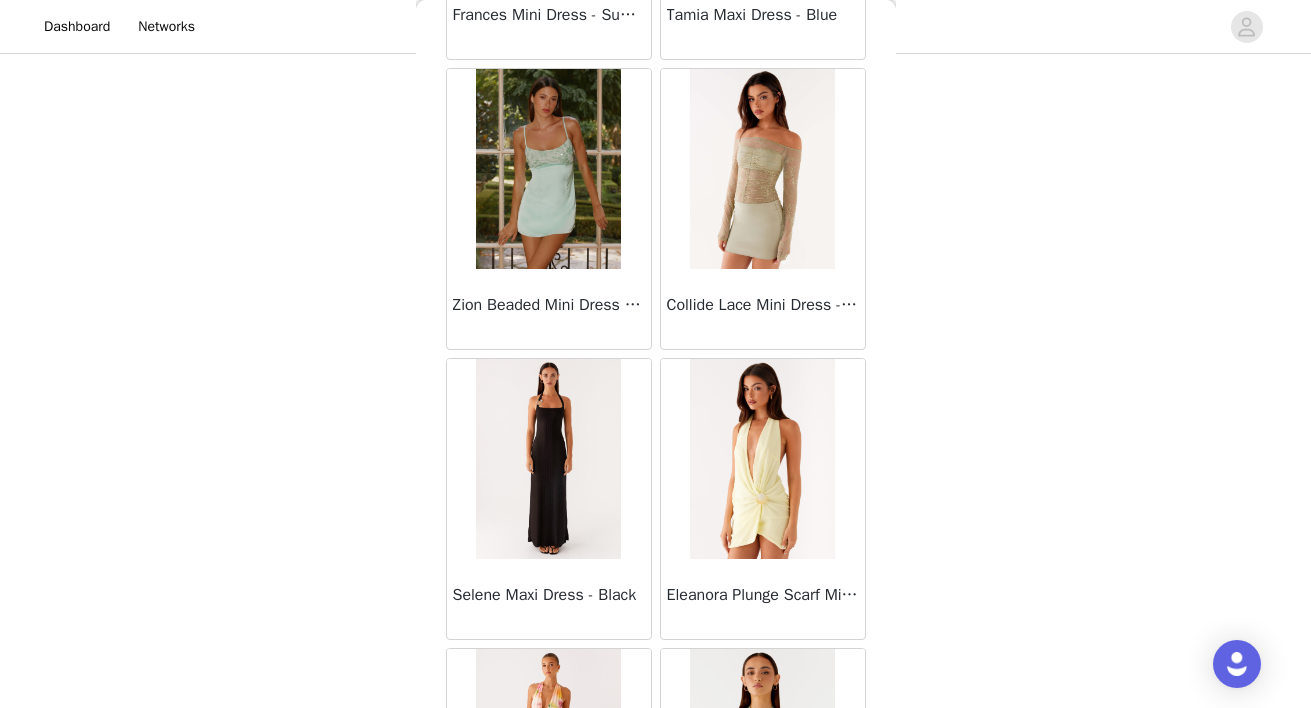 scroll, scrollTop: 49139, scrollLeft: 0, axis: vertical 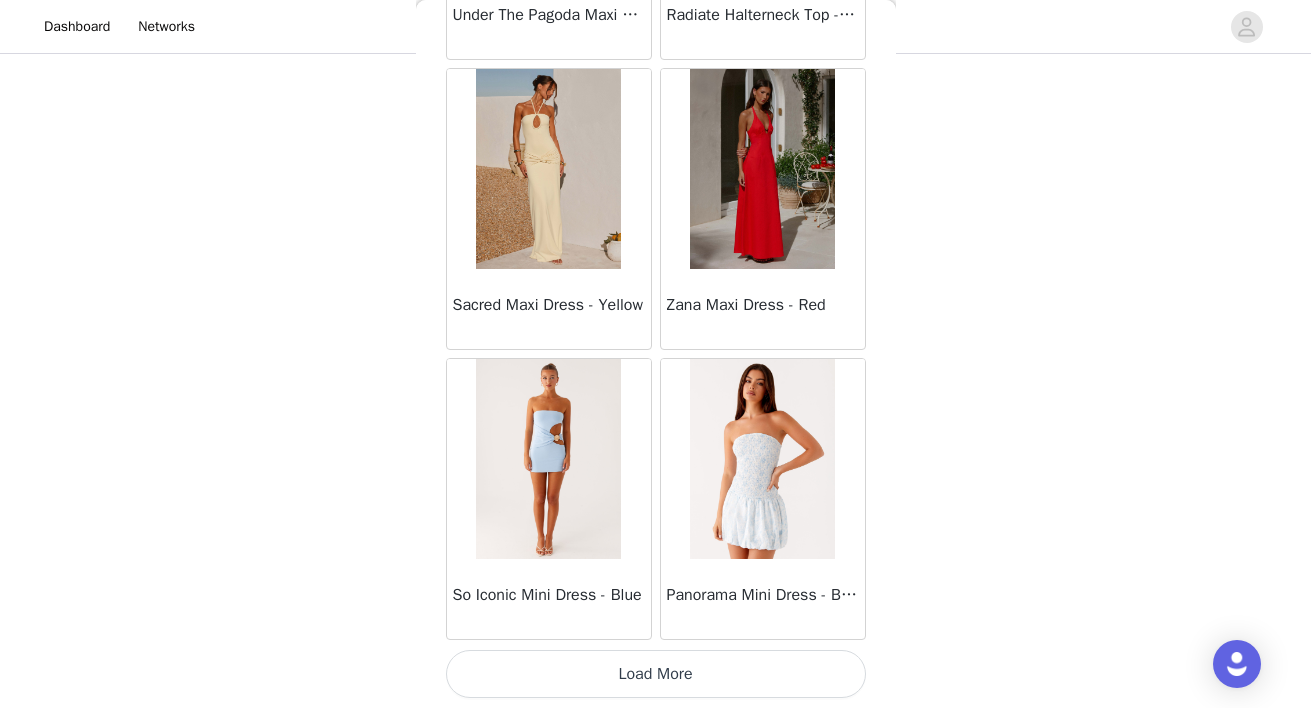 click on "Load More" at bounding box center [656, 674] 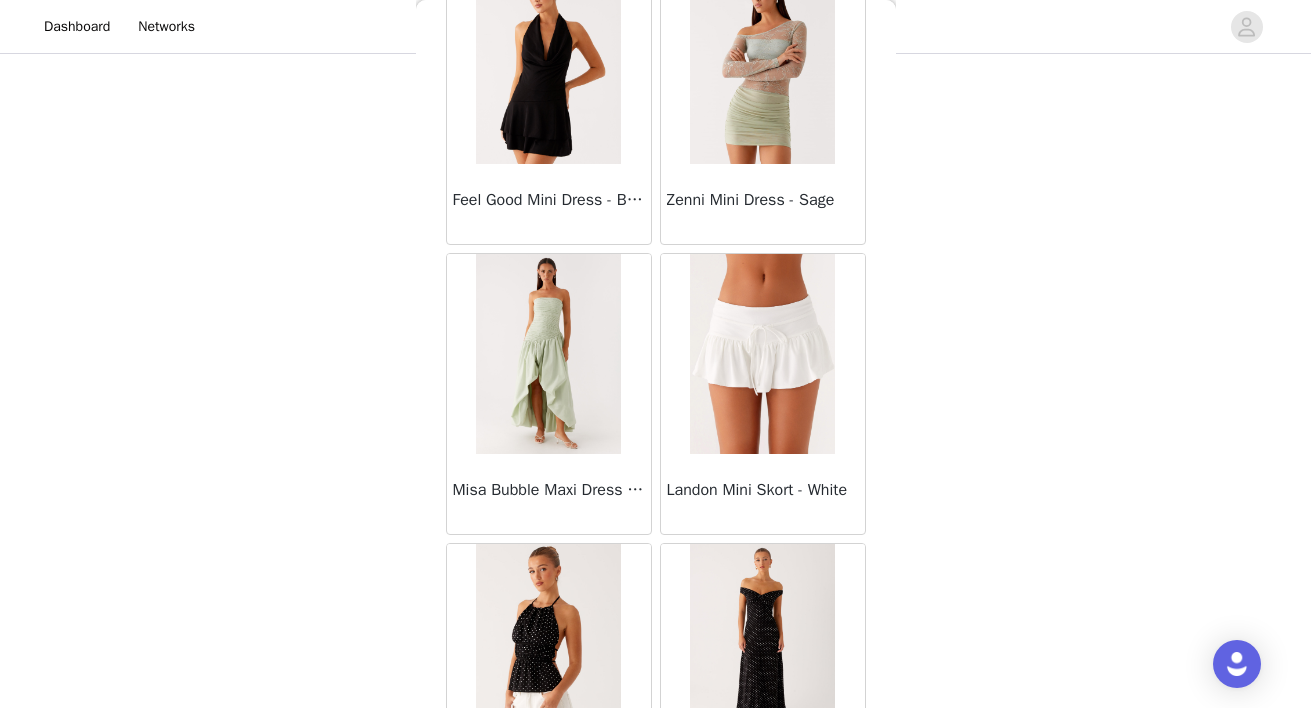 scroll, scrollTop: 54552, scrollLeft: 0, axis: vertical 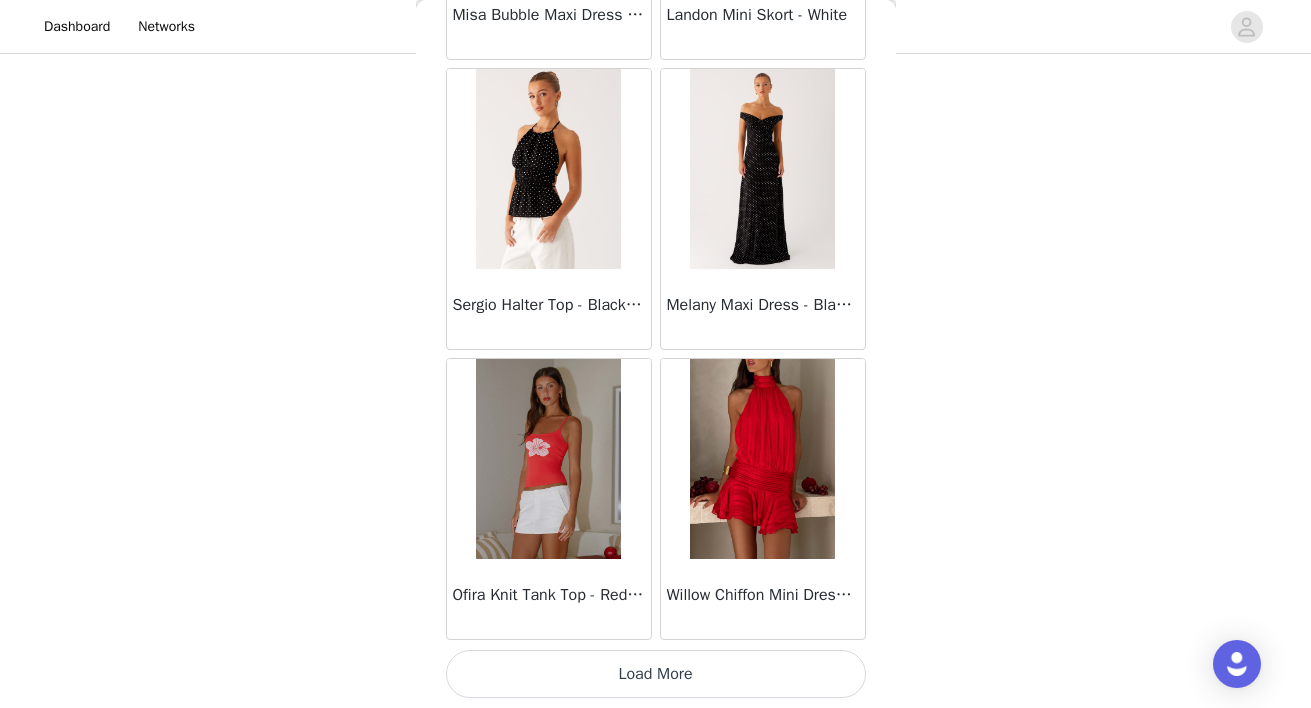 click on "Load More" at bounding box center (656, 674) 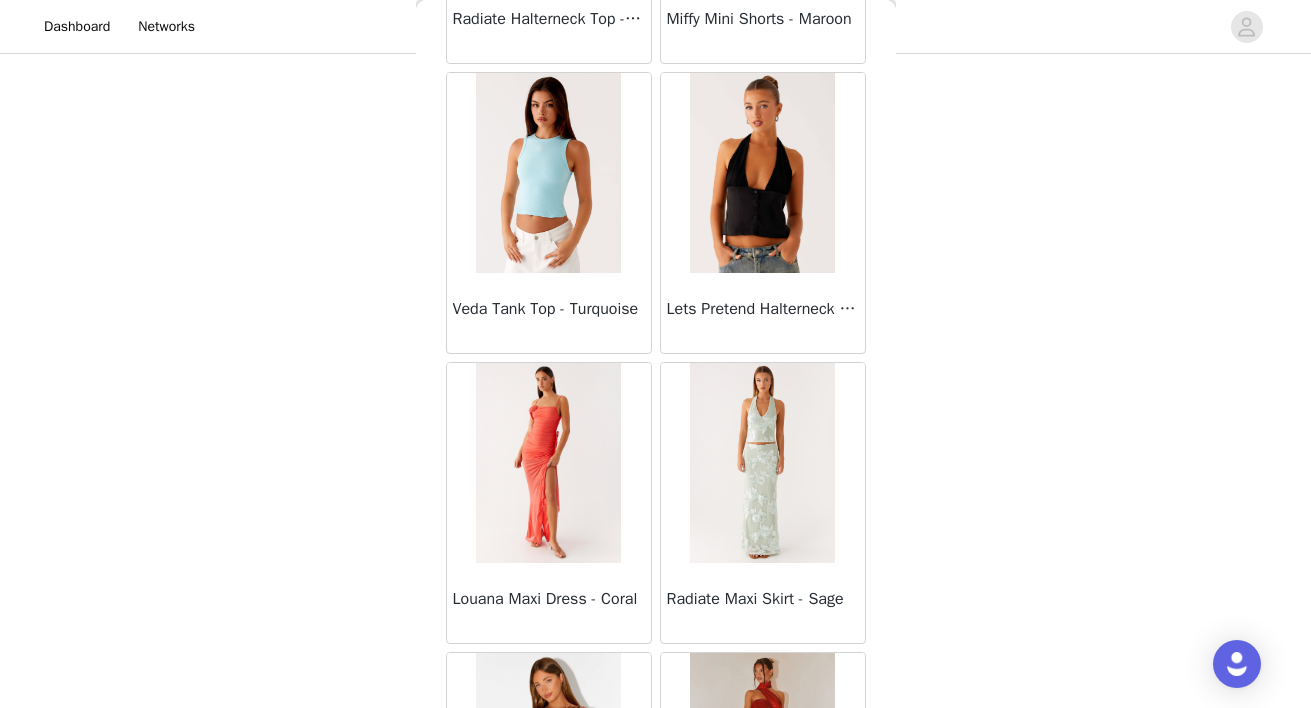 scroll, scrollTop: 57452, scrollLeft: 0, axis: vertical 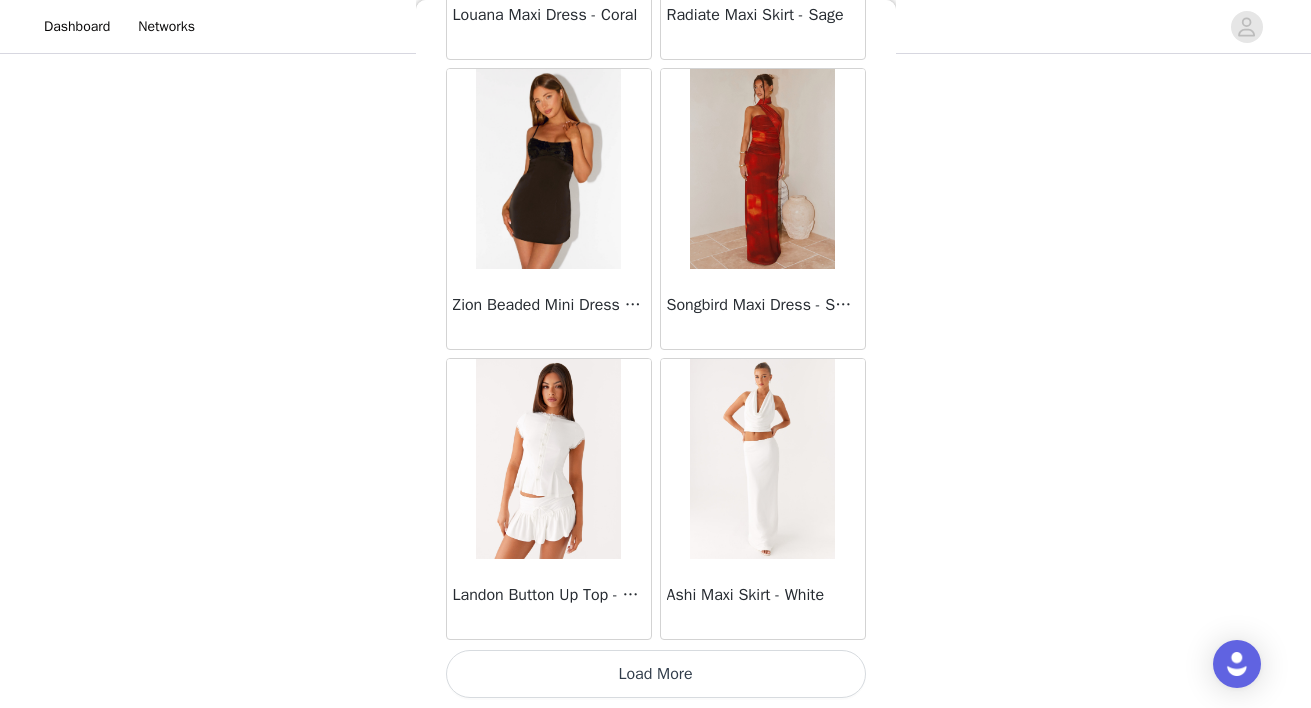 click on "Load More" at bounding box center (656, 674) 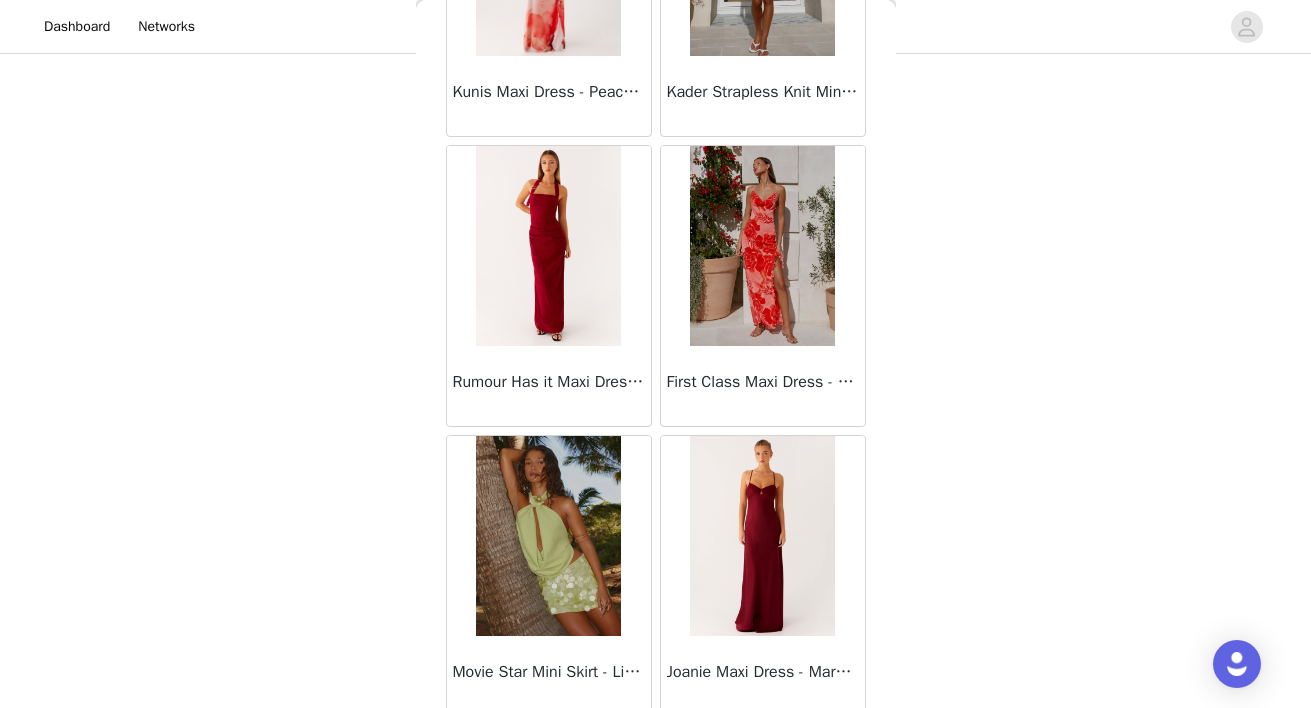 scroll, scrollTop: 59512, scrollLeft: 0, axis: vertical 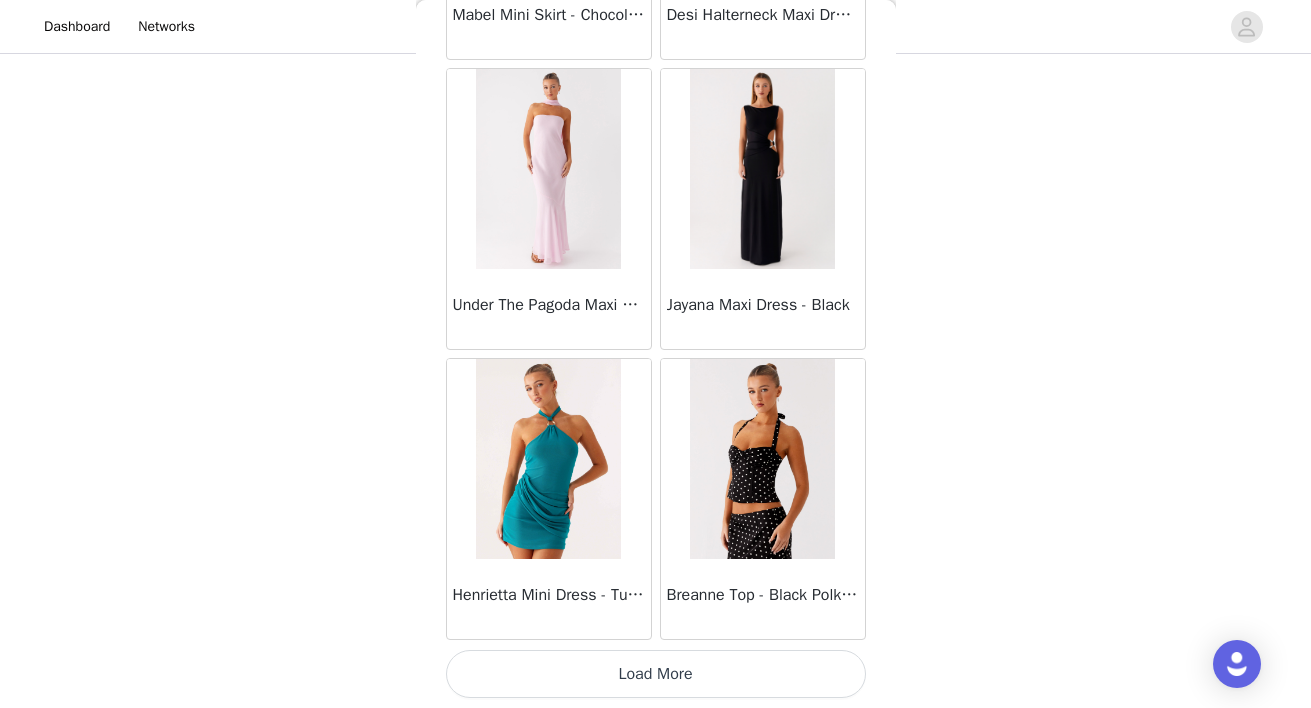 click on "Load More" at bounding box center [656, 674] 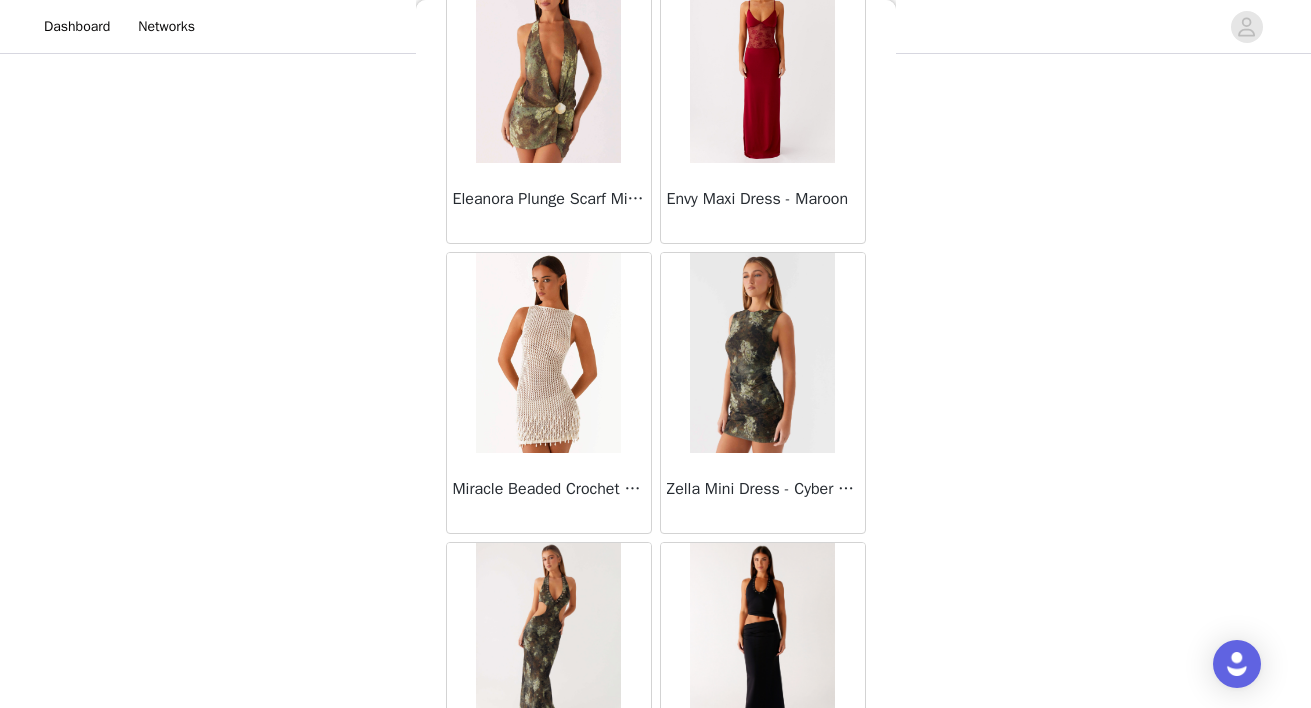scroll, scrollTop: 63252, scrollLeft: 0, axis: vertical 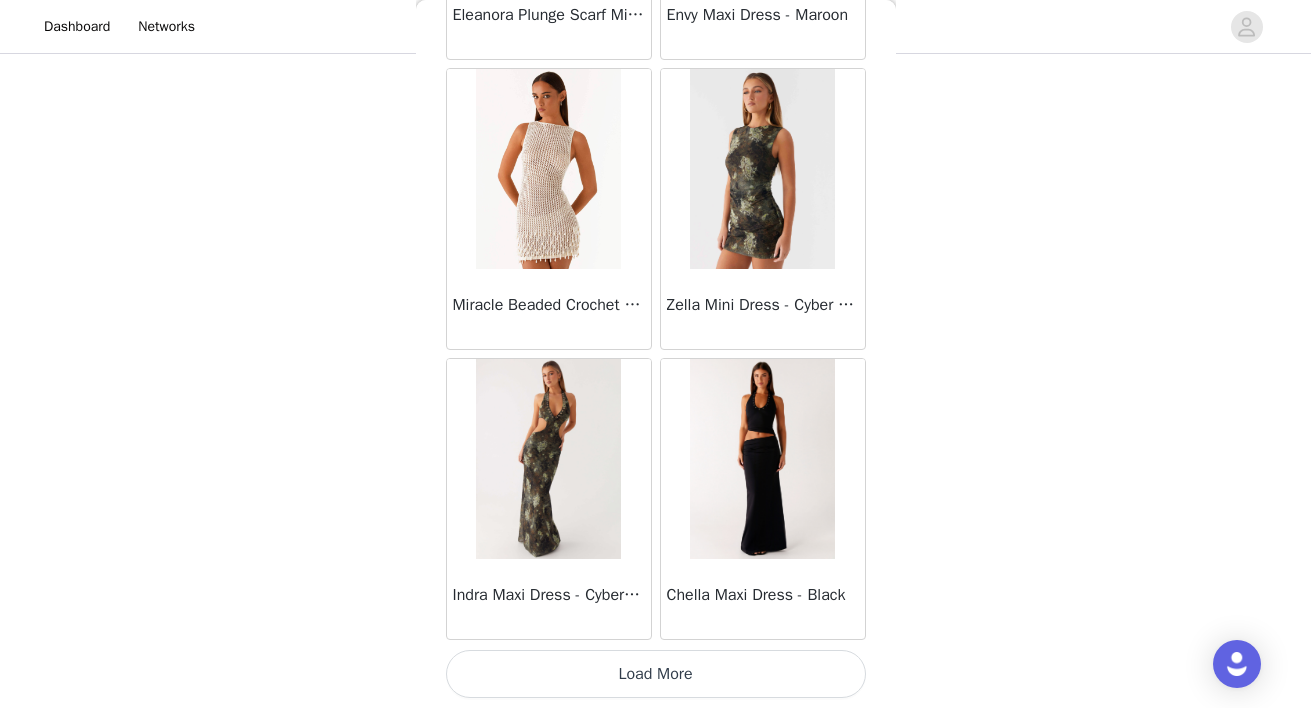 click on "Load More" at bounding box center (656, 674) 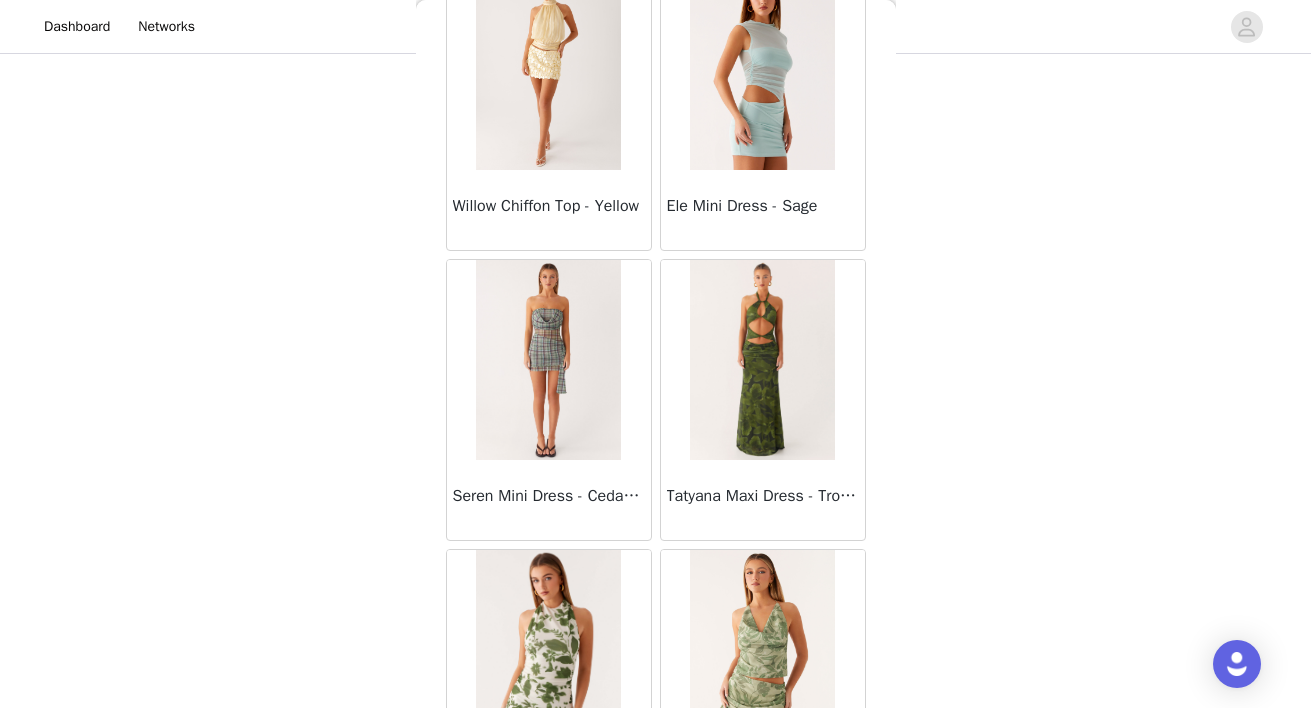 scroll, scrollTop: 66152, scrollLeft: 0, axis: vertical 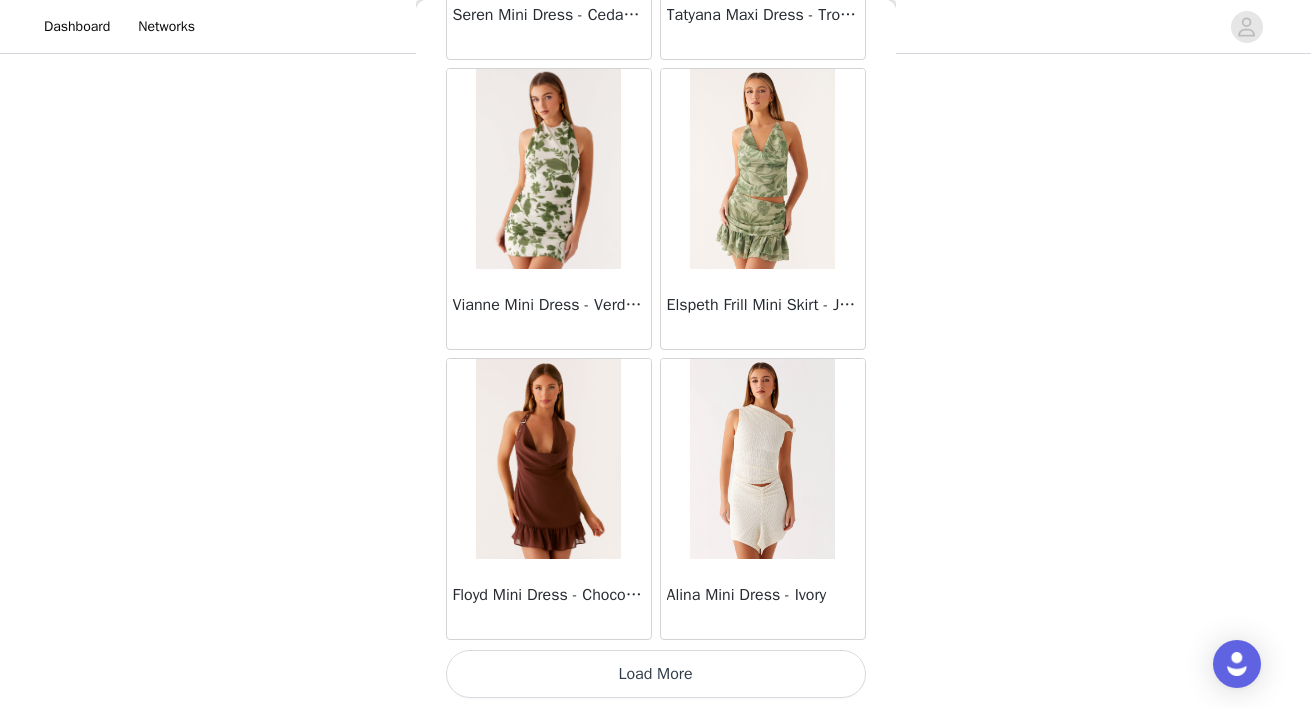 click on "Load More" at bounding box center [656, 674] 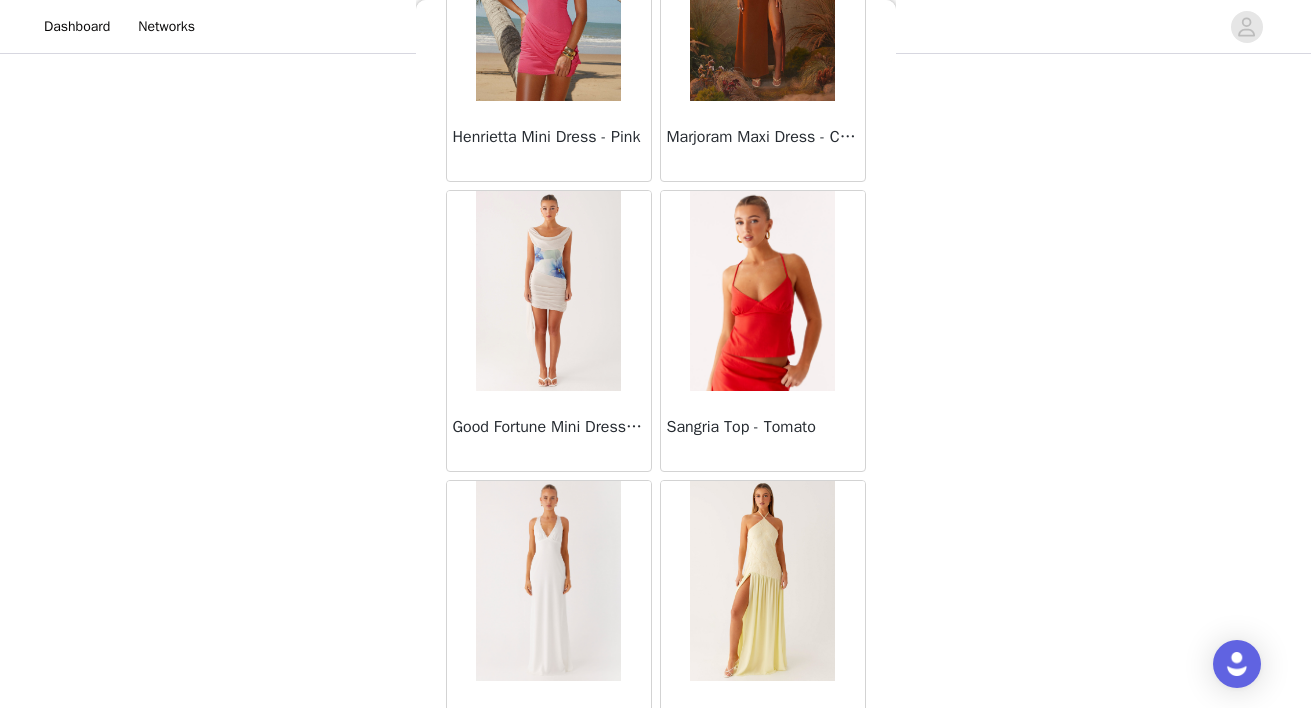scroll, scrollTop: 69052, scrollLeft: 0, axis: vertical 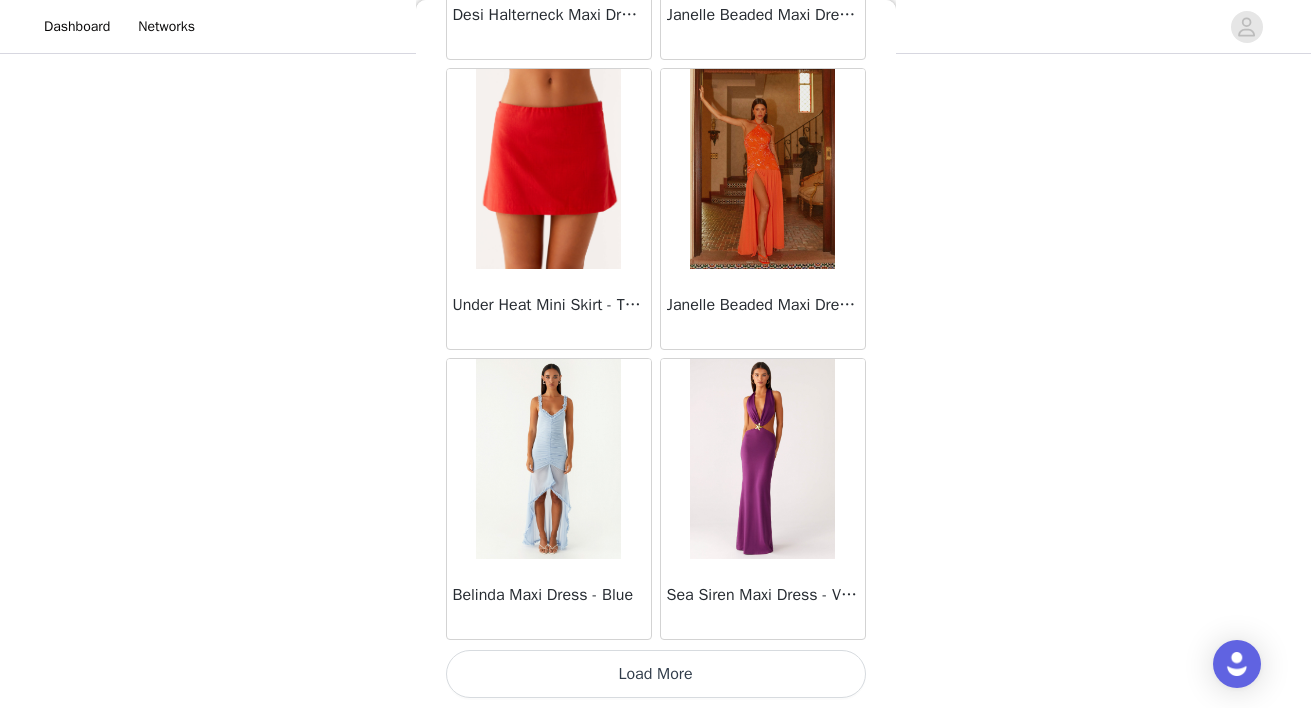 drag, startPoint x: 781, startPoint y: 685, endPoint x: 791, endPoint y: 686, distance: 10.049875 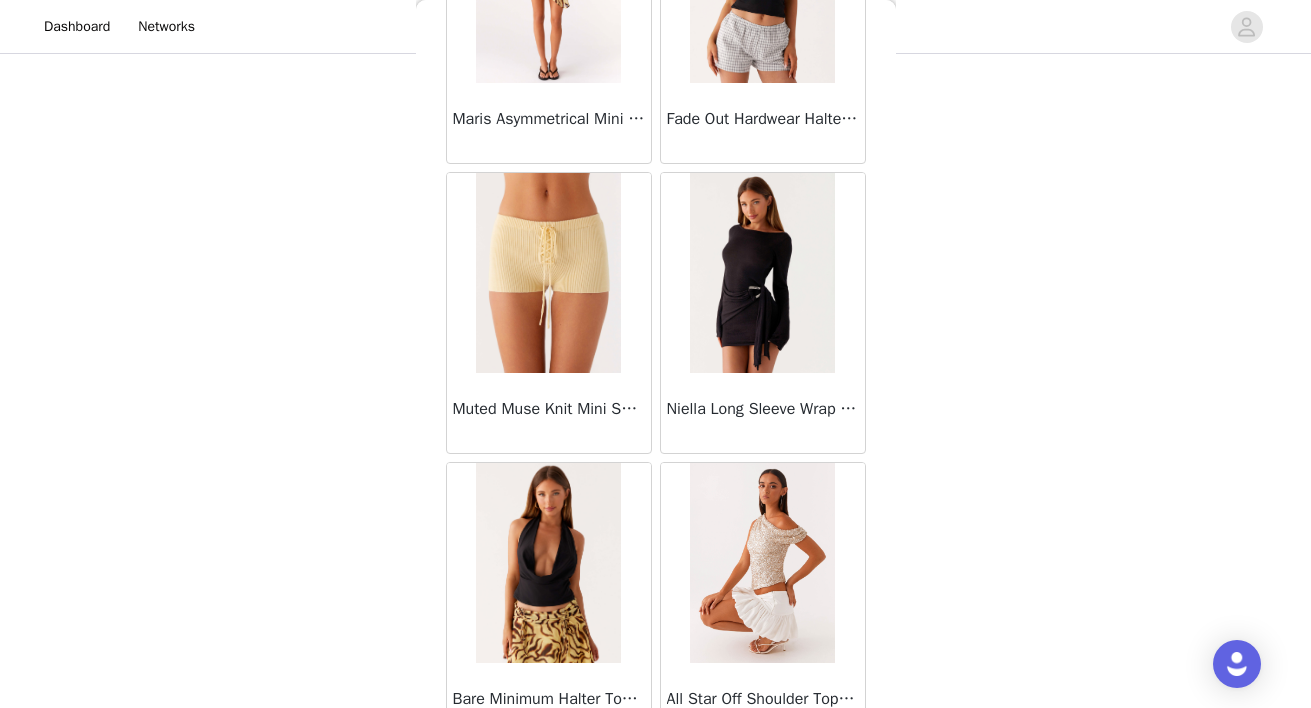 scroll, scrollTop: 71952, scrollLeft: 0, axis: vertical 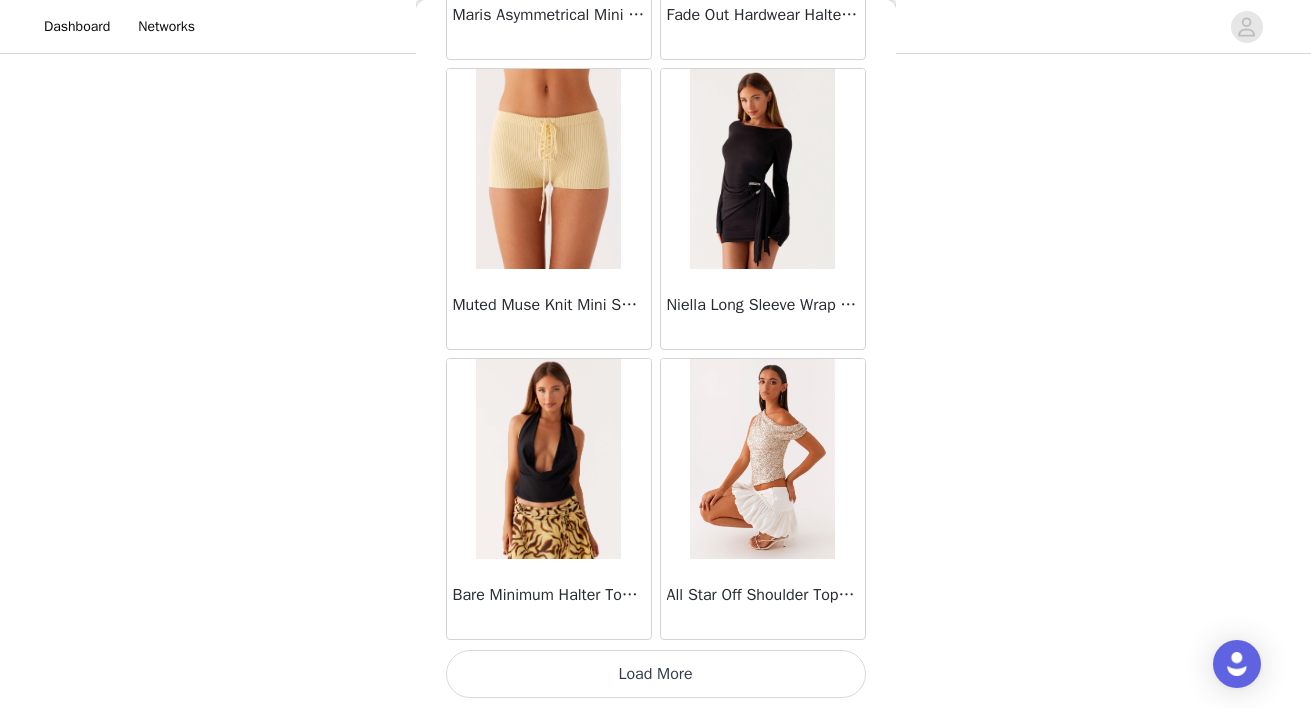 click on "Load More" at bounding box center (656, 674) 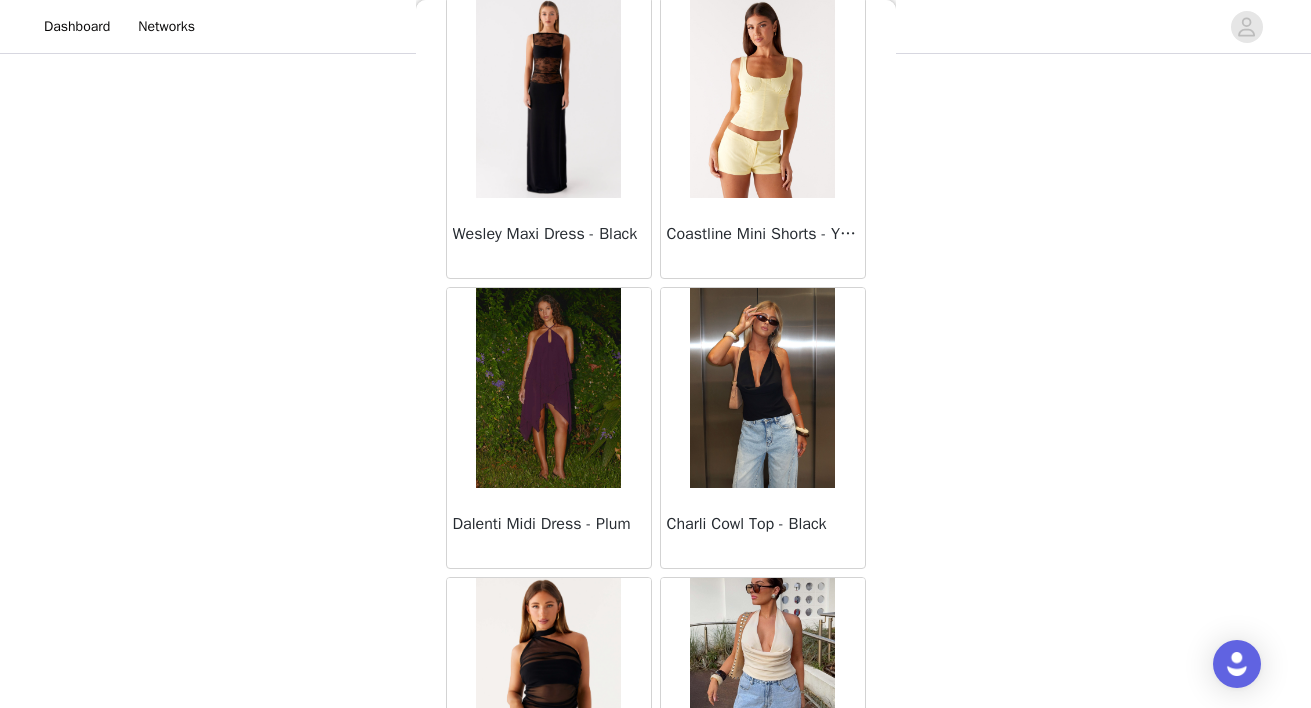 scroll, scrollTop: 74749, scrollLeft: 0, axis: vertical 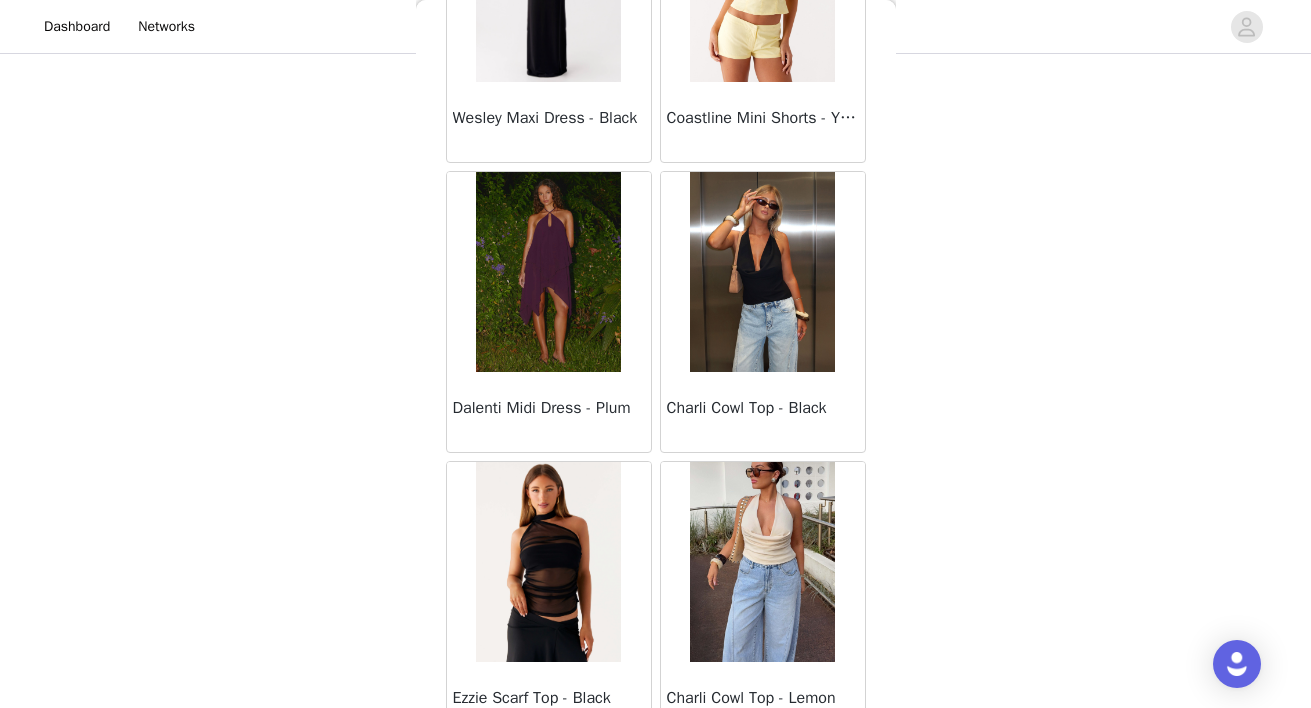 click at bounding box center [762, 562] 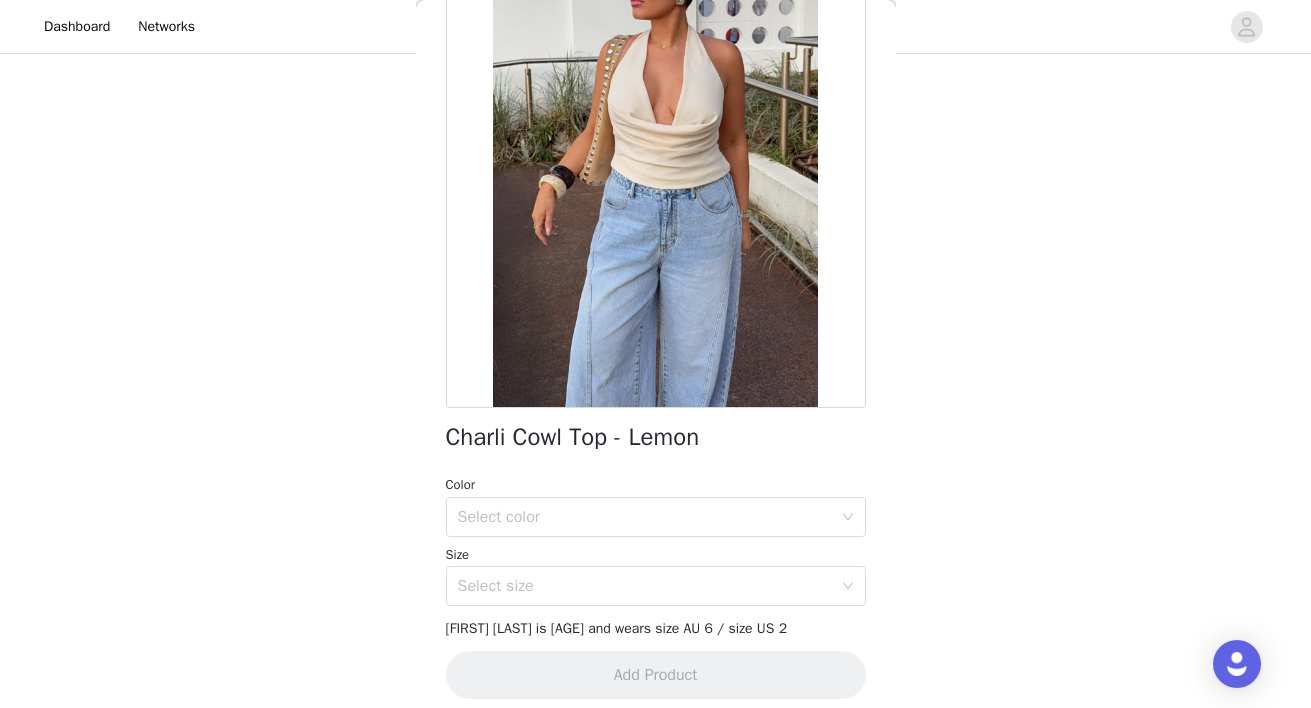 scroll, scrollTop: 351, scrollLeft: 0, axis: vertical 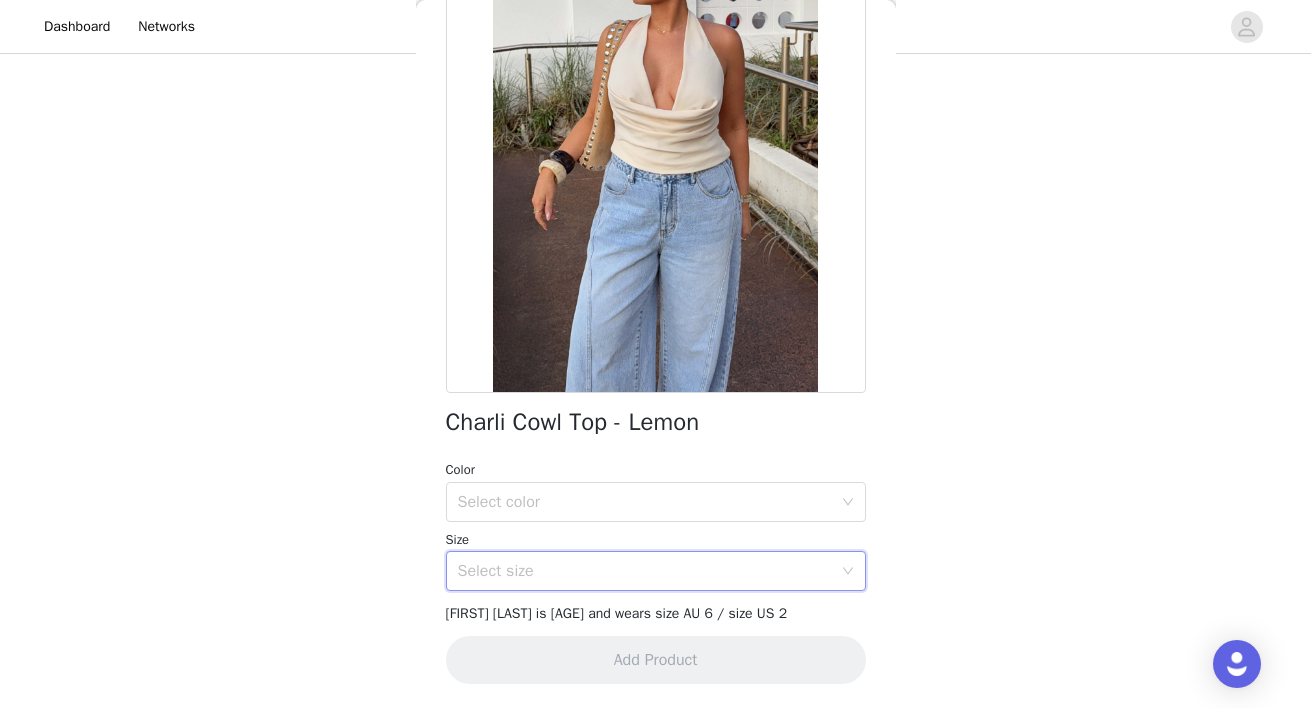 click on "Select size" at bounding box center (649, 571) 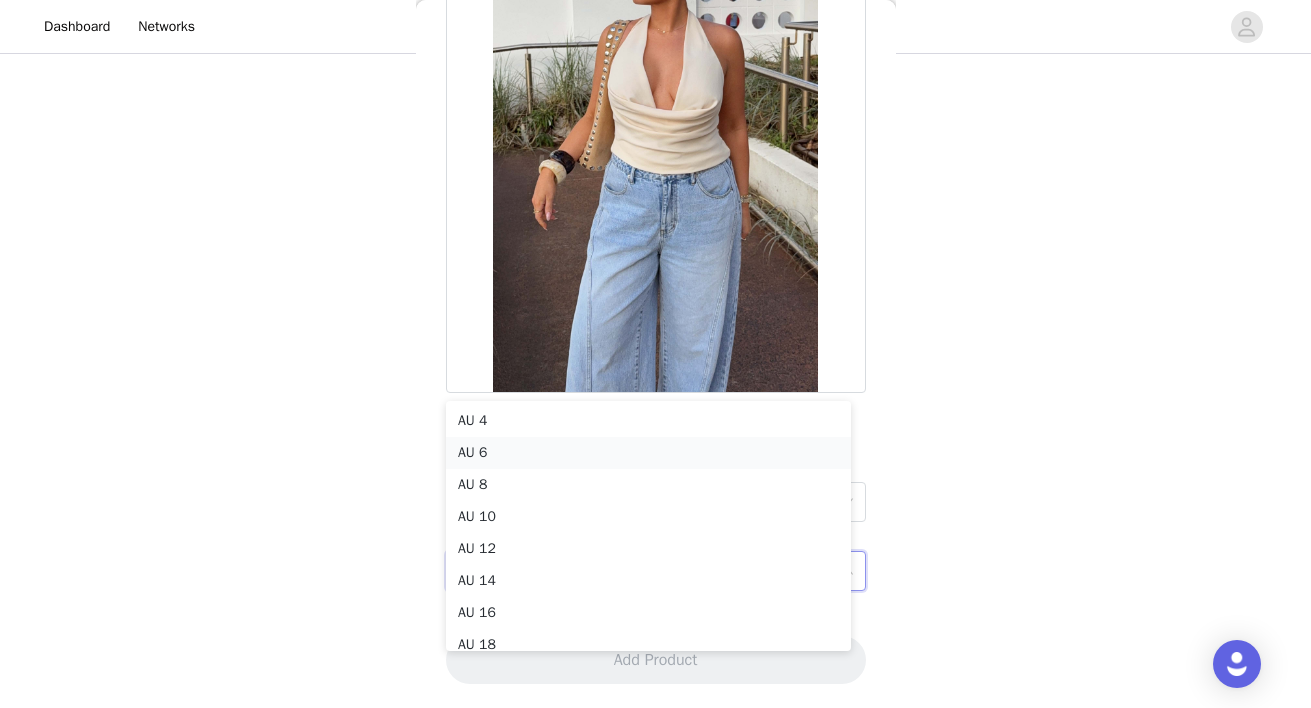 click on "AU 6" at bounding box center [648, 453] 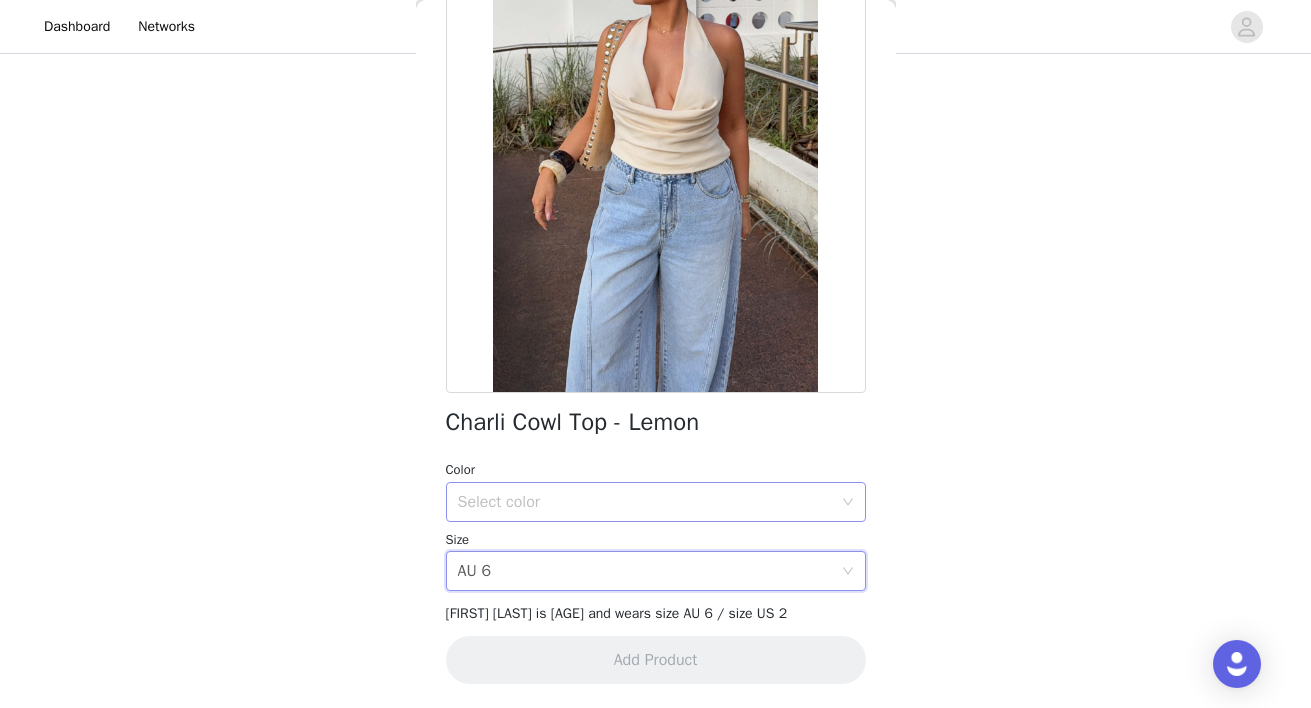 click on "Select color" at bounding box center (645, 502) 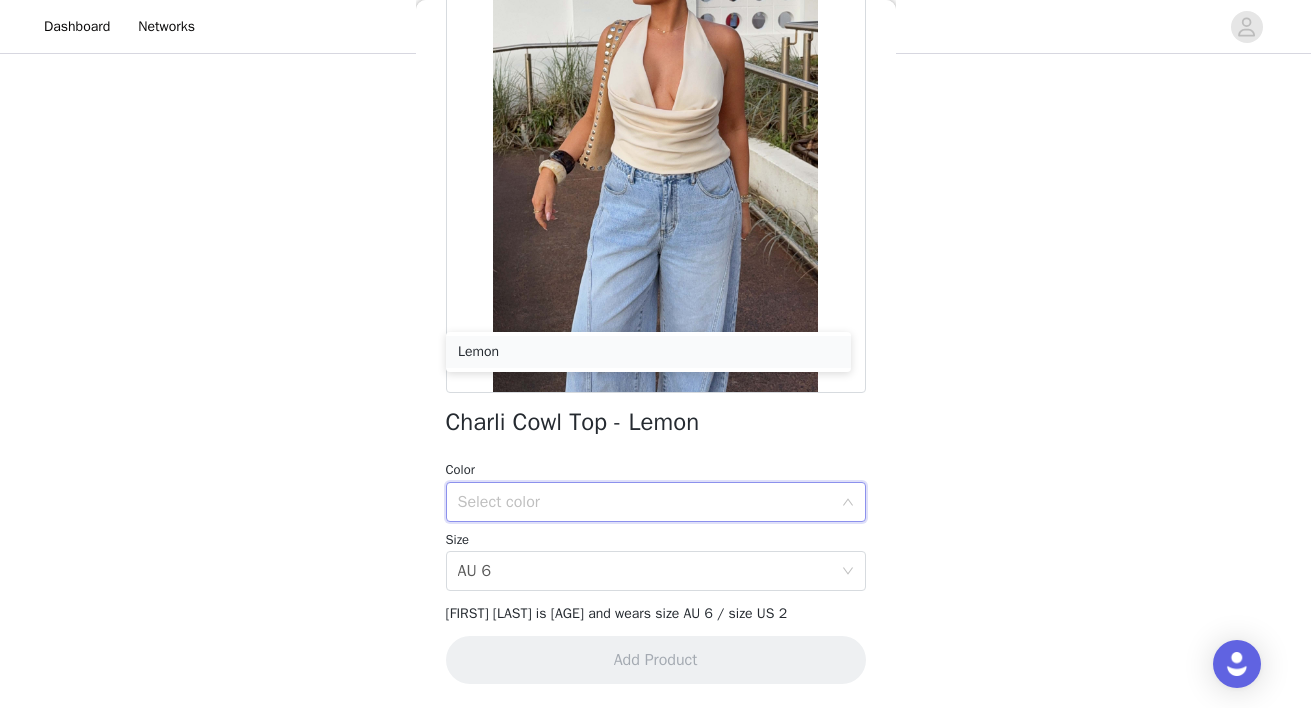 click on "Lemon" at bounding box center (648, 352) 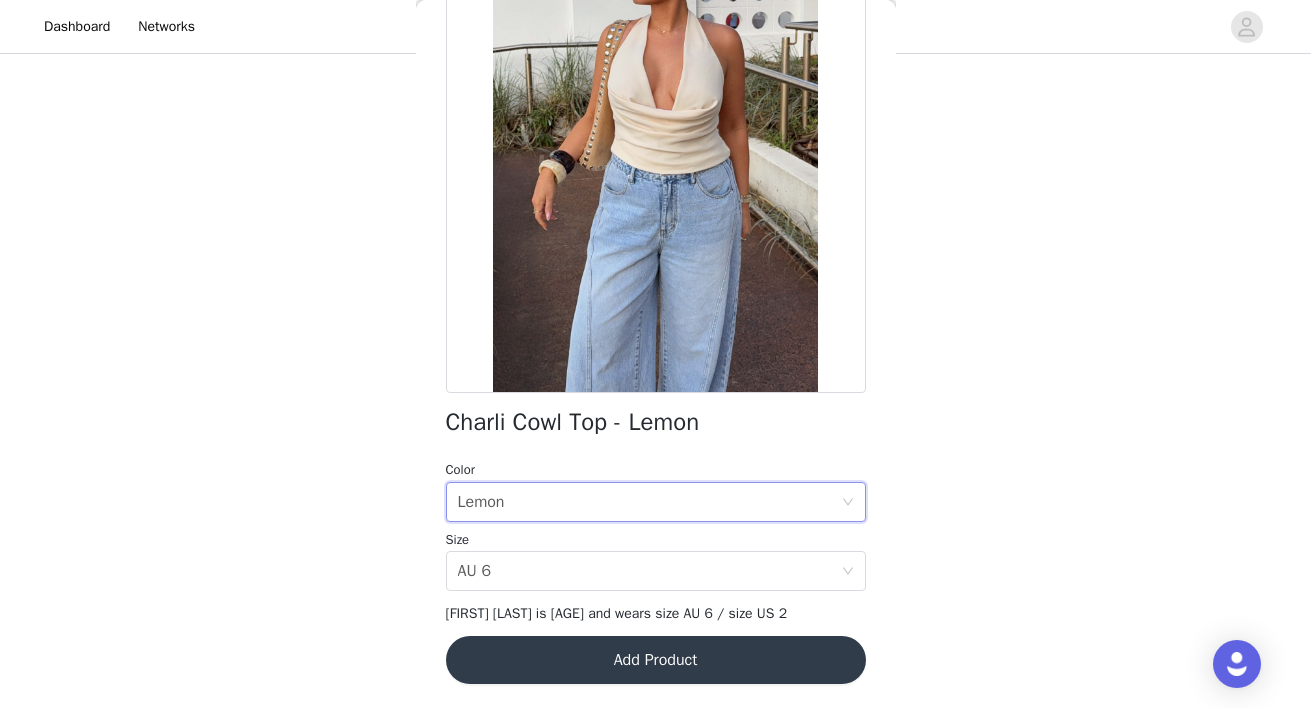 click on "Add Product" at bounding box center (656, 660) 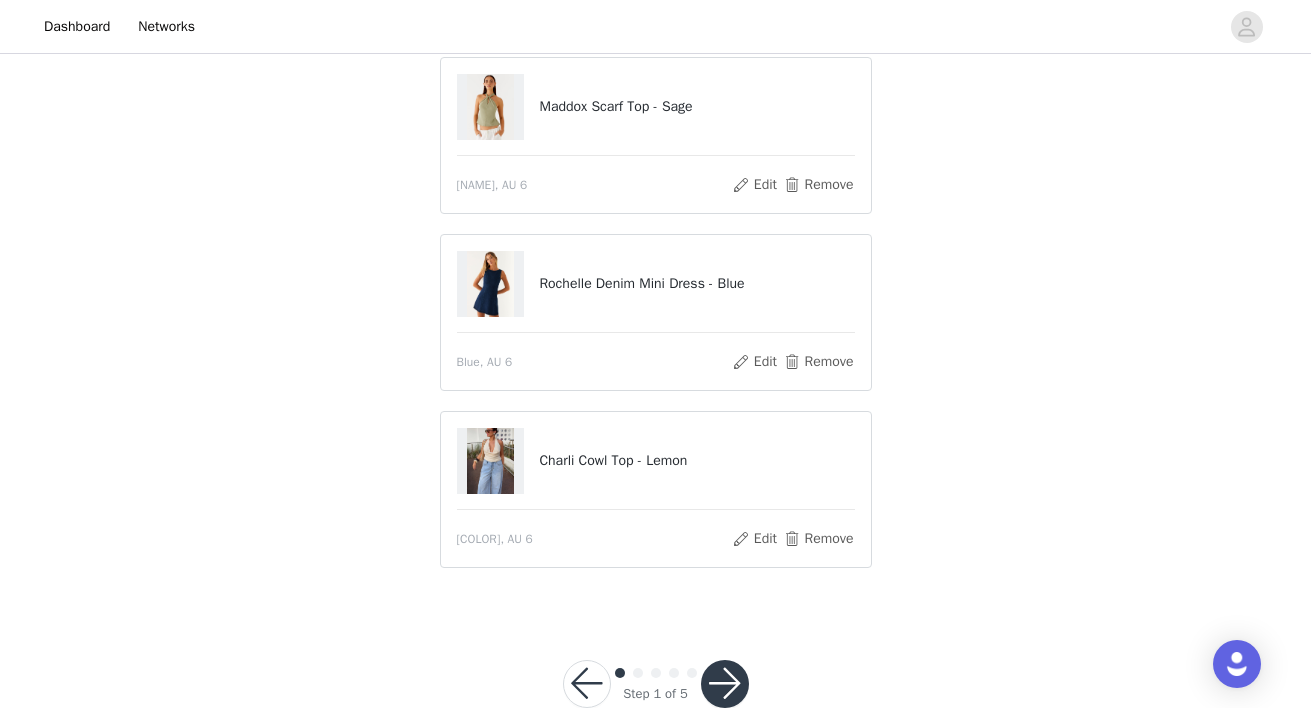click at bounding box center [725, 684] 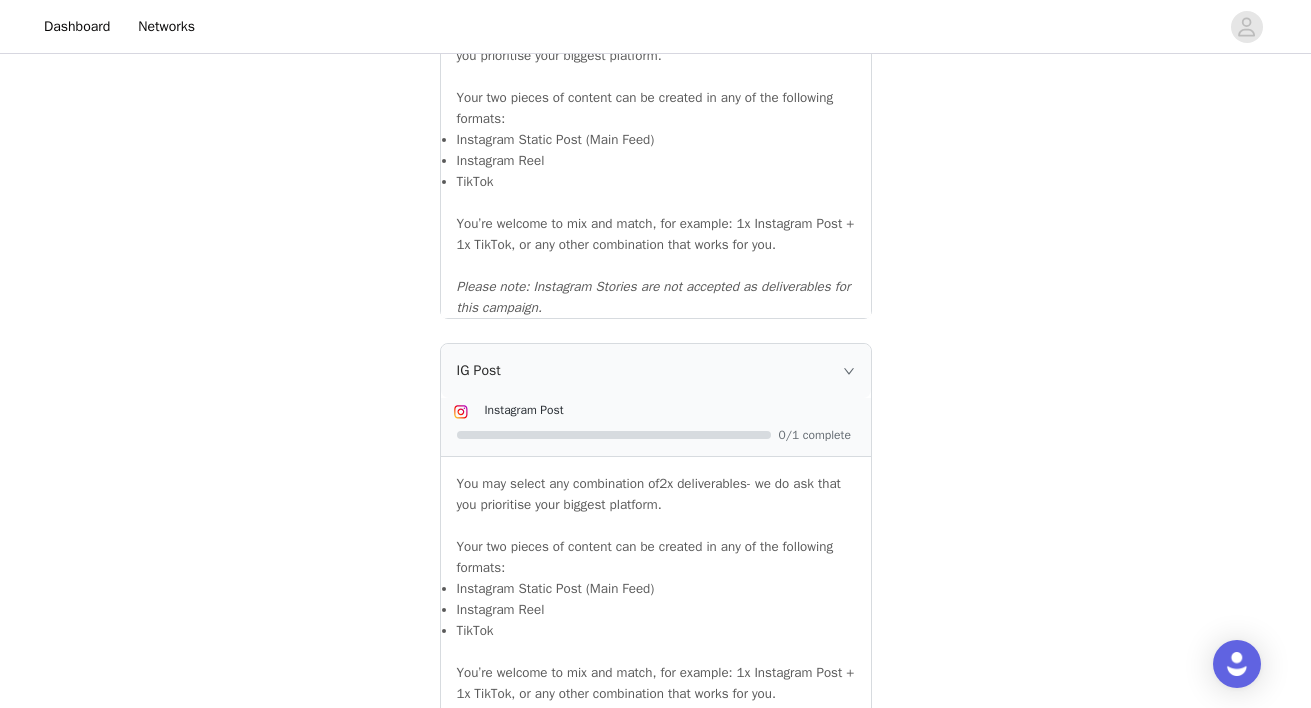 scroll, scrollTop: 2283, scrollLeft: 0, axis: vertical 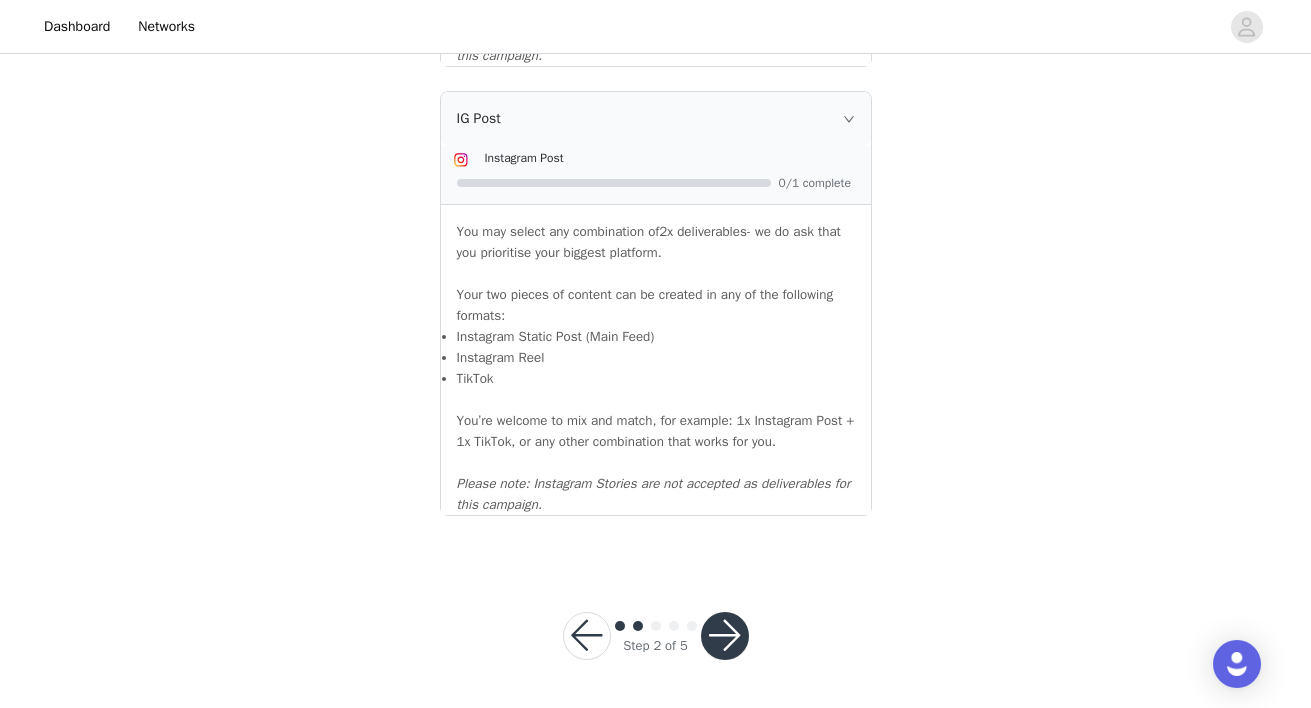 click at bounding box center (656, 399) 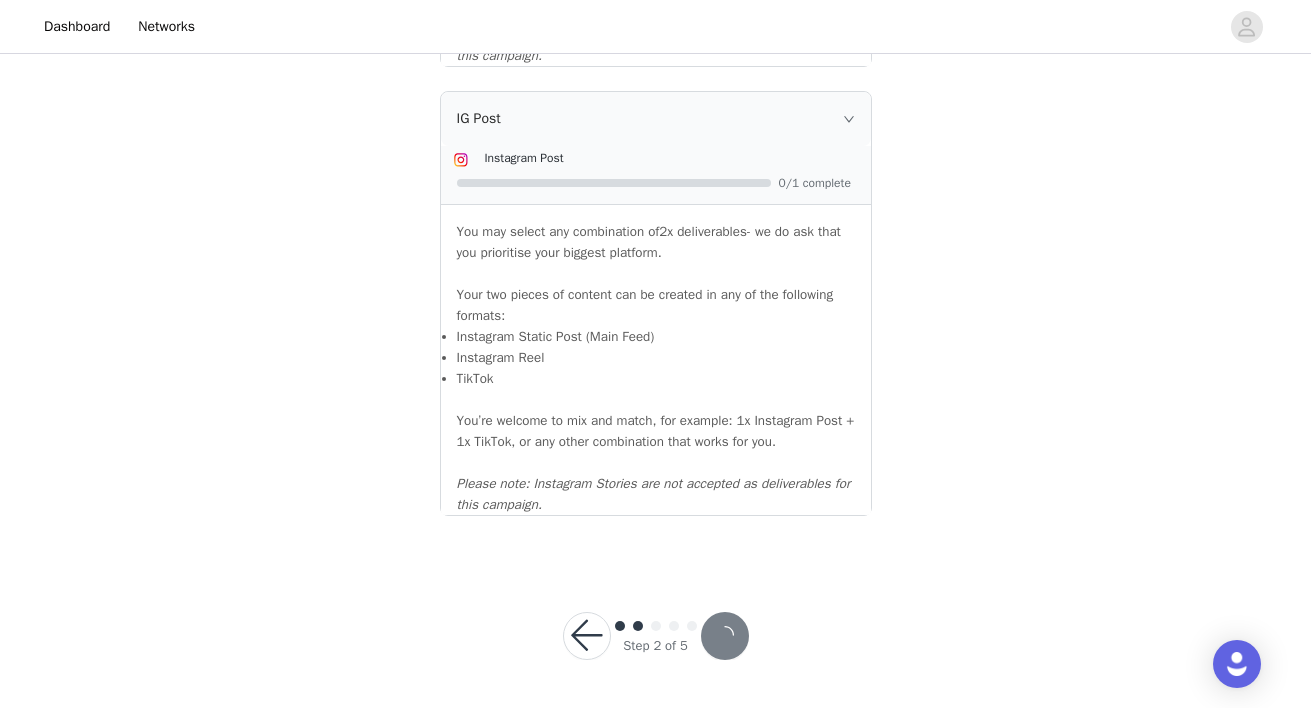 scroll, scrollTop: 0, scrollLeft: 0, axis: both 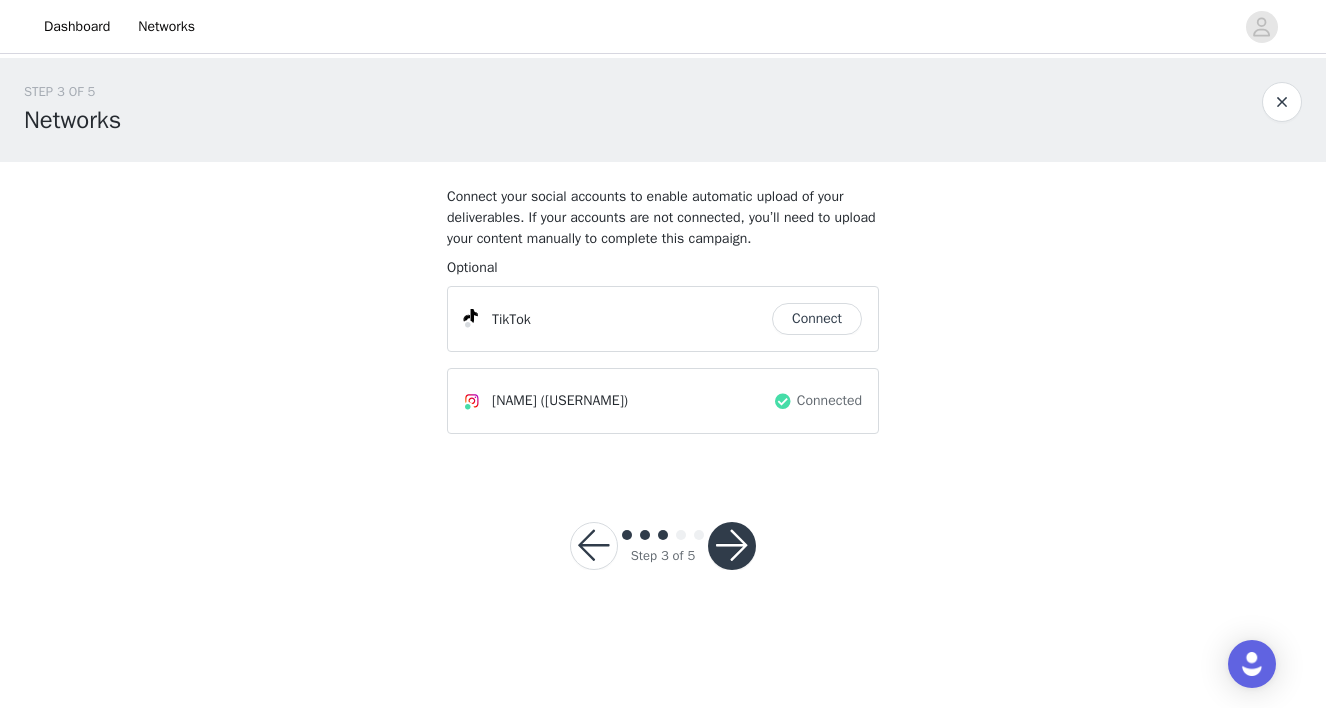 drag, startPoint x: 753, startPoint y: 561, endPoint x: 721, endPoint y: 559, distance: 32.06244 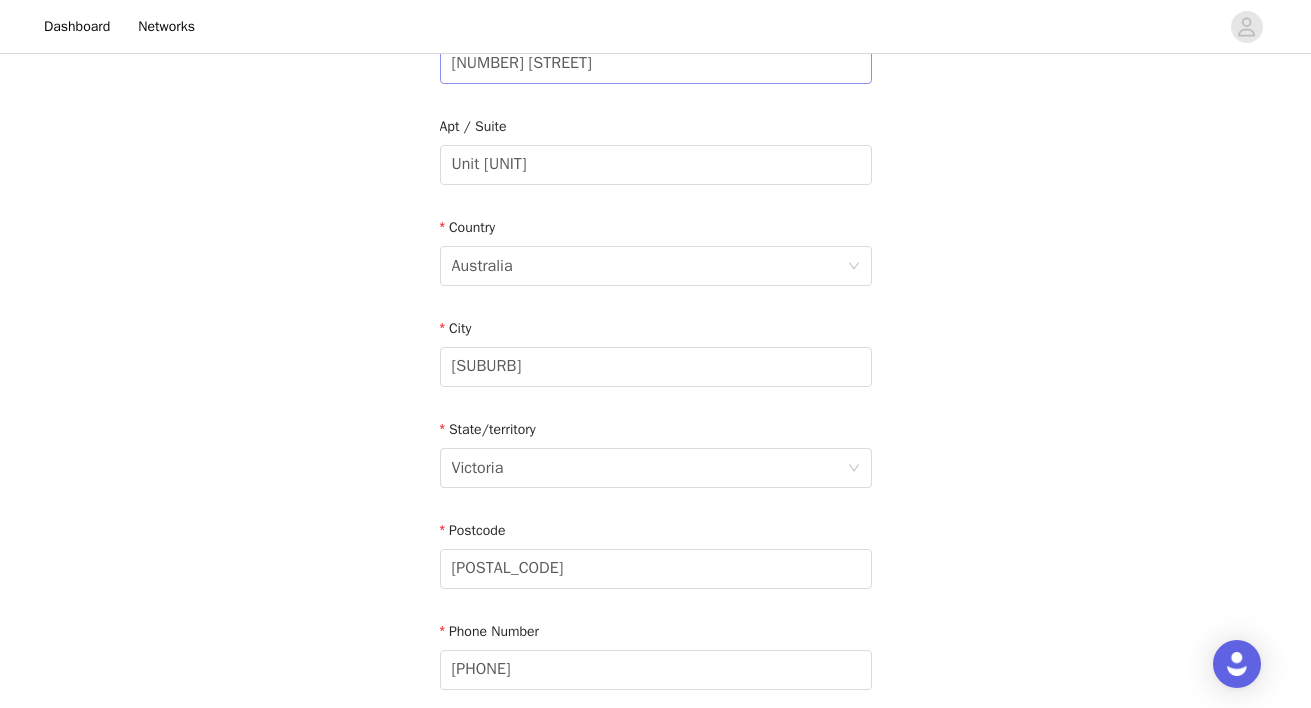 scroll, scrollTop: 698, scrollLeft: 0, axis: vertical 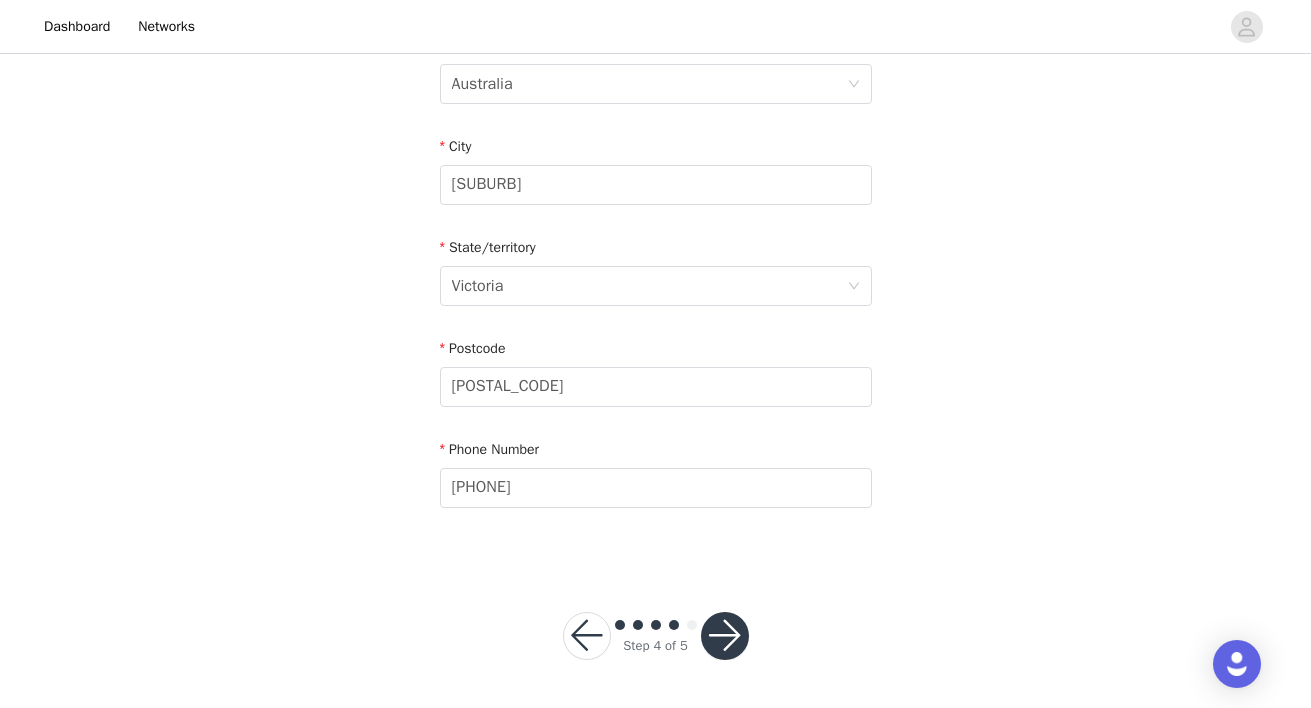 click at bounding box center [725, 636] 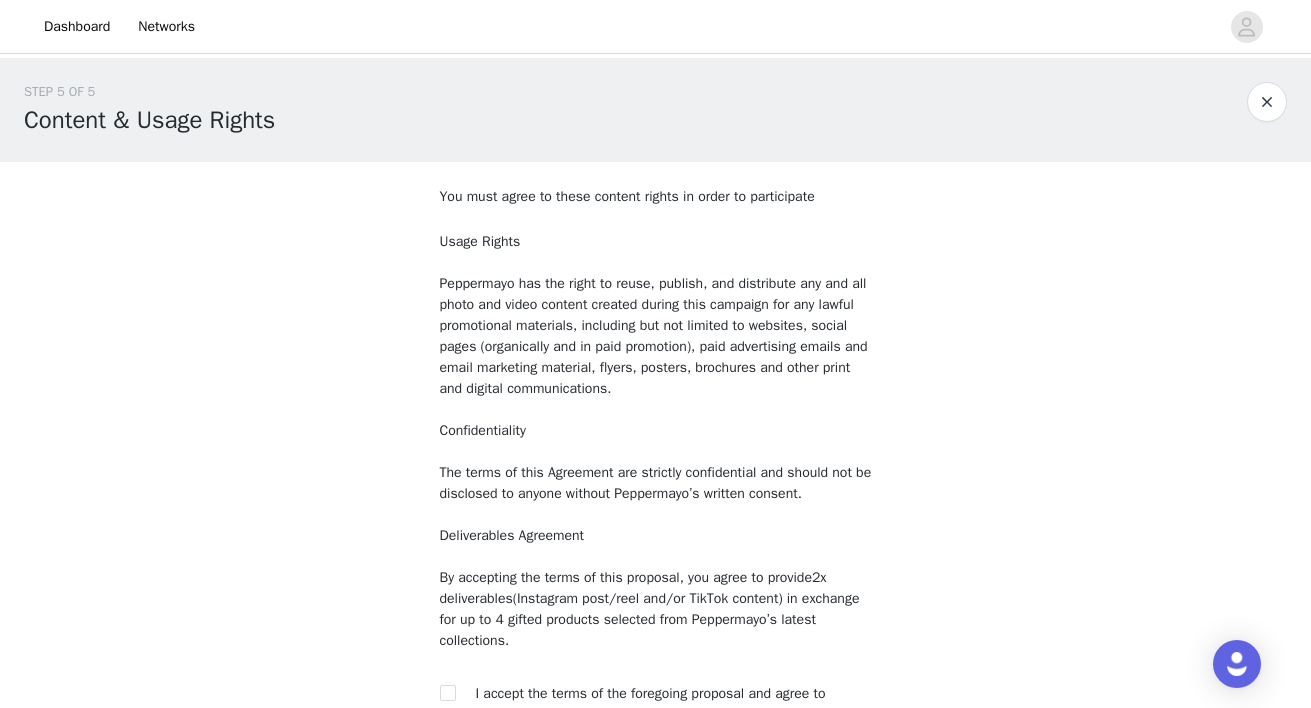 scroll, scrollTop: 217, scrollLeft: 0, axis: vertical 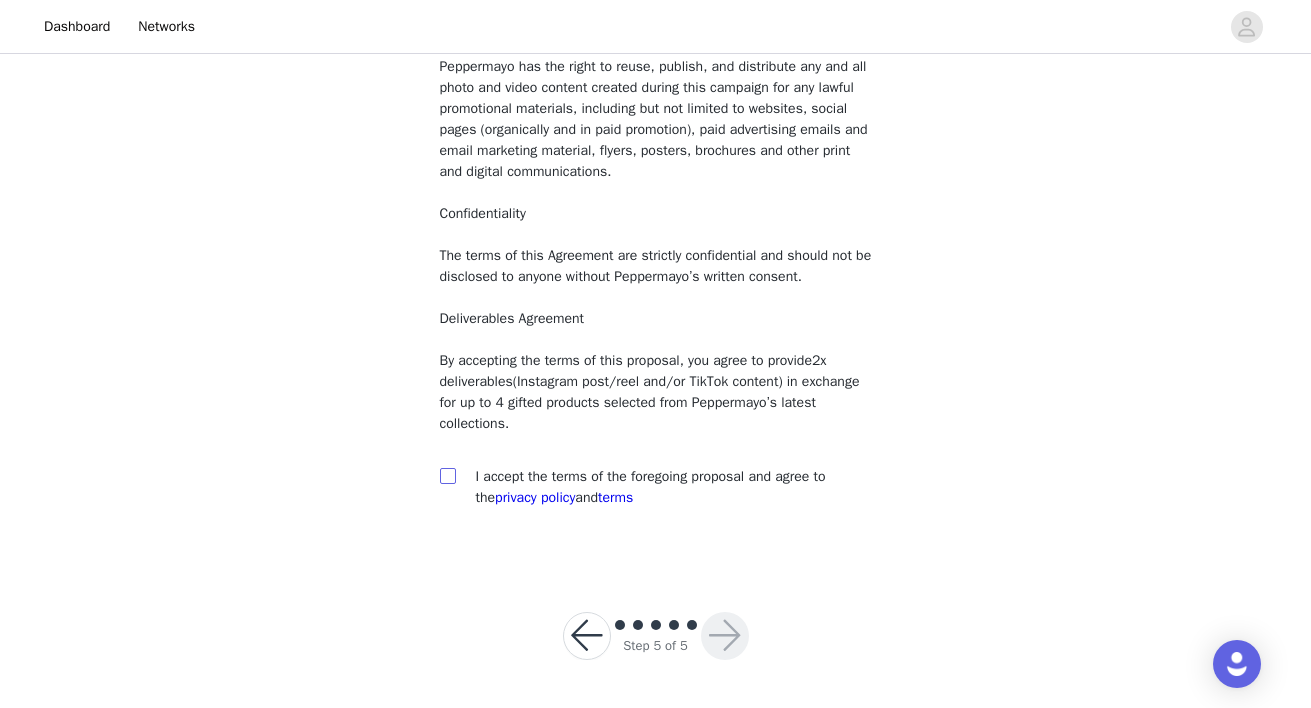 click at bounding box center (447, 475) 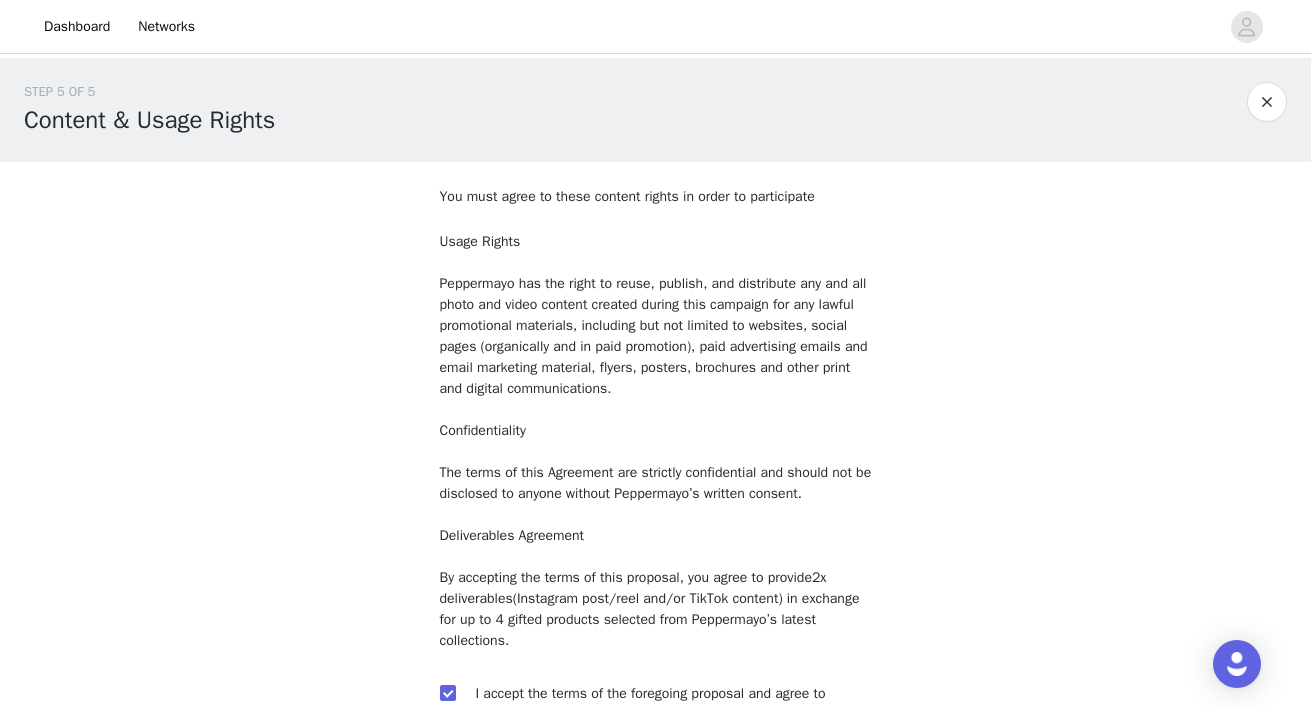 scroll, scrollTop: 217, scrollLeft: 0, axis: vertical 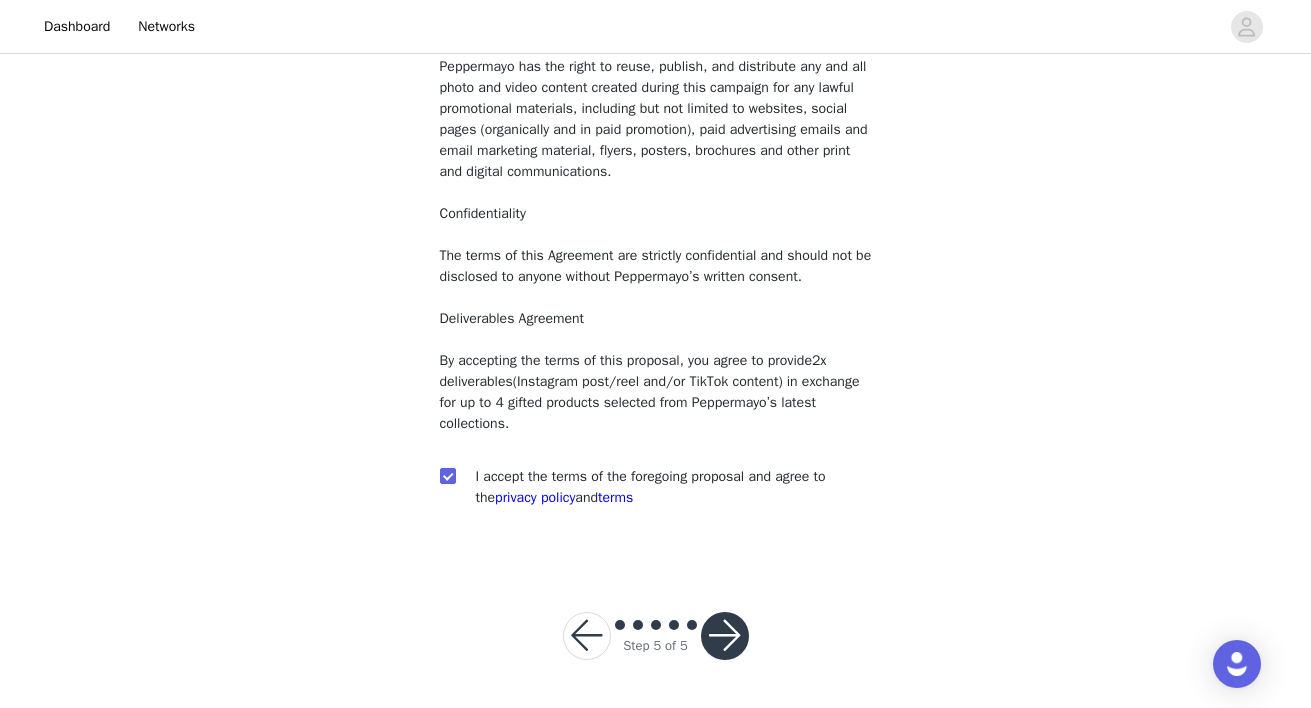 click at bounding box center [725, 636] 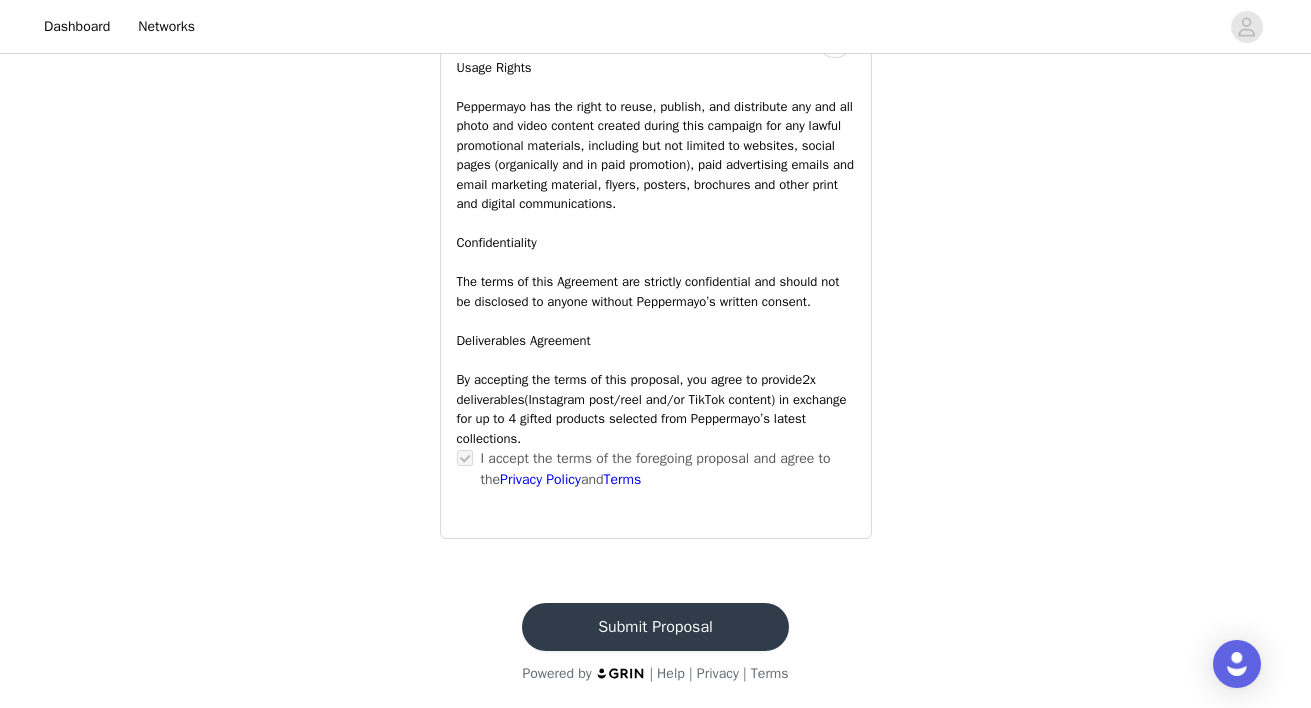 scroll, scrollTop: 1503, scrollLeft: 0, axis: vertical 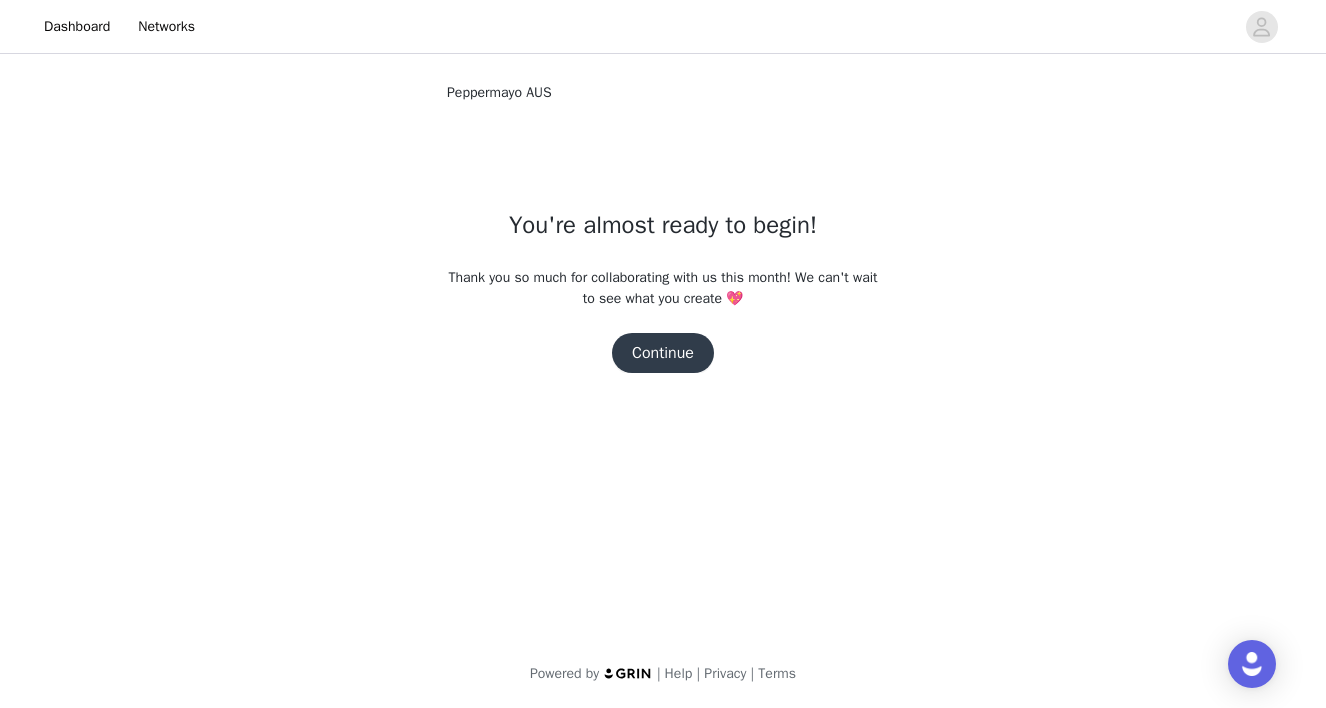click on "Continue" at bounding box center [663, 353] 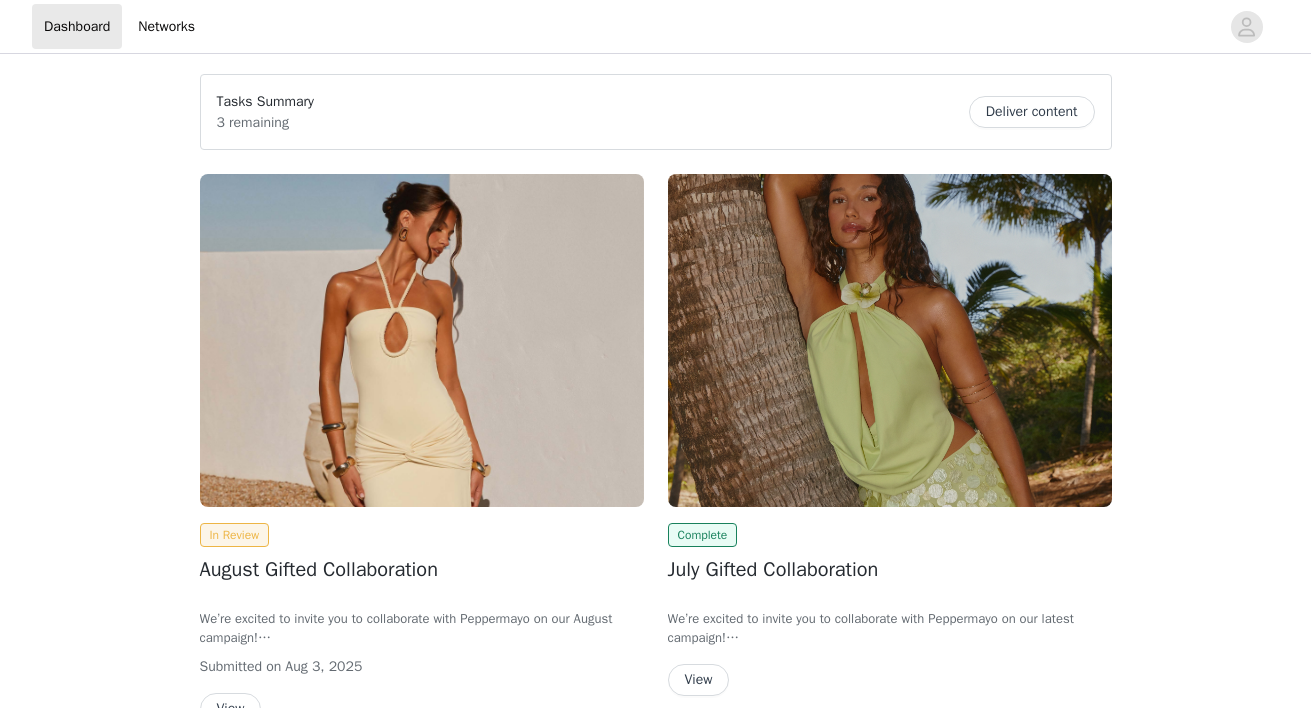 scroll, scrollTop: 0, scrollLeft: 0, axis: both 